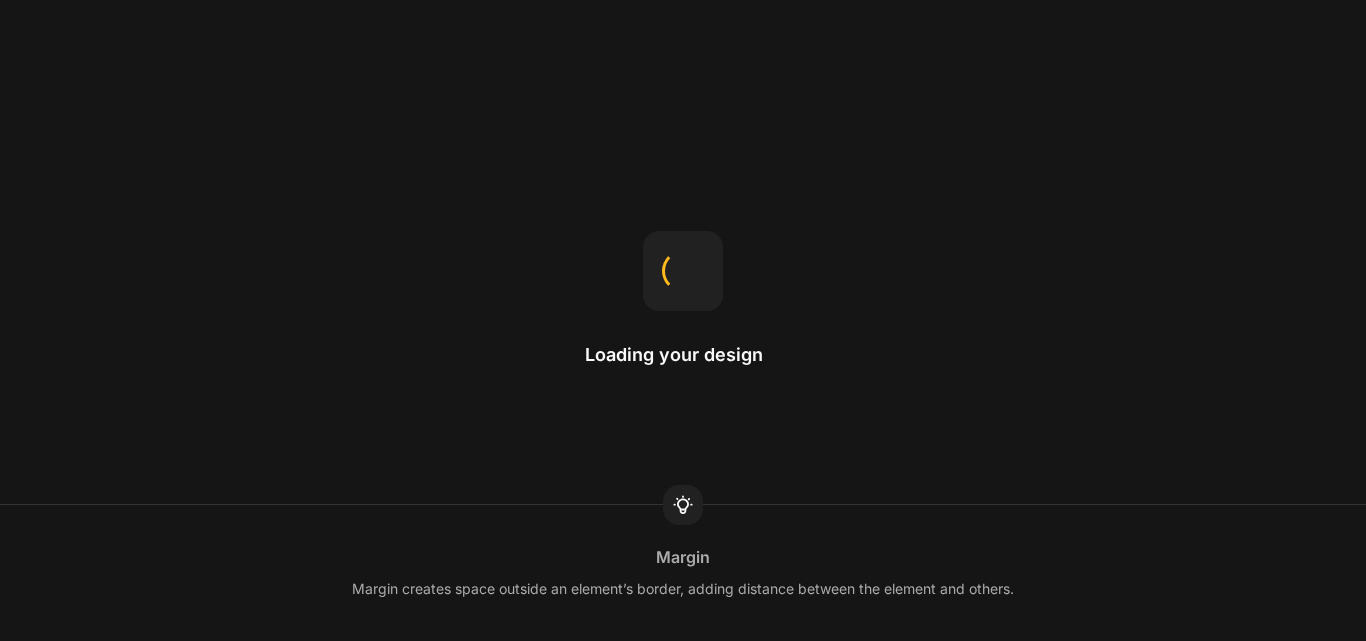 scroll, scrollTop: 0, scrollLeft: 0, axis: both 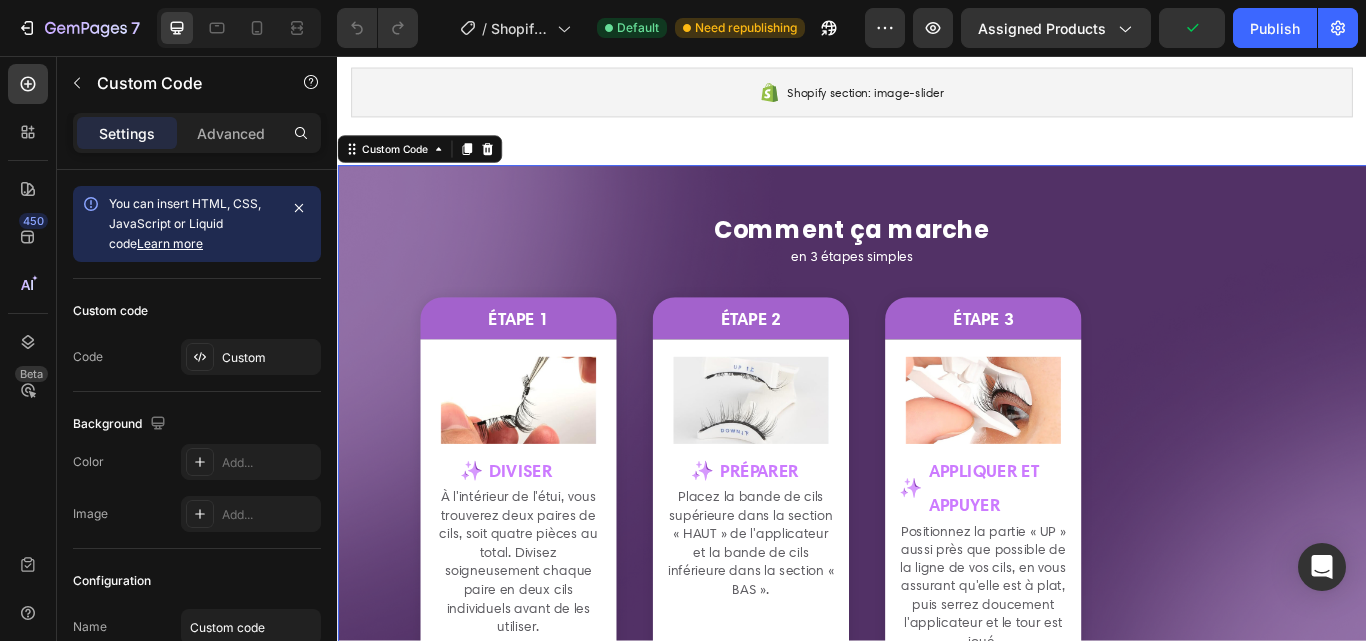 click on "Comment ça marche
en 3 étapes simples
étape 1
diviser" at bounding box center (937, 523) 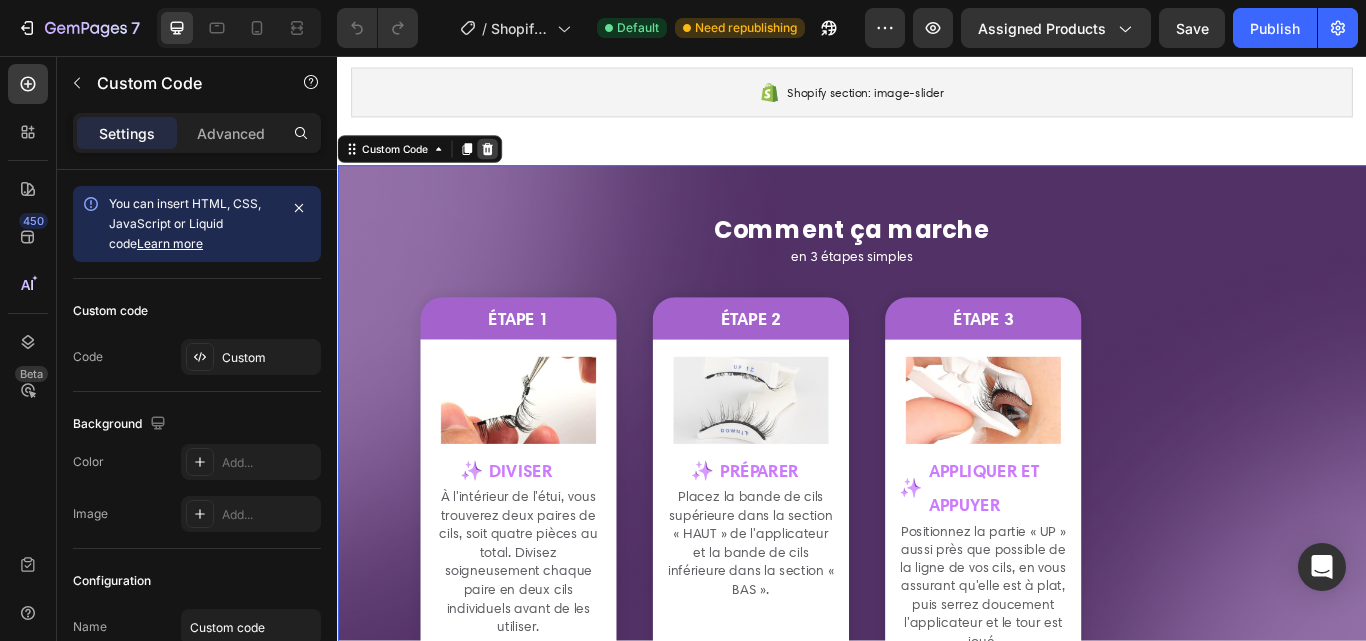 click 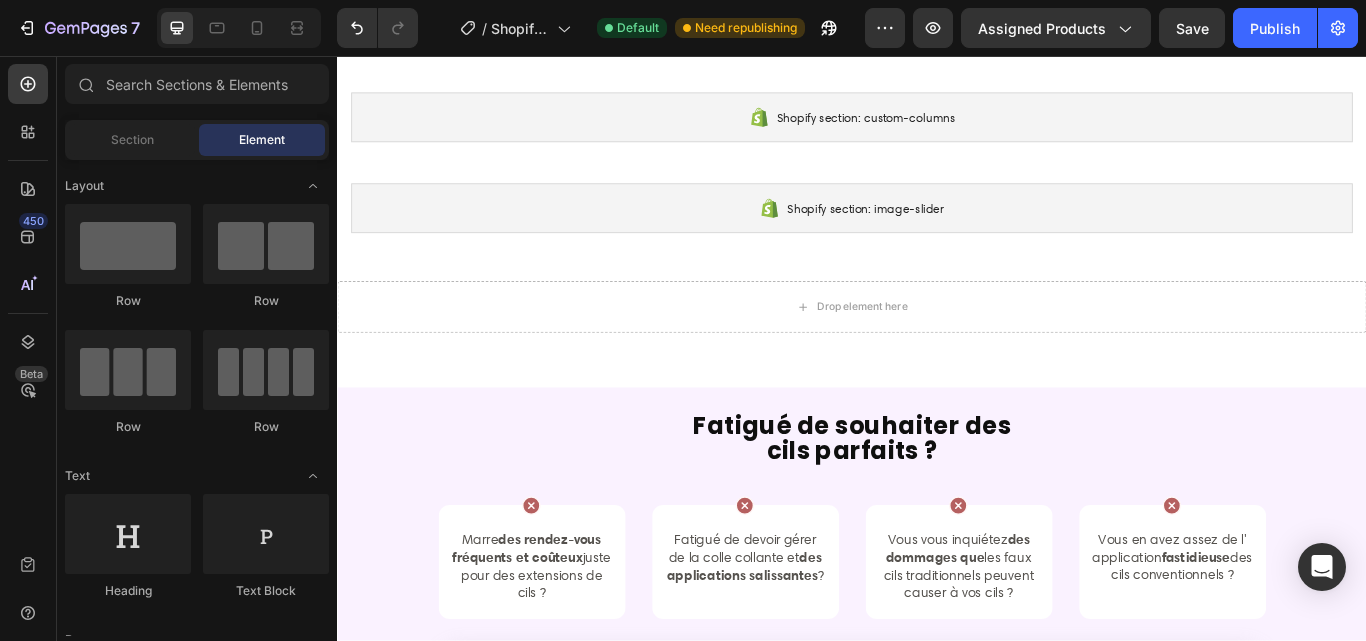 scroll, scrollTop: 230, scrollLeft: 0, axis: vertical 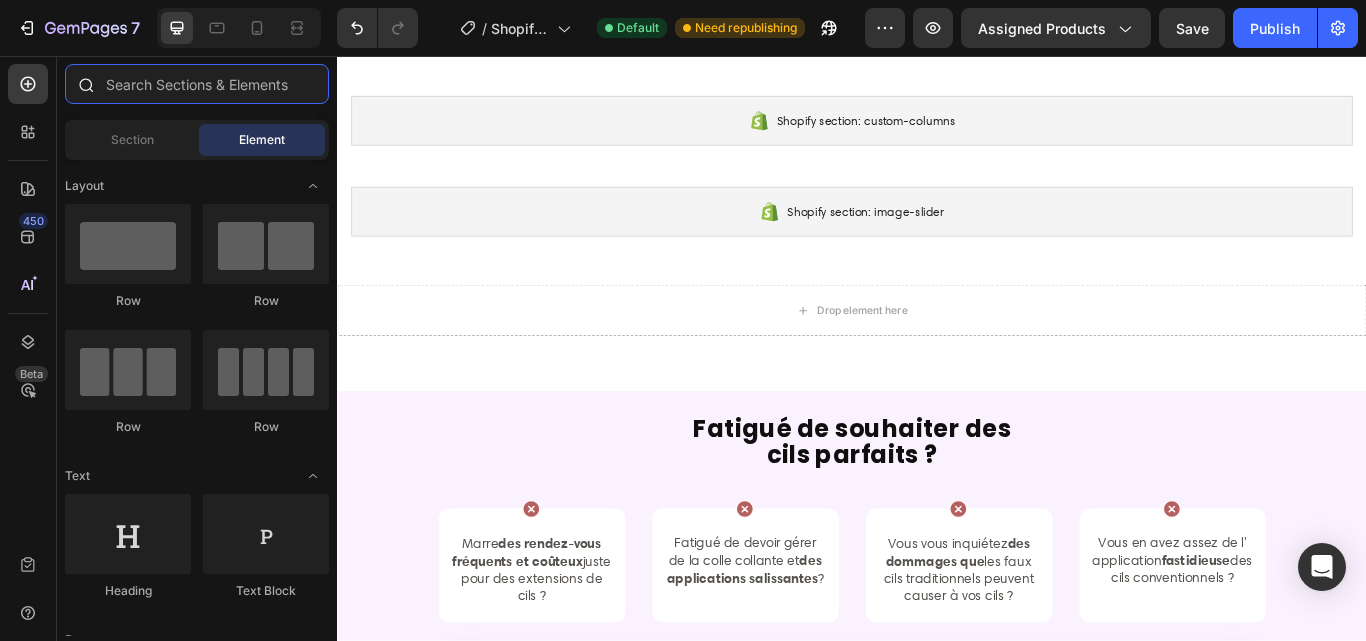 click at bounding box center (197, 84) 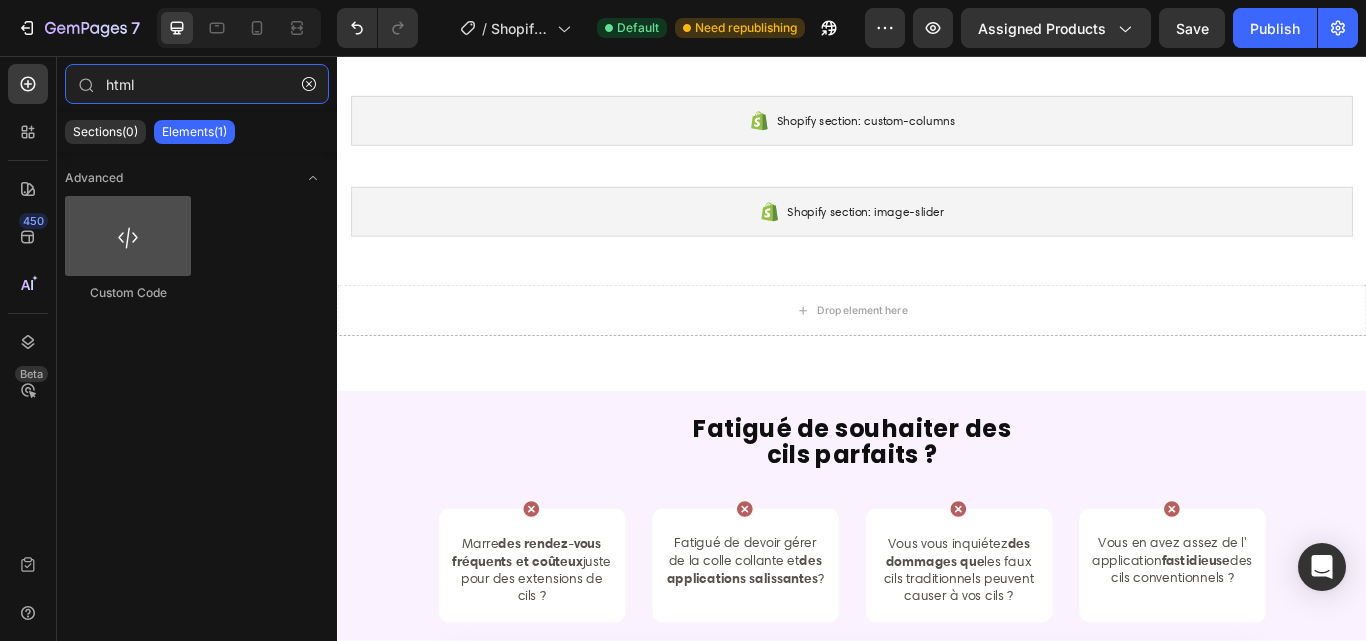 type on "html" 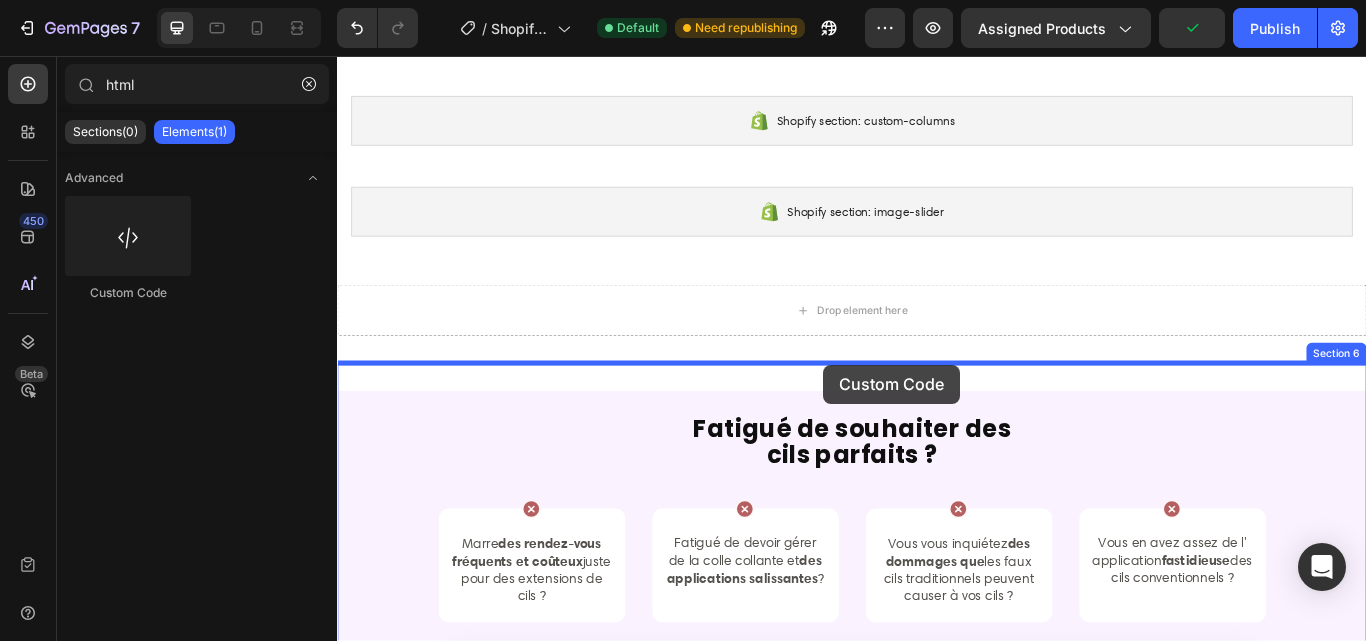 drag, startPoint x: 463, startPoint y: 285, endPoint x: 904, endPoint y: 416, distance: 460.04565 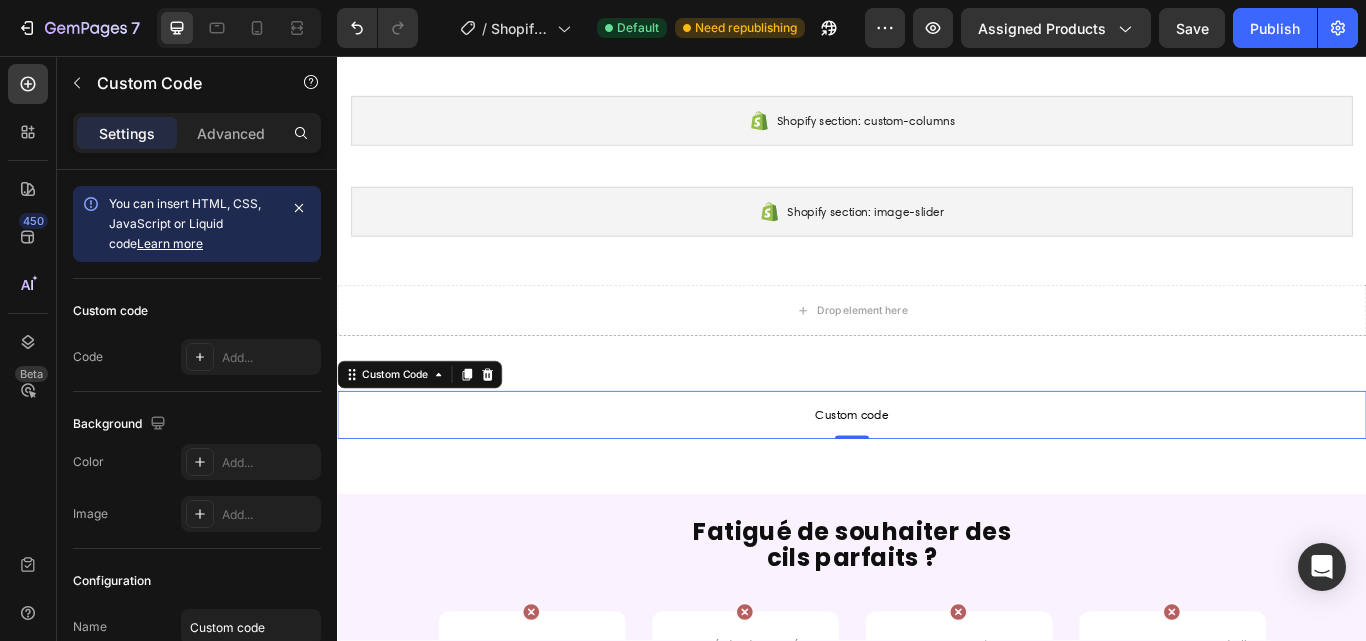 click on "Custom code" at bounding box center [937, 475] 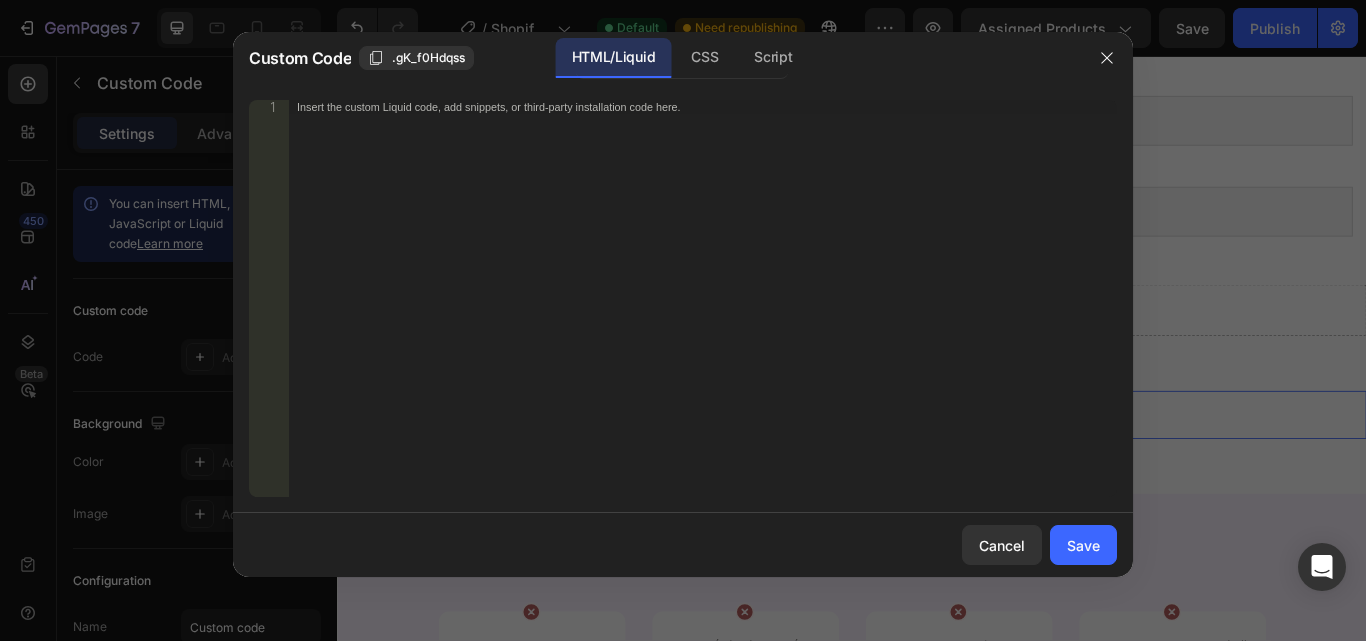click on "Insert the custom Liquid code, add snippets, or third-party installation code here." at bounding box center (703, 312) 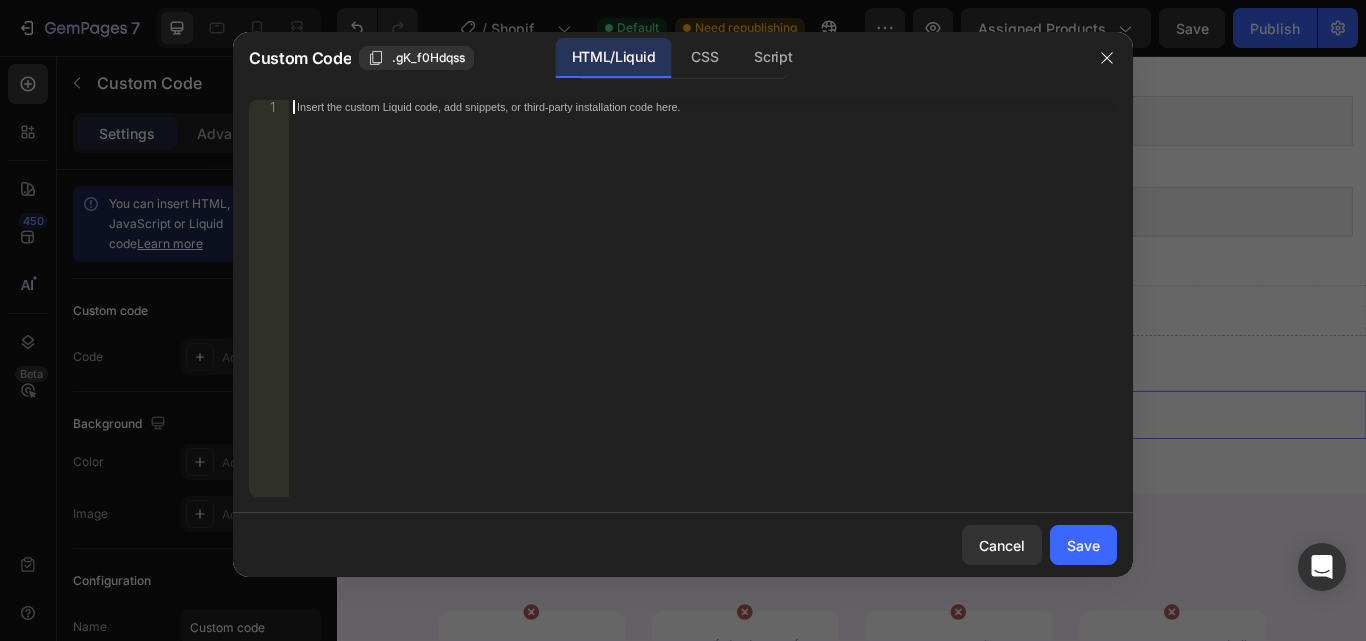 paste on "</section>" 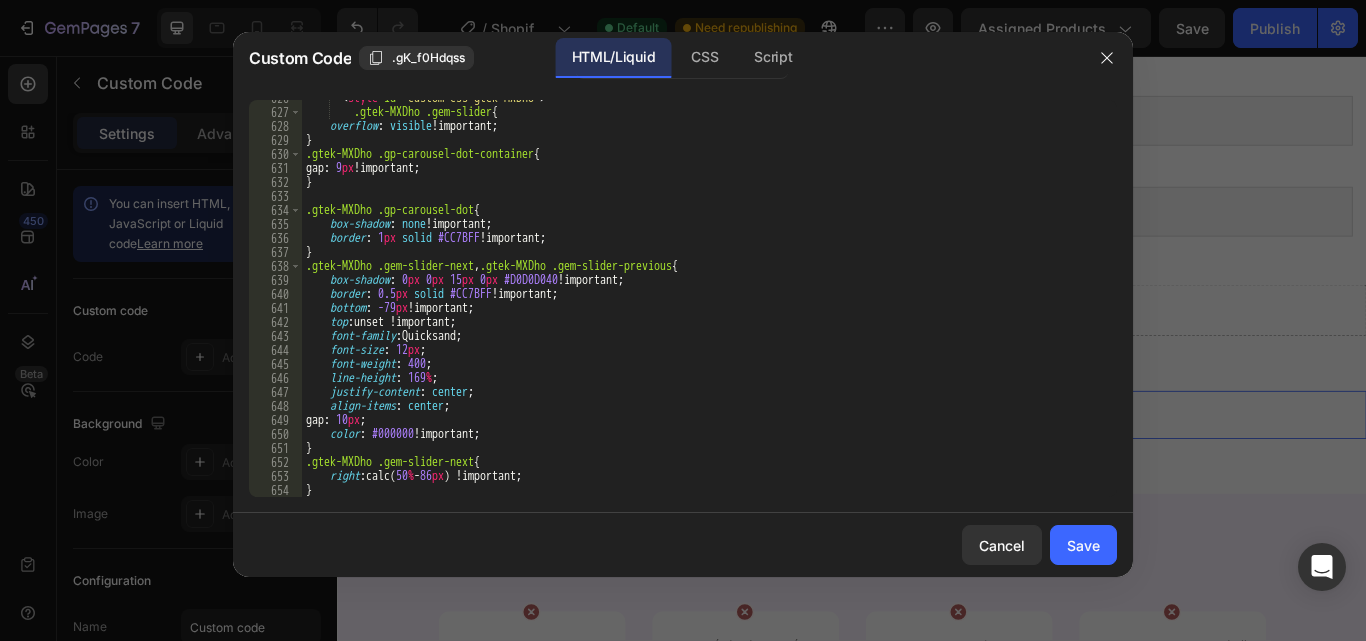 scroll, scrollTop: 14569, scrollLeft: 0, axis: vertical 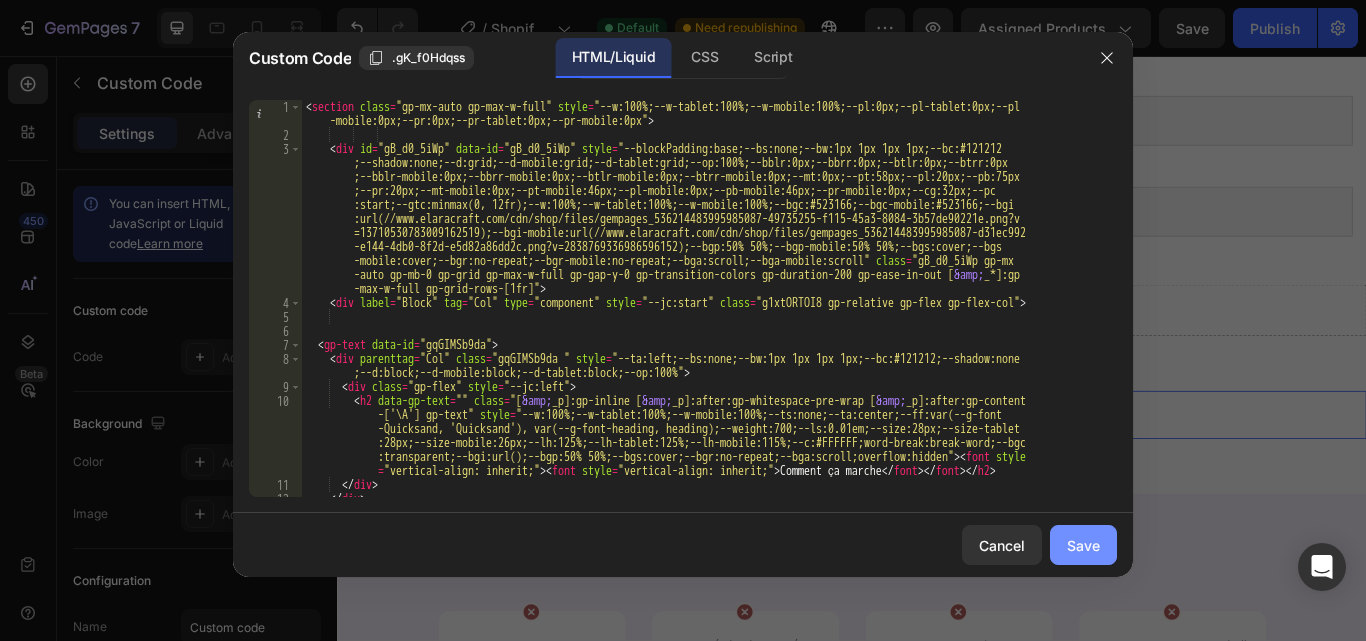 click on "Save" 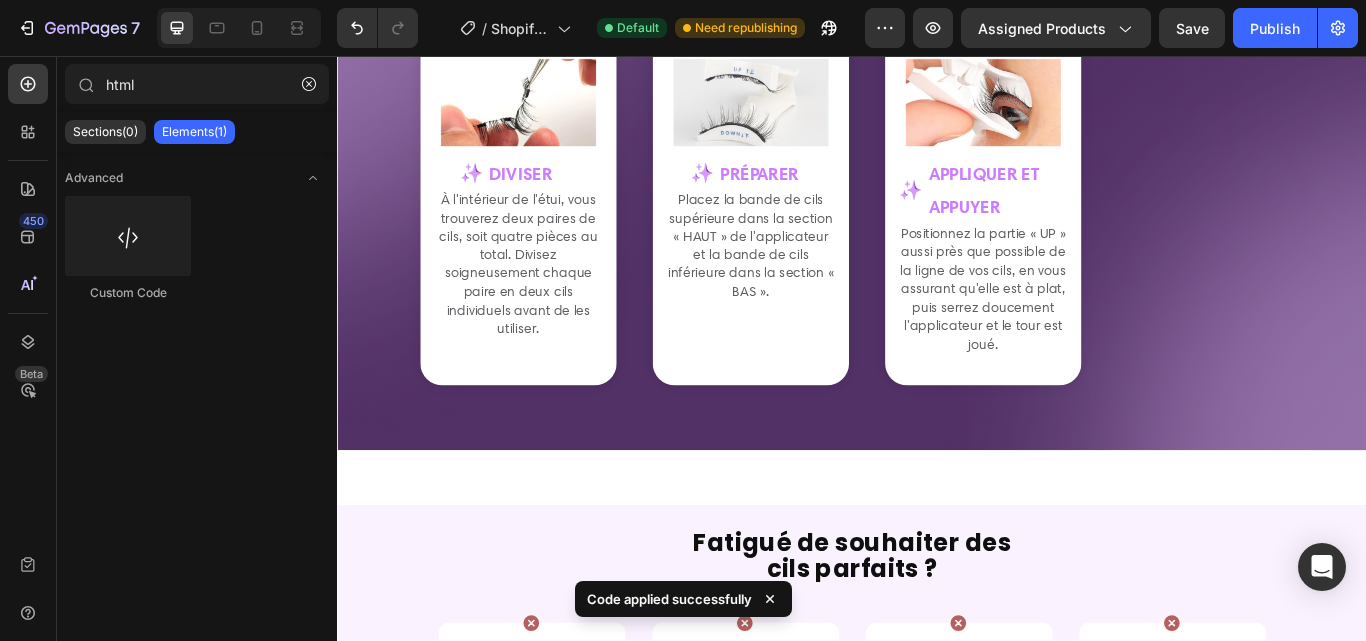 scroll, scrollTop: 730, scrollLeft: 0, axis: vertical 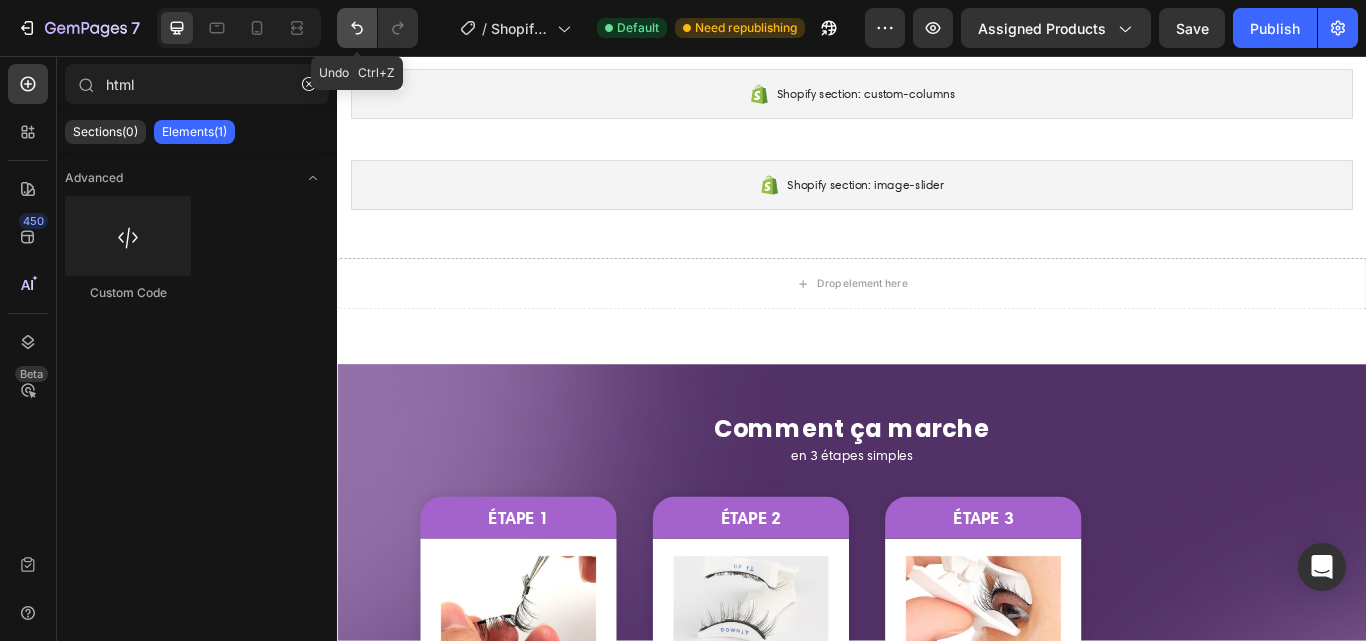 click 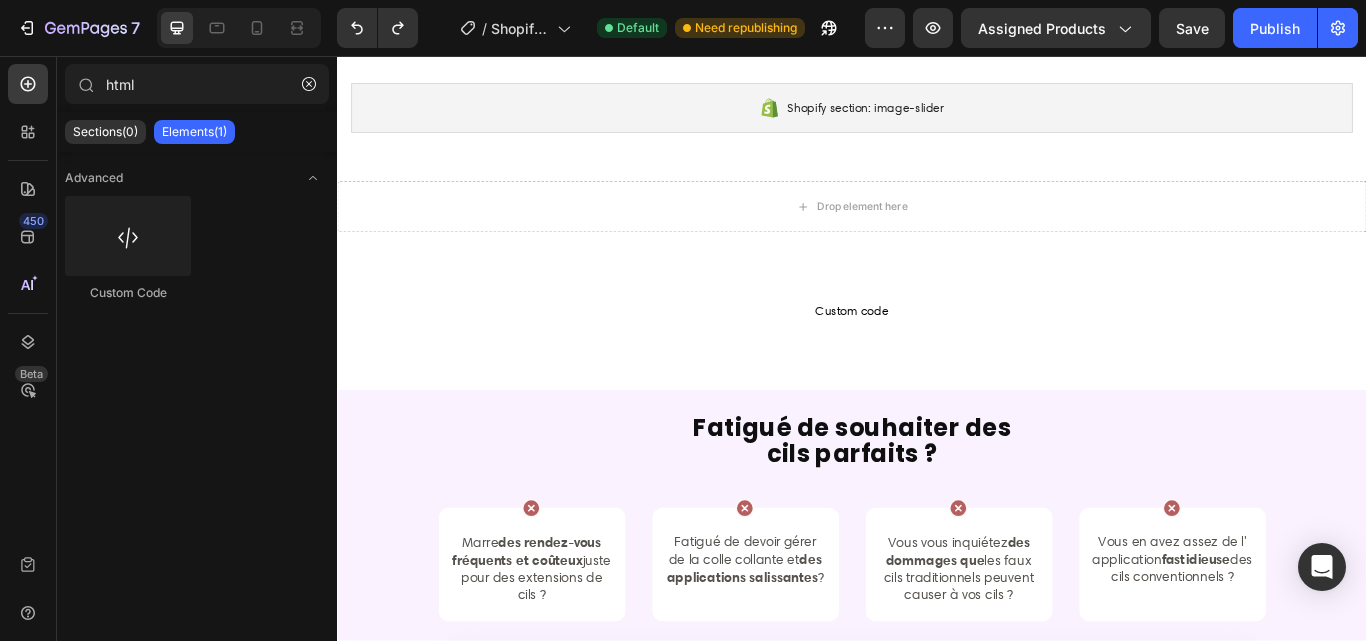 scroll, scrollTop: 343, scrollLeft: 0, axis: vertical 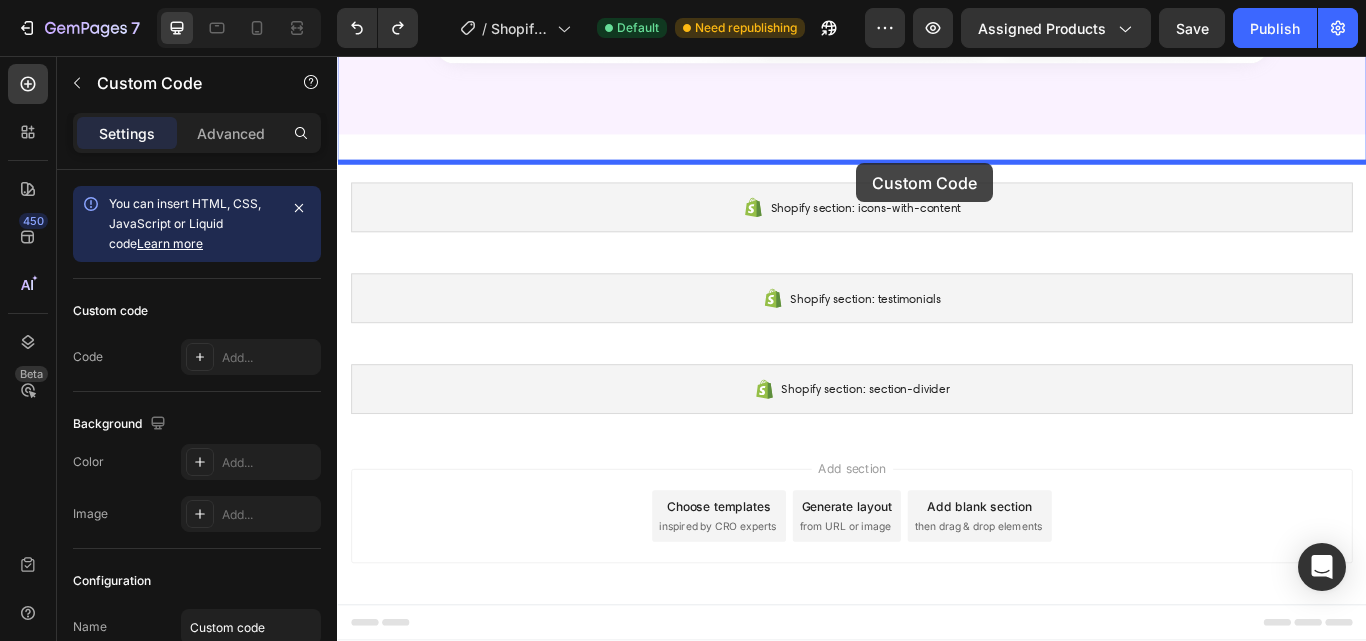 drag, startPoint x: 967, startPoint y: 340, endPoint x: 942, endPoint y: 181, distance: 160.95341 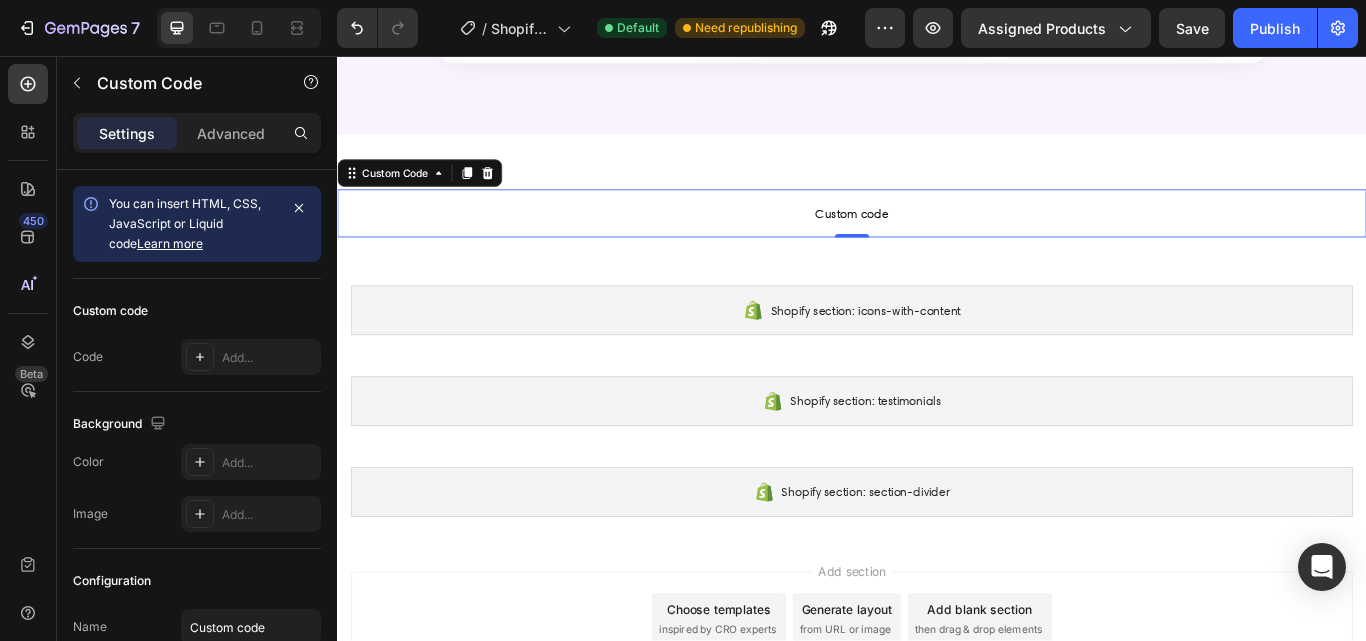 click on "Custom code" at bounding box center [937, 240] 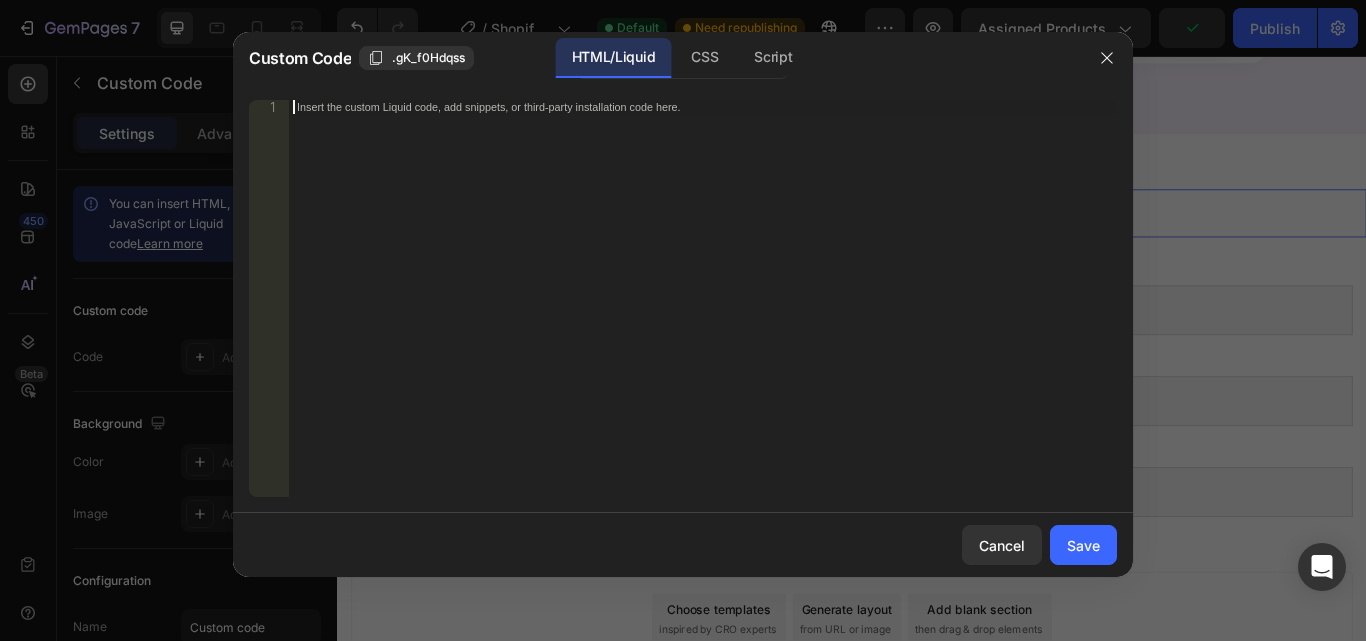 click on "Insert the custom Liquid code, add snippets, or third-party installation code here." at bounding box center [703, 312] 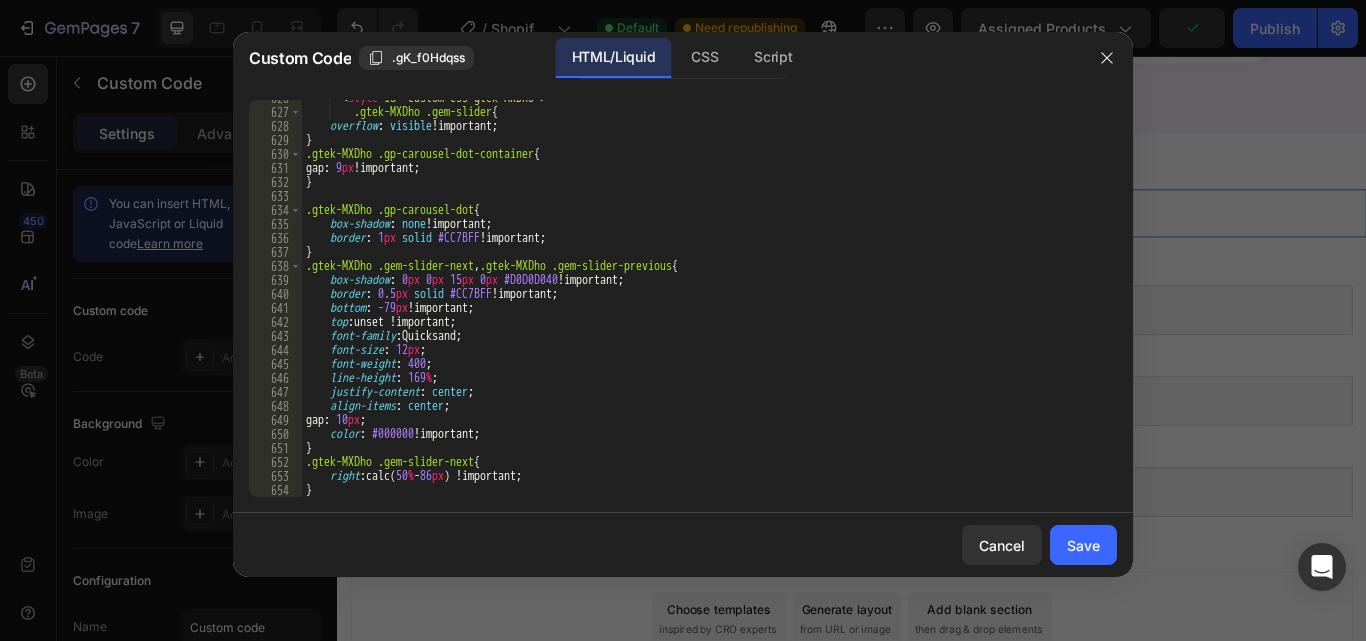 scroll, scrollTop: 14569, scrollLeft: 0, axis: vertical 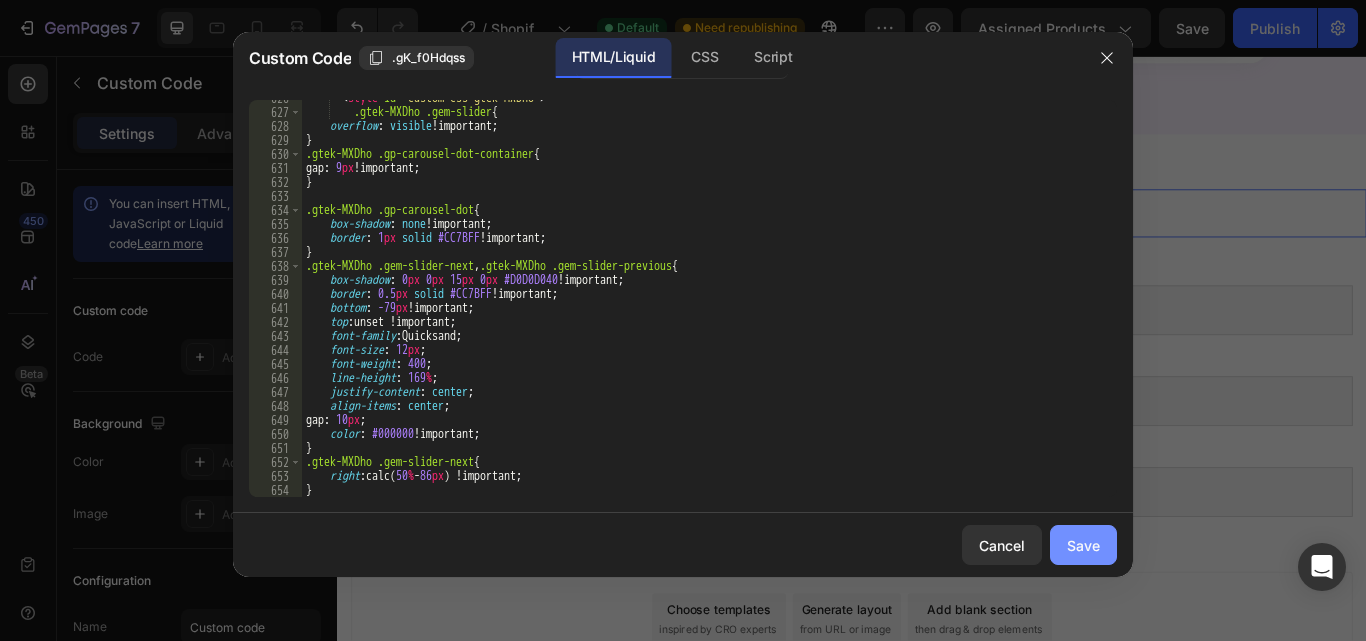 click on "Save" at bounding box center [1083, 545] 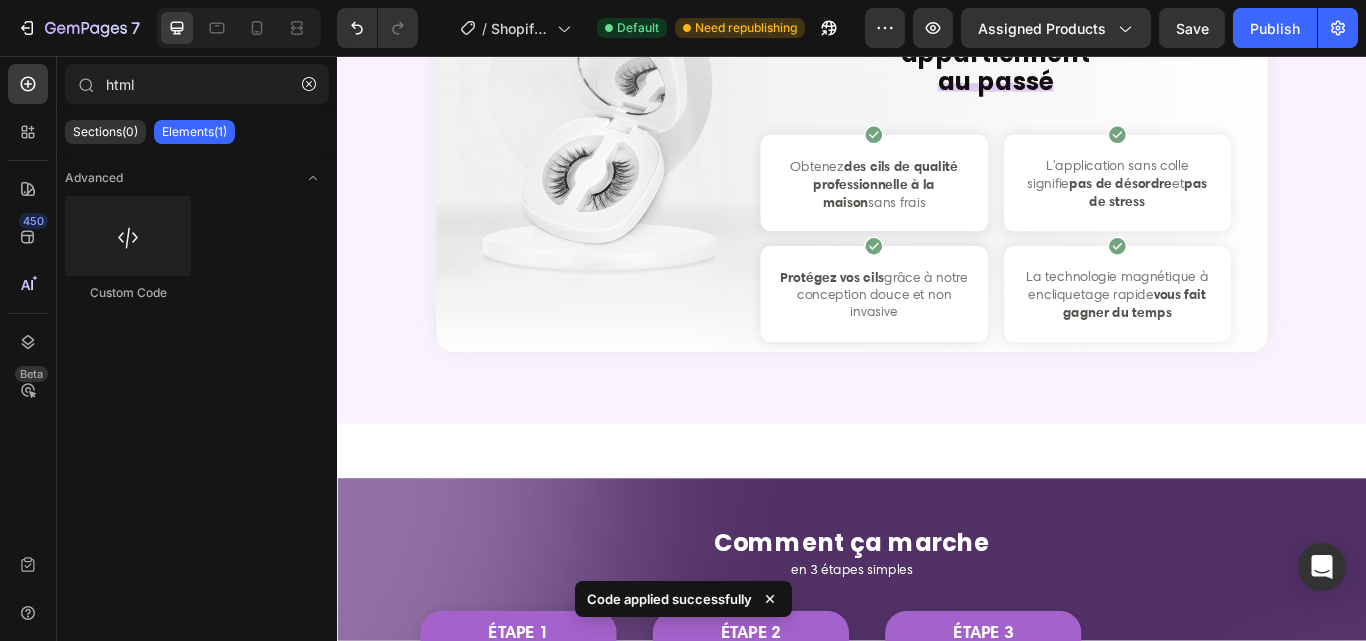 scroll, scrollTop: 1341, scrollLeft: 0, axis: vertical 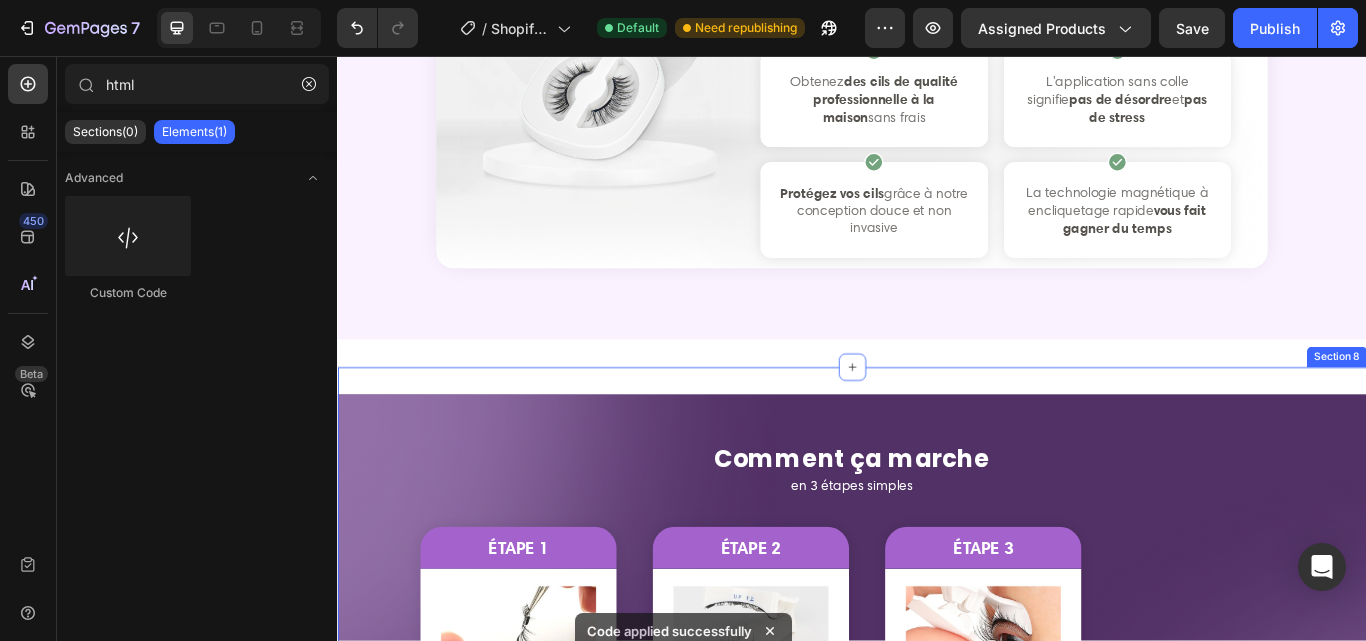 click on "Comment ça marche
en 3 étapes simples
étape 1
diviser" at bounding box center (937, 790) 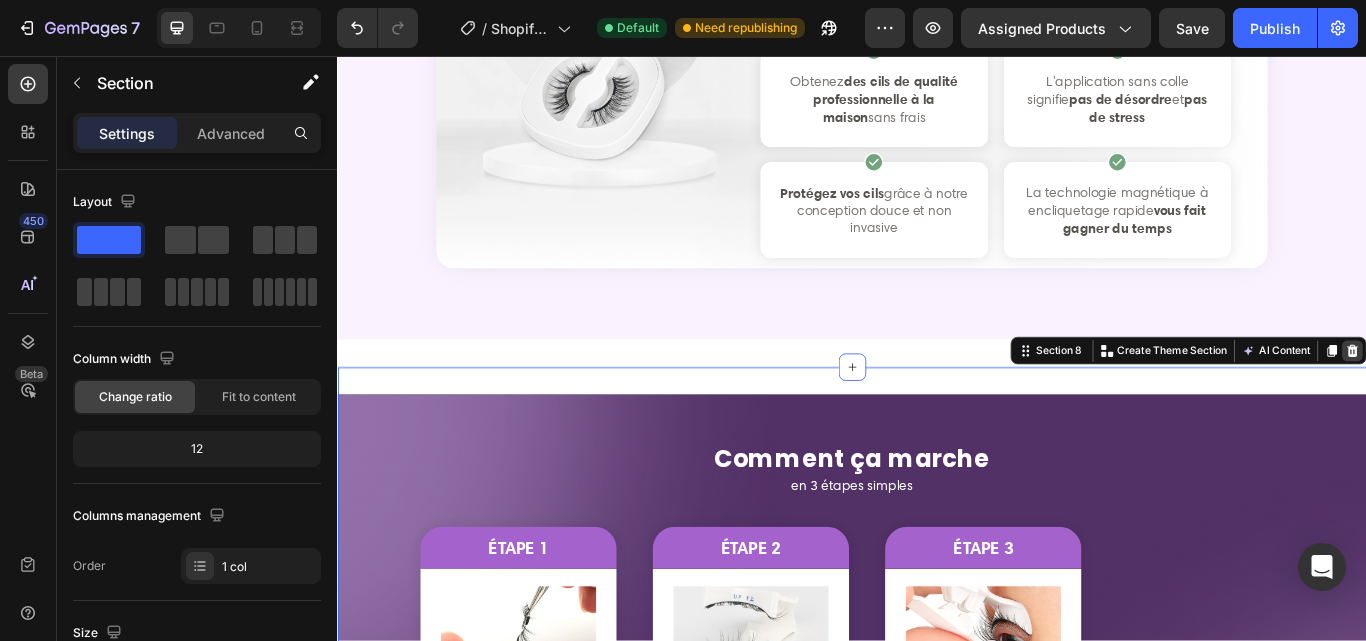 click 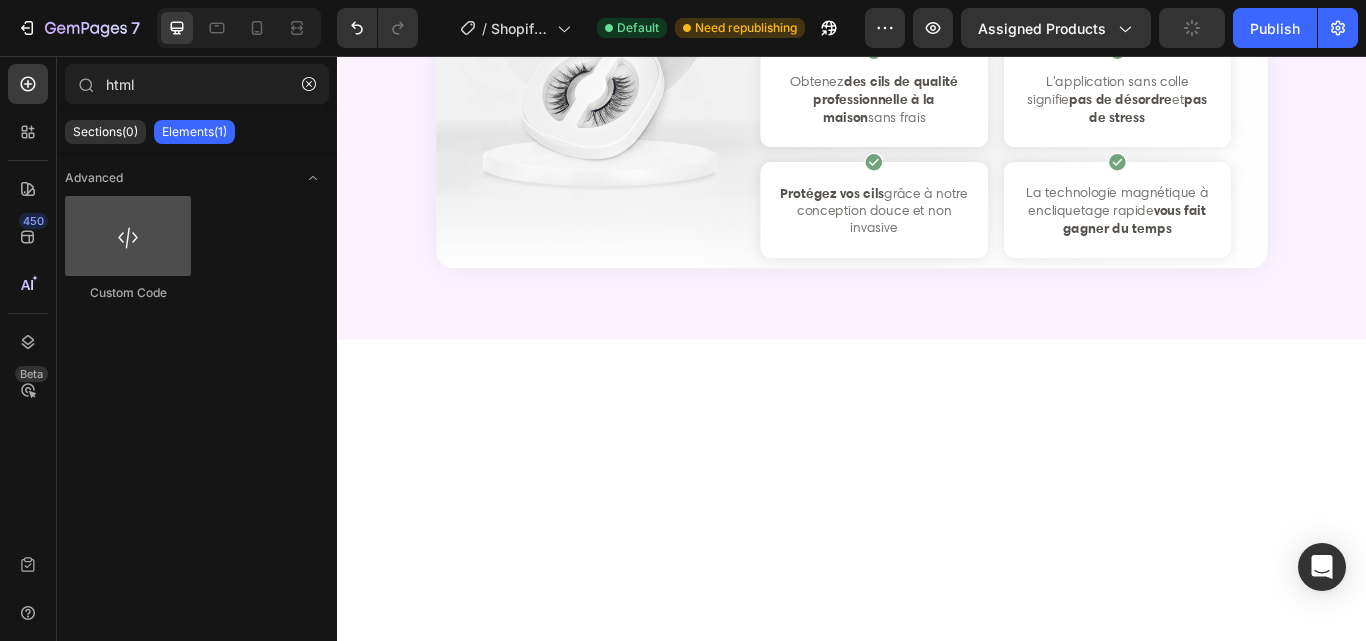 drag, startPoint x: 61, startPoint y: 238, endPoint x: 136, endPoint y: 226, distance: 75.95393 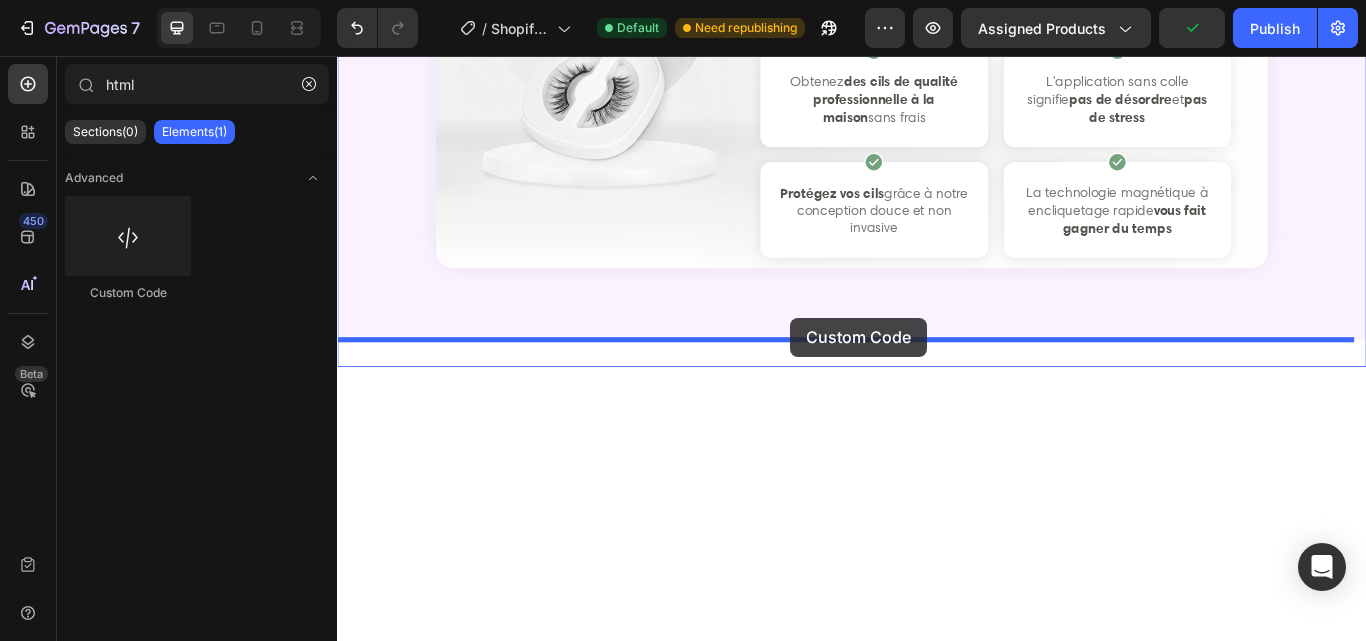 drag, startPoint x: 462, startPoint y: 299, endPoint x: 865, endPoint y: 361, distance: 407.74133 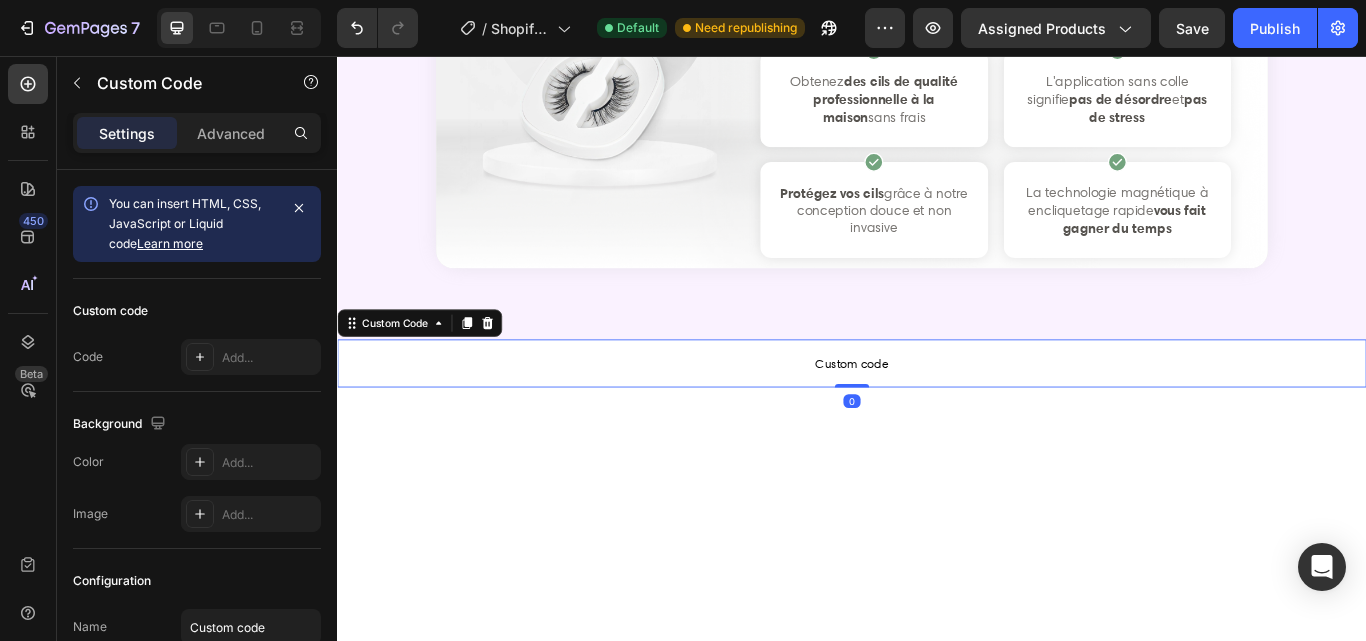 click on "Custom code" at bounding box center [937, 415] 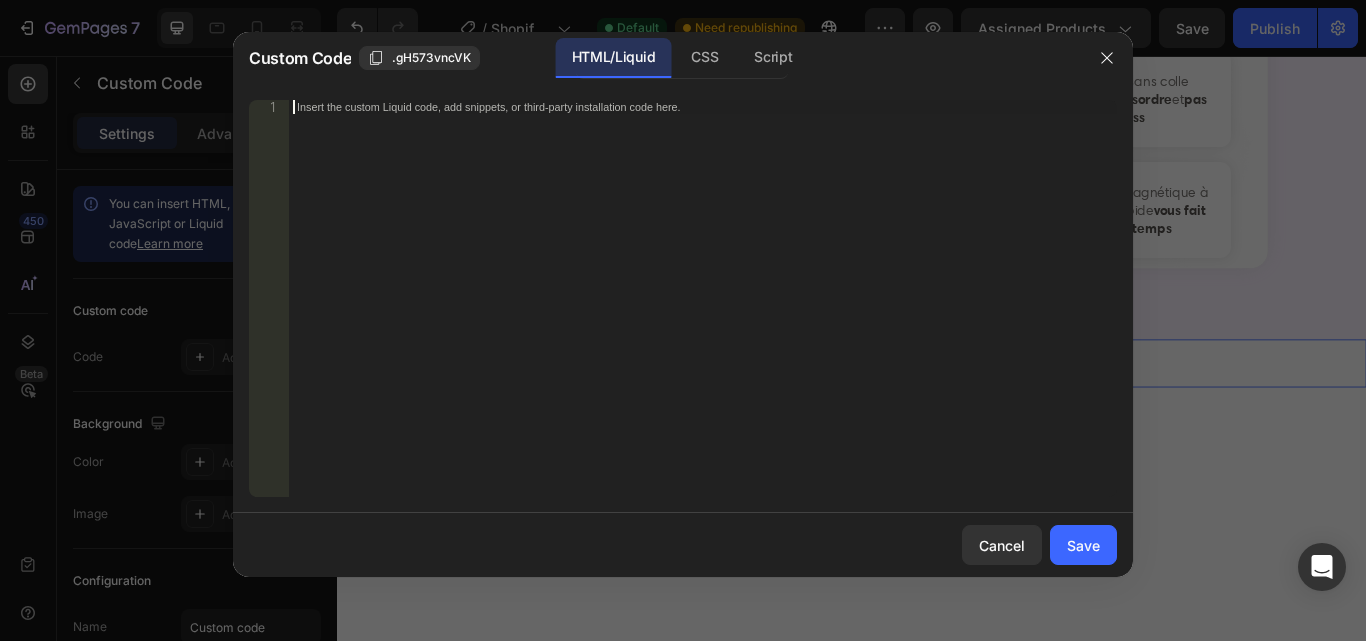 click on "Insert the custom Liquid code, add snippets, or third-party installation code here." at bounding box center [703, 312] 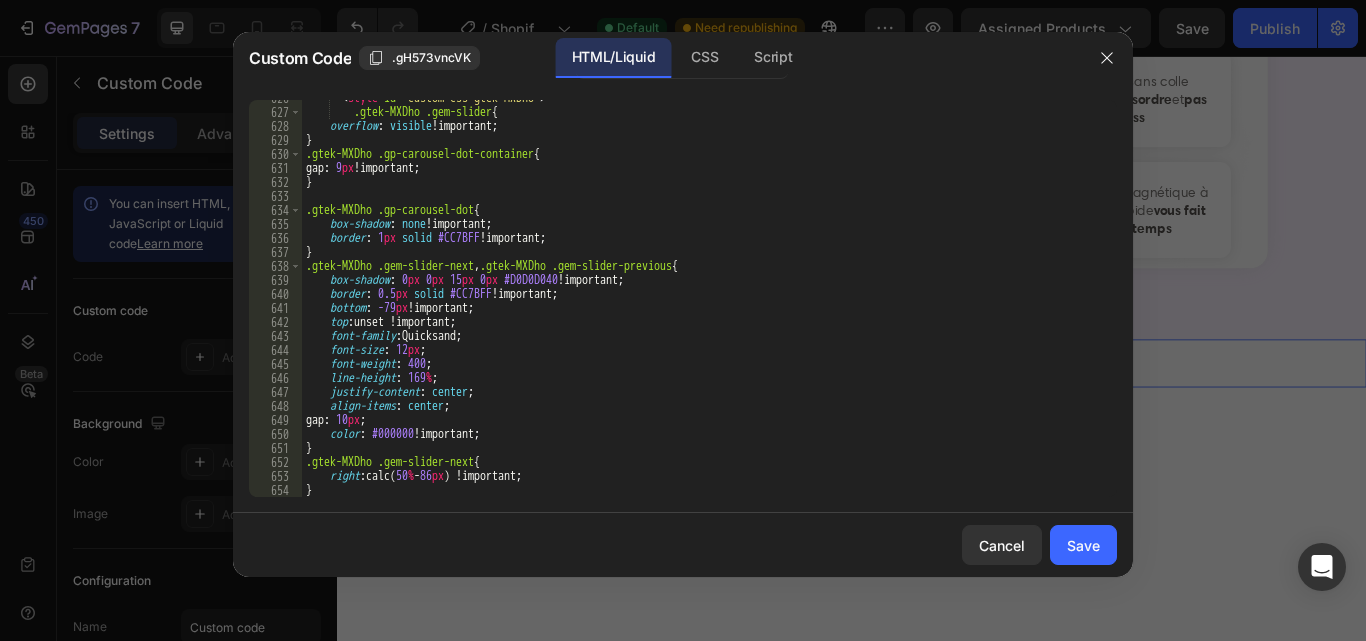 scroll, scrollTop: 14569, scrollLeft: 0, axis: vertical 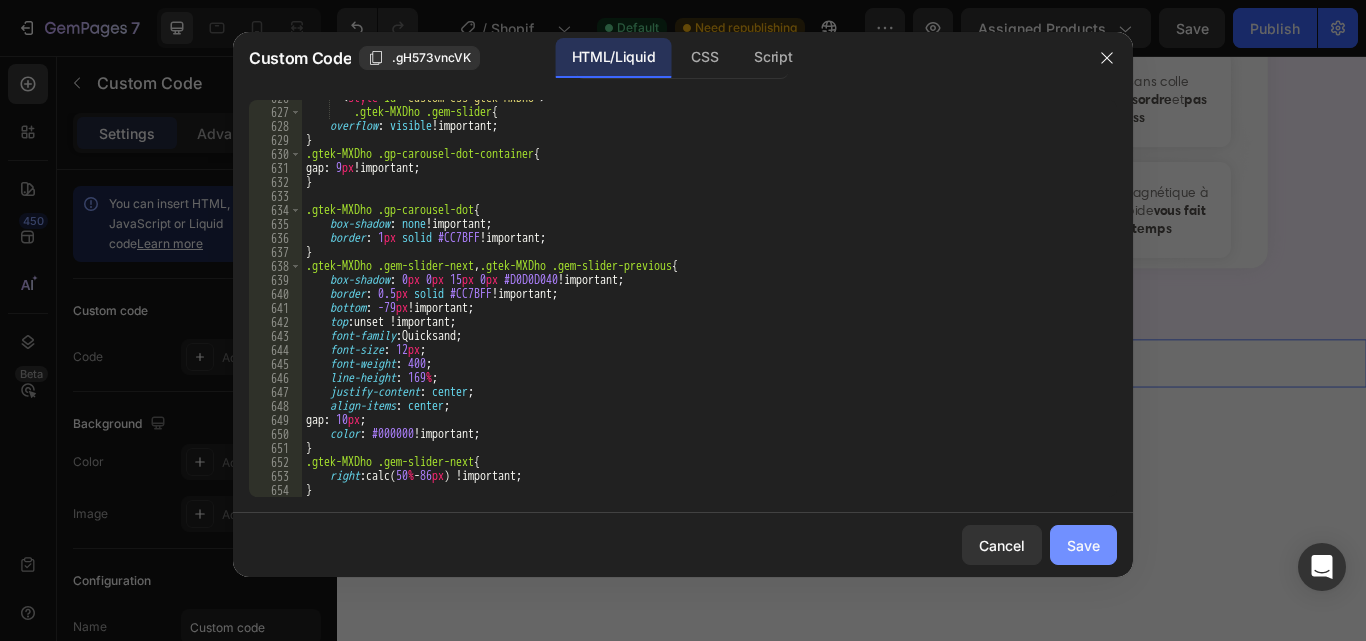 click on "Save" at bounding box center (1083, 545) 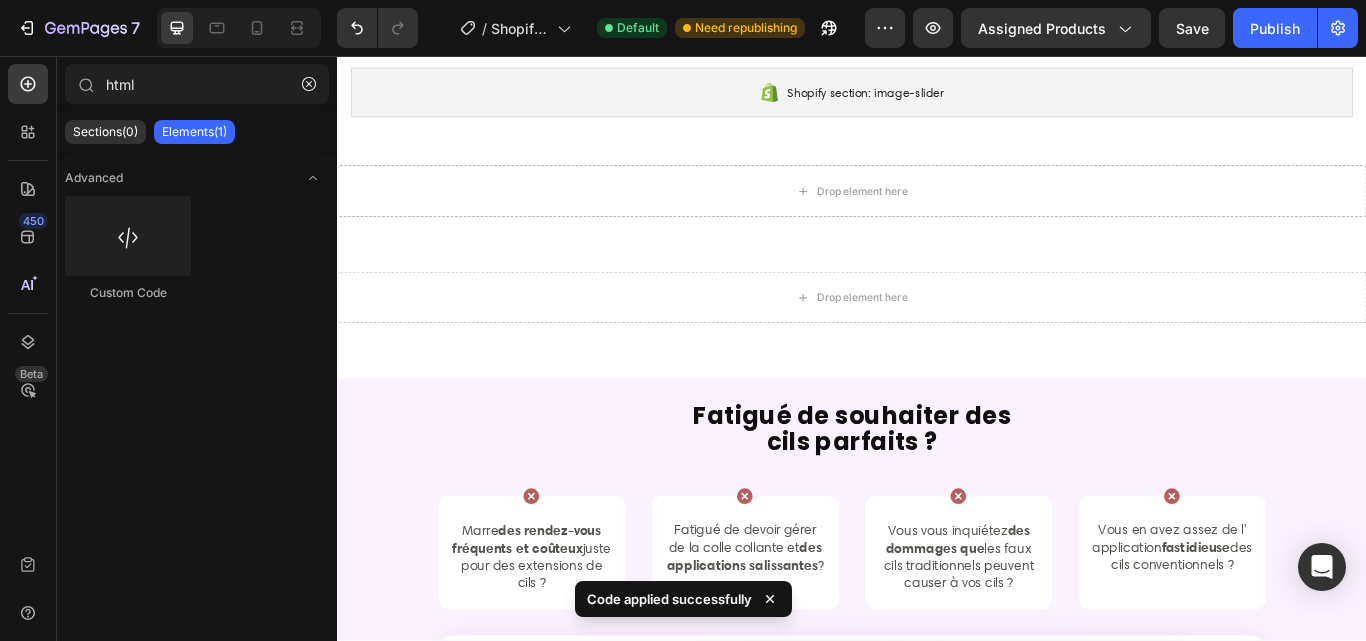 scroll, scrollTop: 379, scrollLeft: 0, axis: vertical 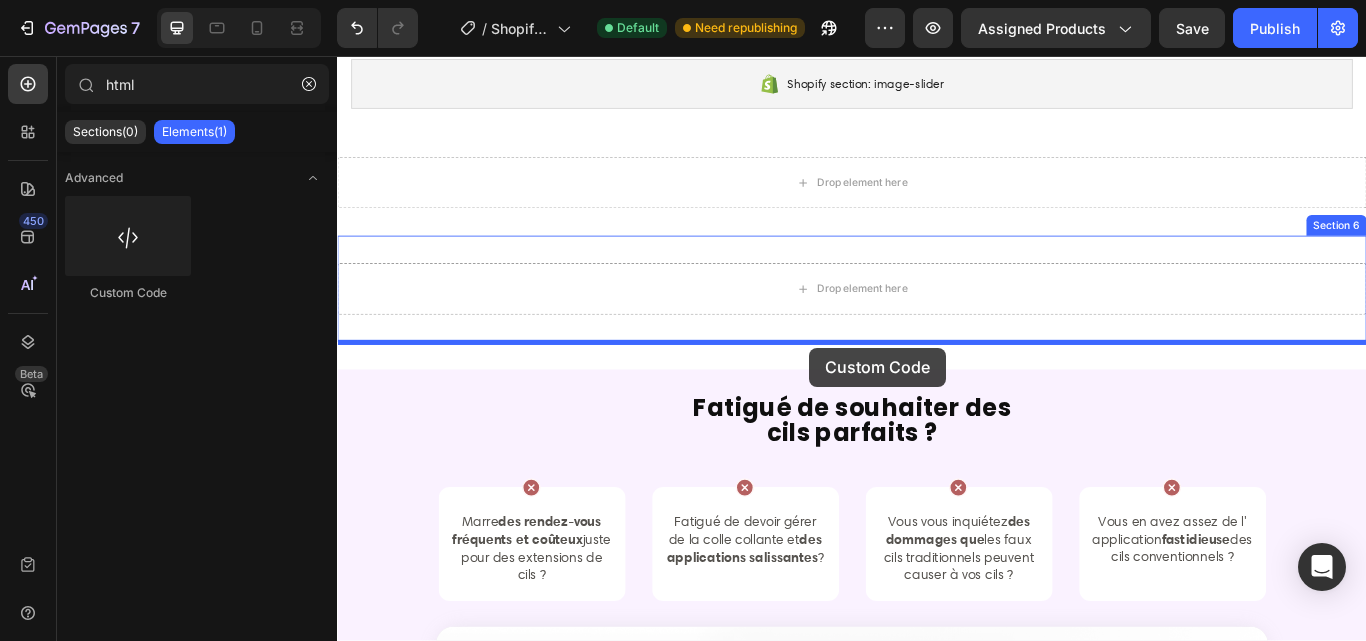 drag, startPoint x: 452, startPoint y: 301, endPoint x: 887, endPoint y: 396, distance: 445.25275 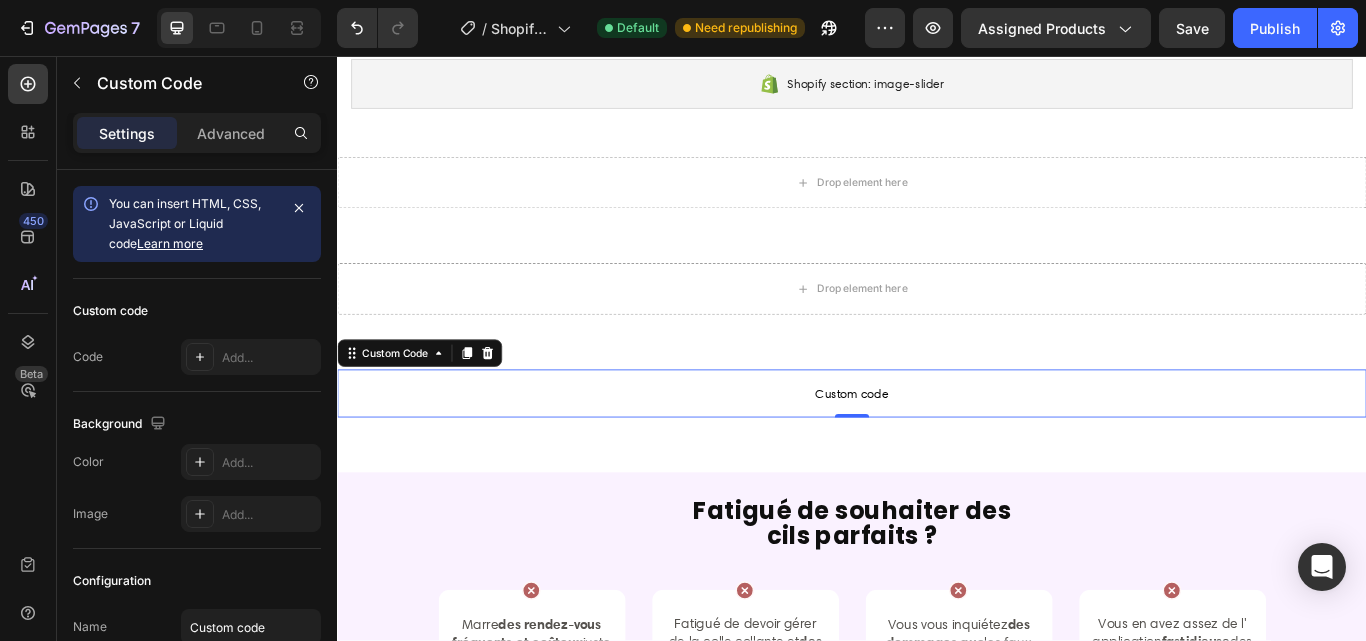click on "Custom code" at bounding box center (937, 450) 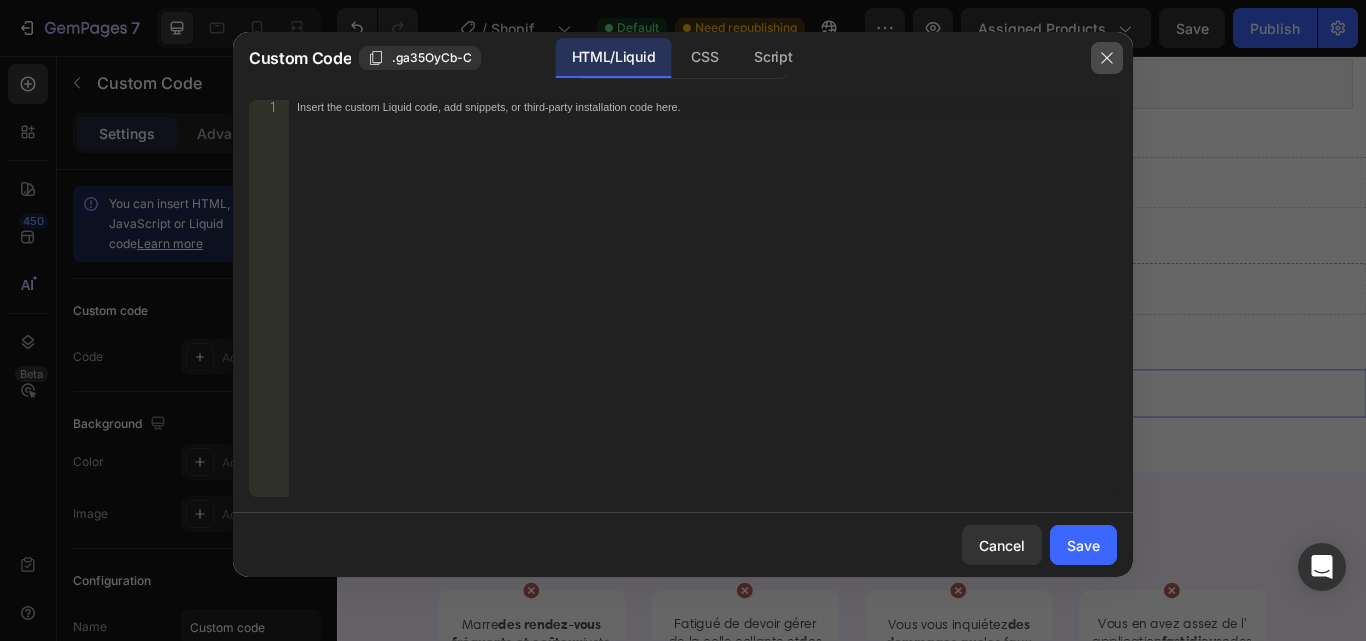 click 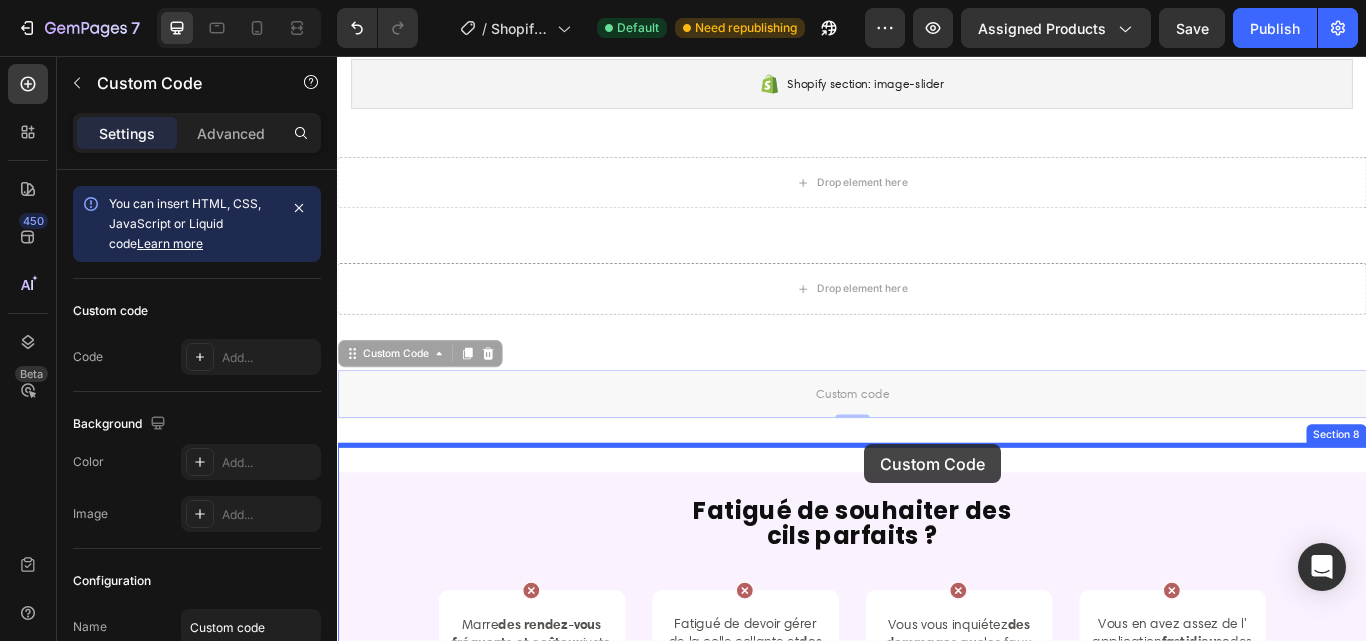 drag, startPoint x: 971, startPoint y: 448, endPoint x: 952, endPoint y: 509, distance: 63.89053 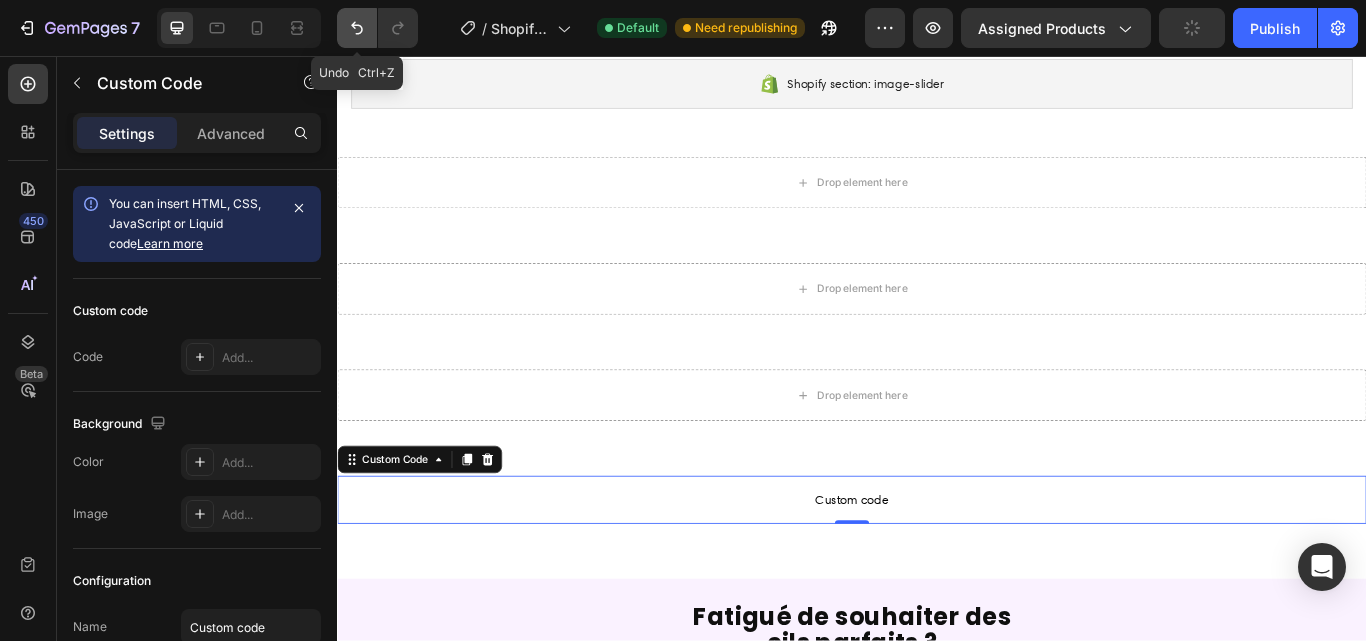 click 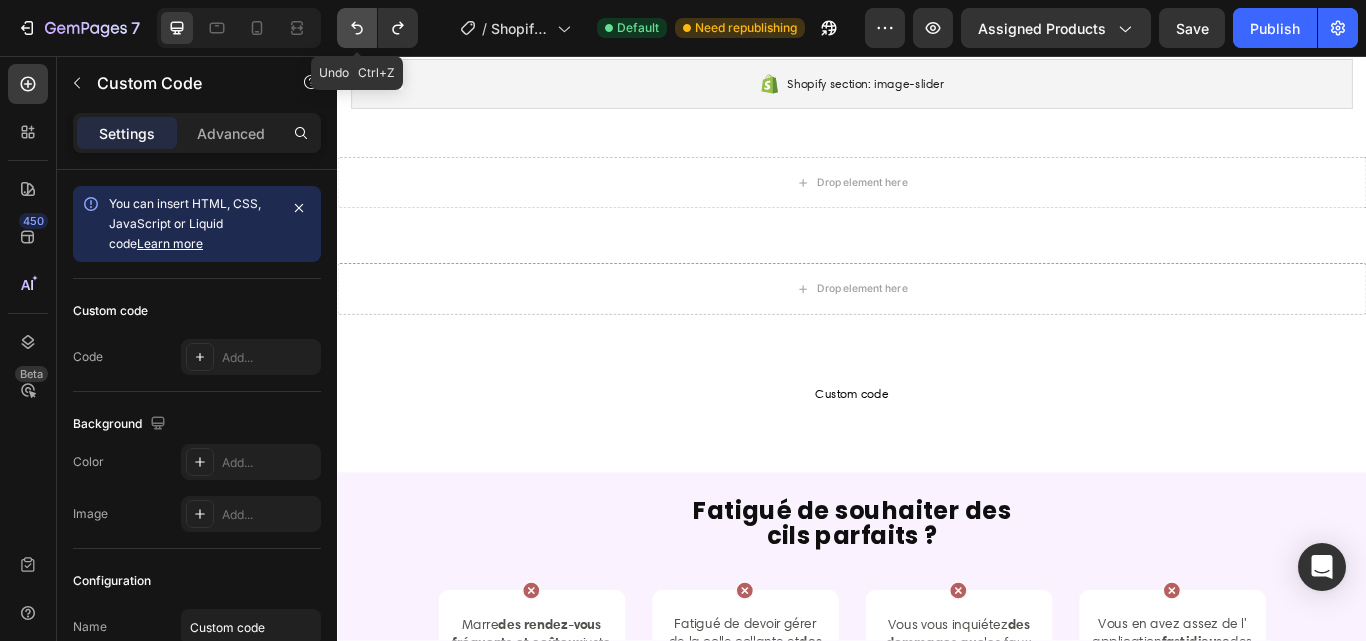 click 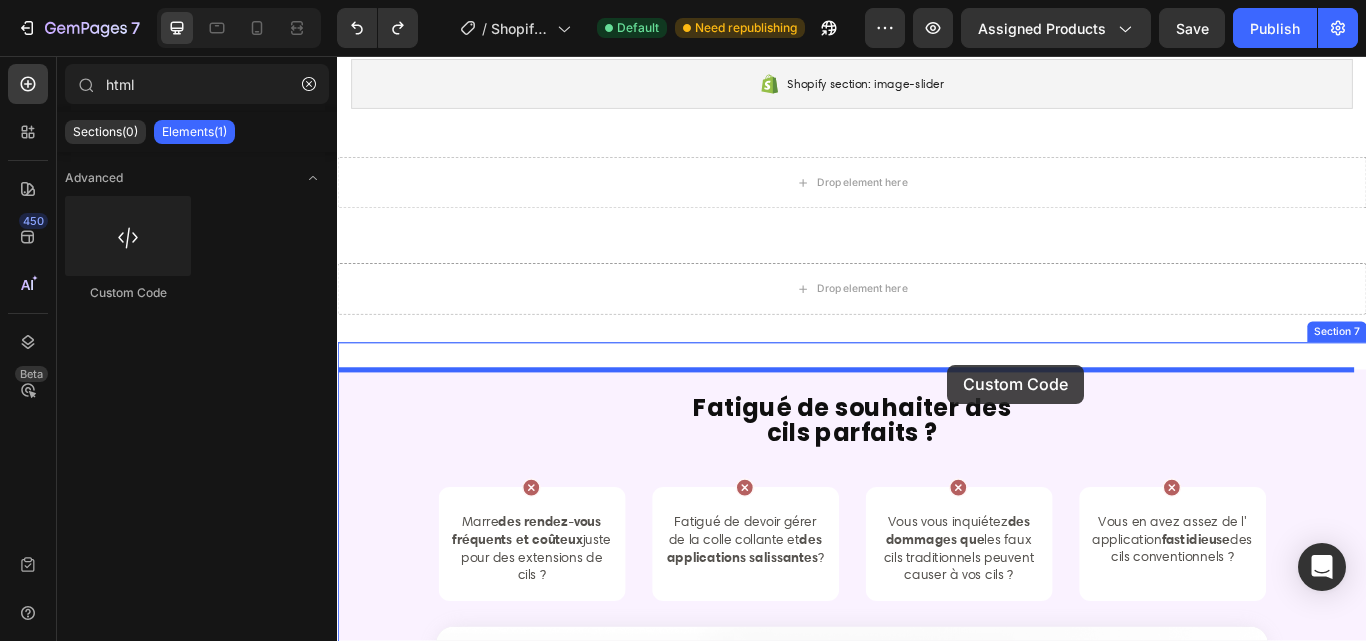 drag, startPoint x: 495, startPoint y: 297, endPoint x: 1048, endPoint y: 416, distance: 565.65894 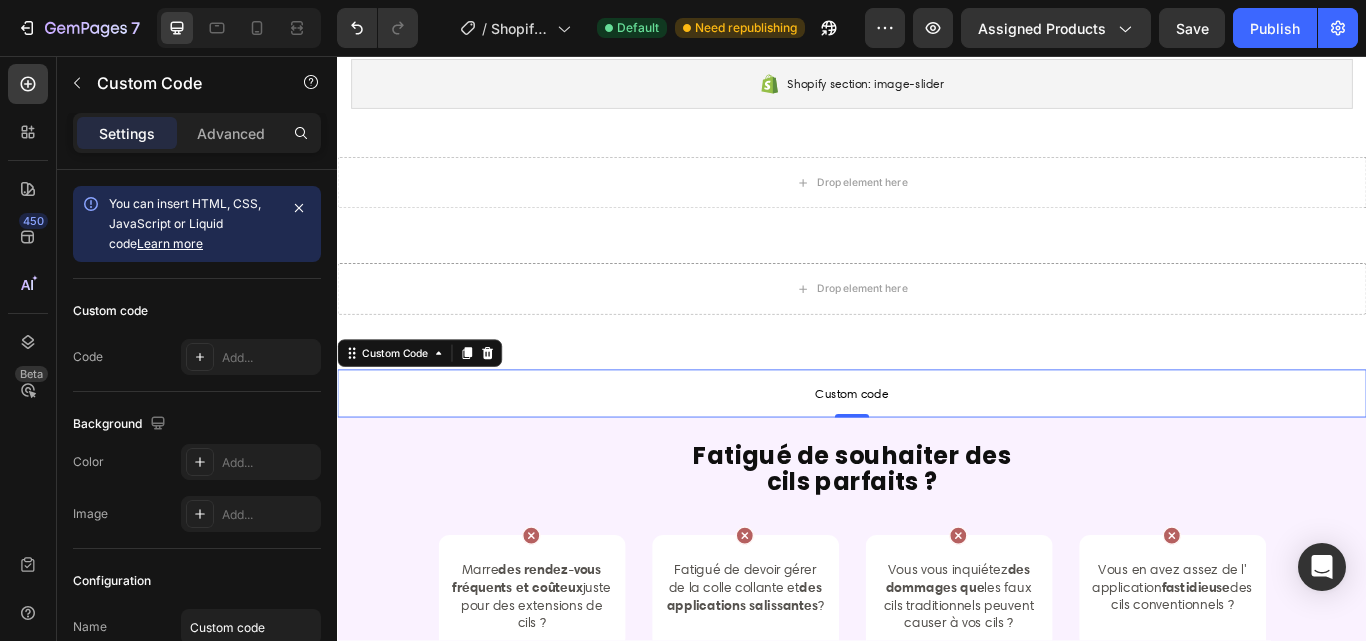 click on "Custom code" at bounding box center (937, 450) 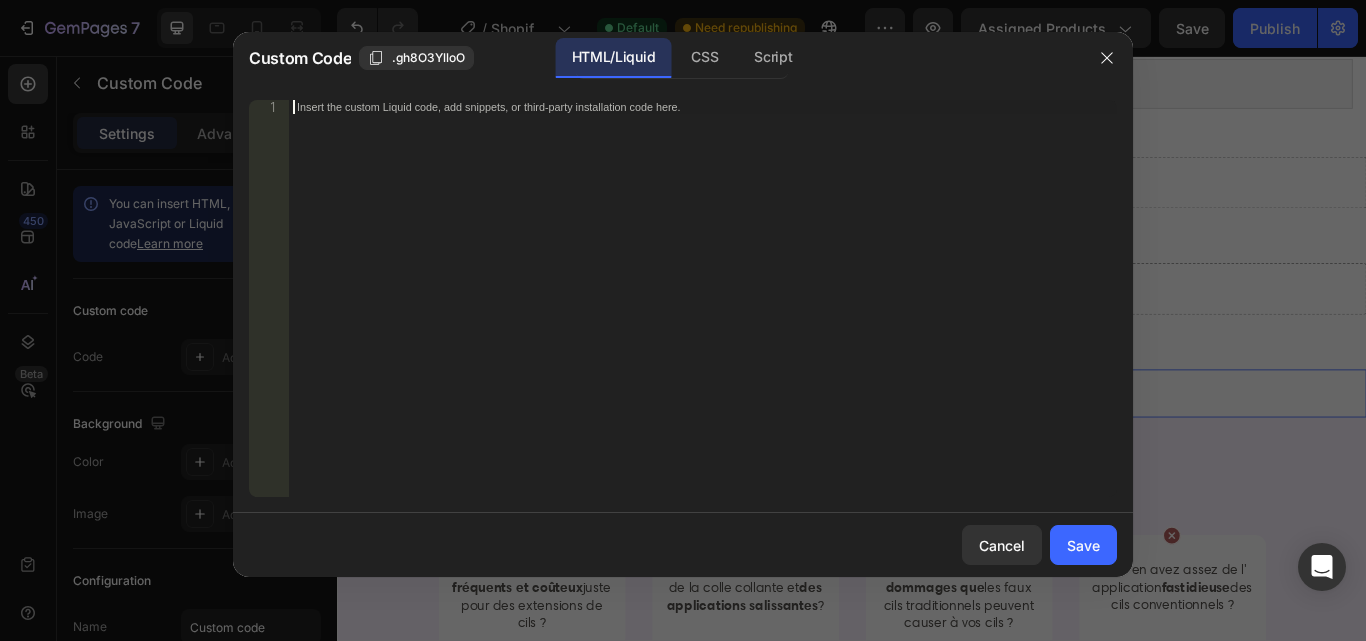 click on "Insert the custom Liquid code, add snippets, or third-party installation code here." at bounding box center [703, 312] 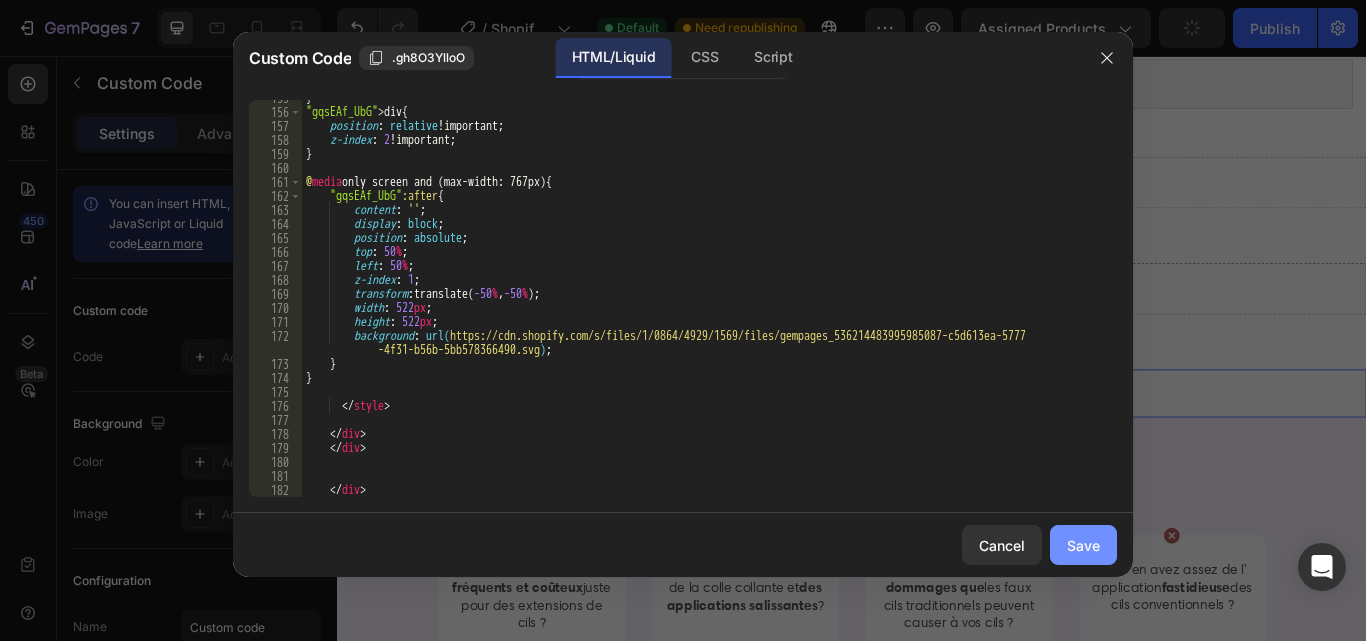 click on "Save" at bounding box center (1083, 545) 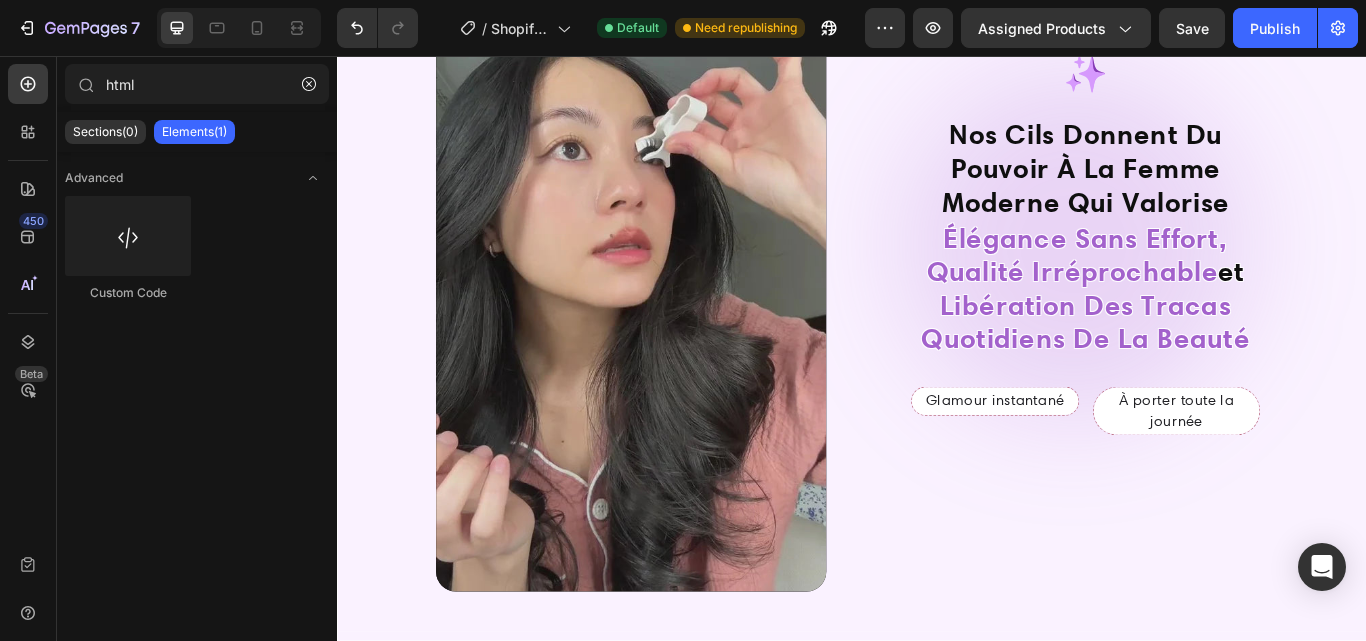 scroll, scrollTop: 879, scrollLeft: 0, axis: vertical 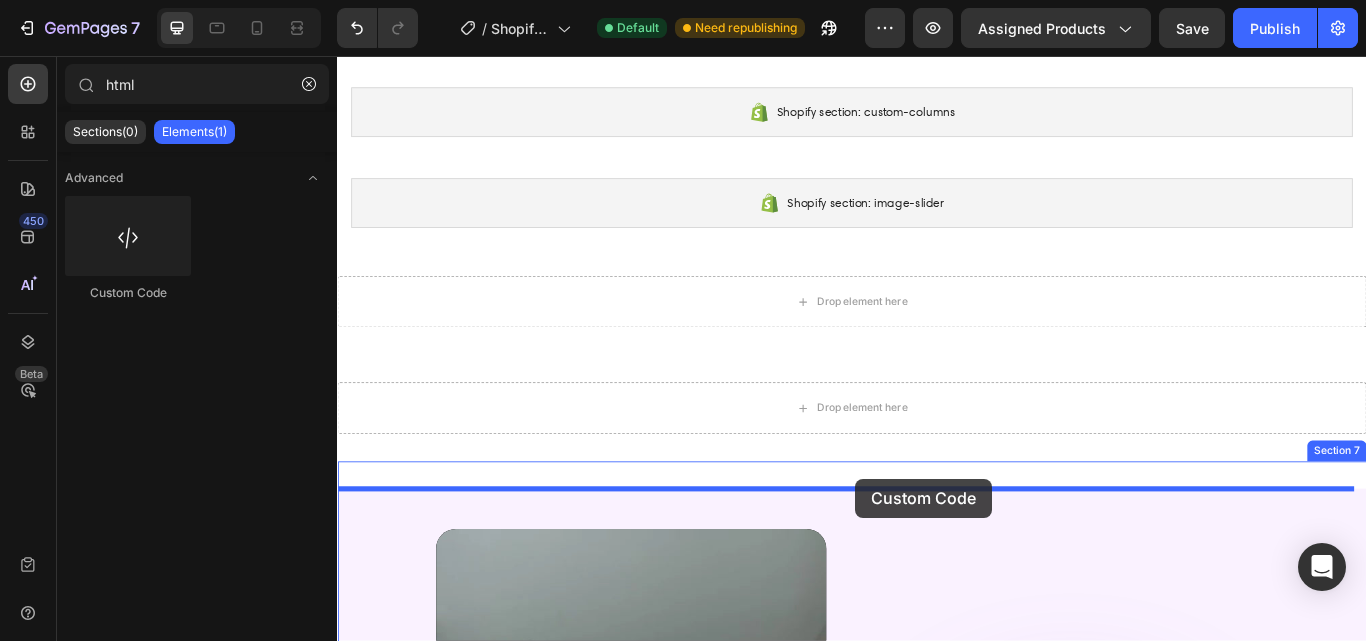 drag, startPoint x: 441, startPoint y: 323, endPoint x: 941, endPoint y: 549, distance: 548.7039 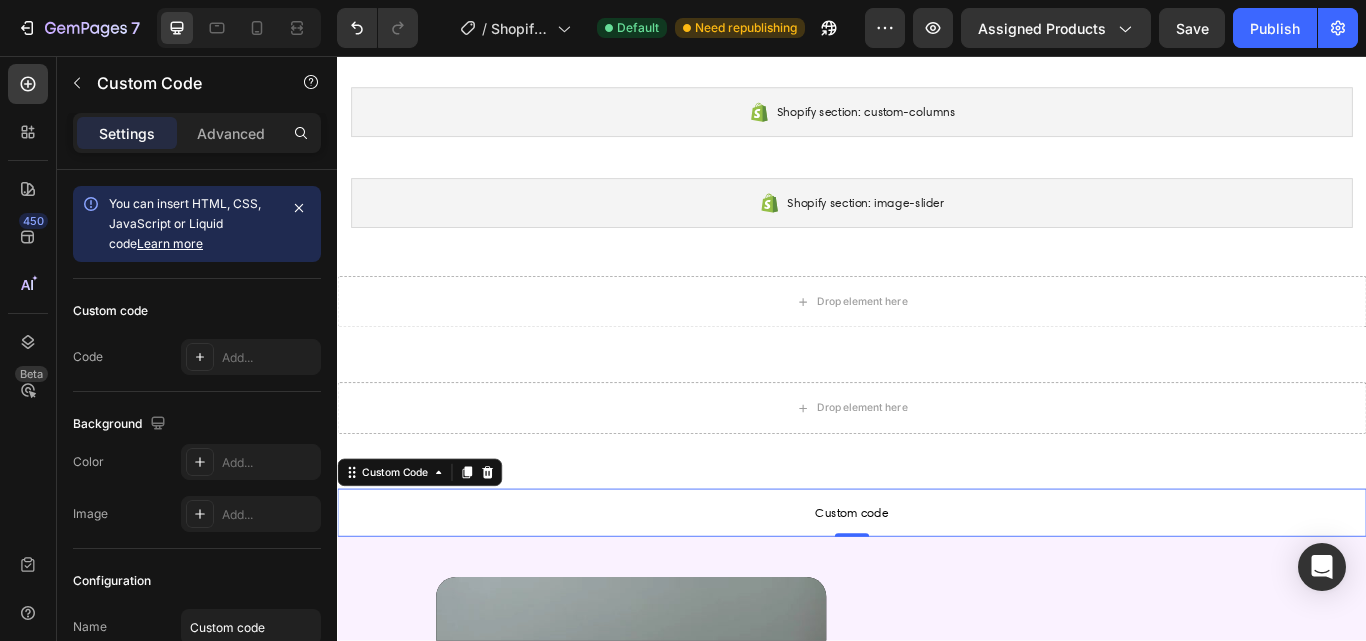 click on "Custom code" at bounding box center (937, 589) 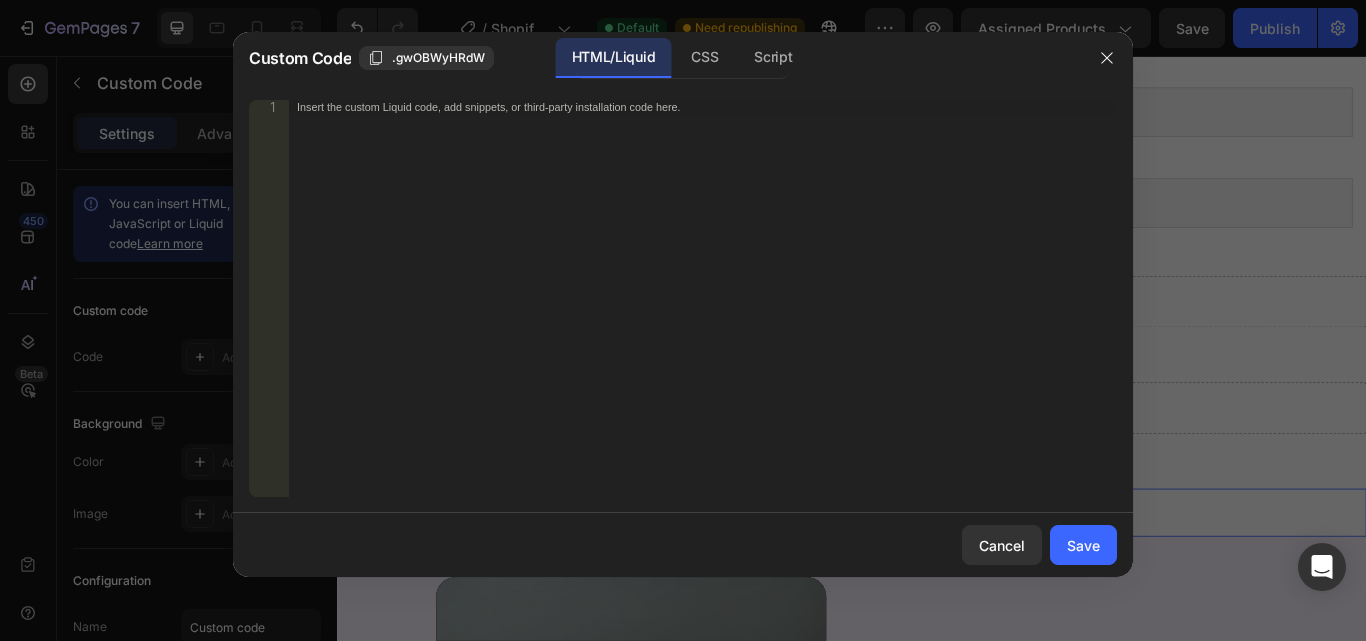 click on "Insert the custom Liquid code, add snippets, or third-party installation code here." at bounding box center [703, 312] 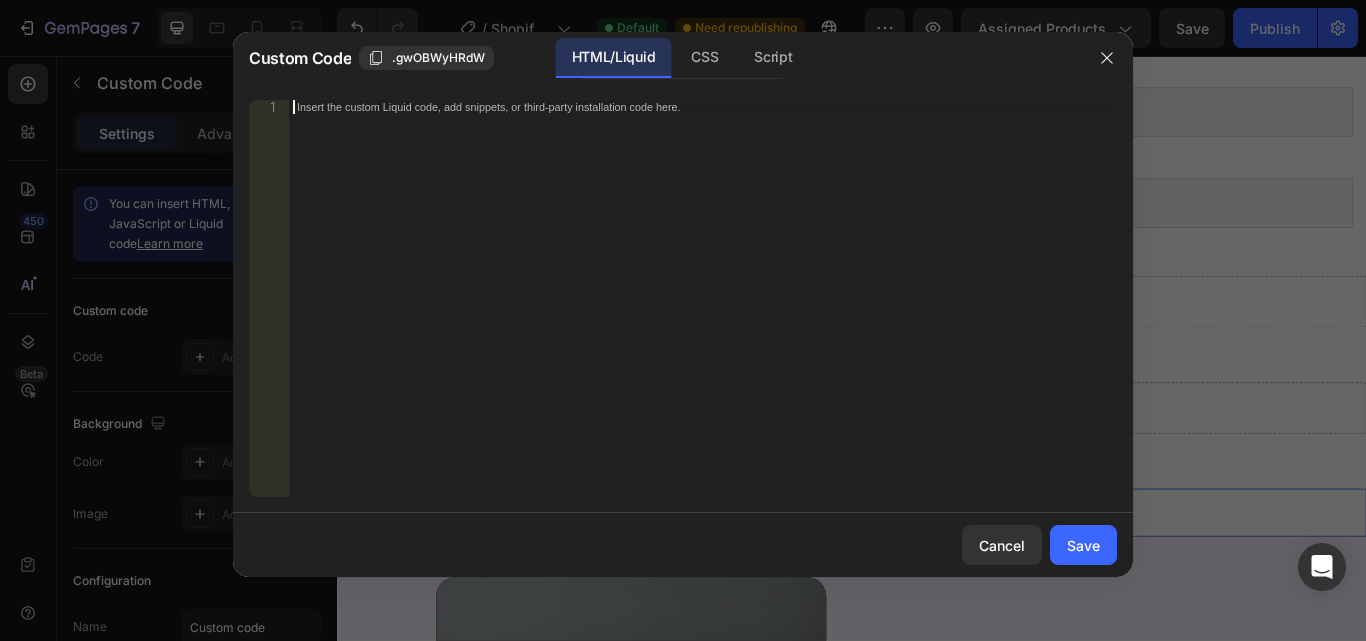 paste on "</section>" 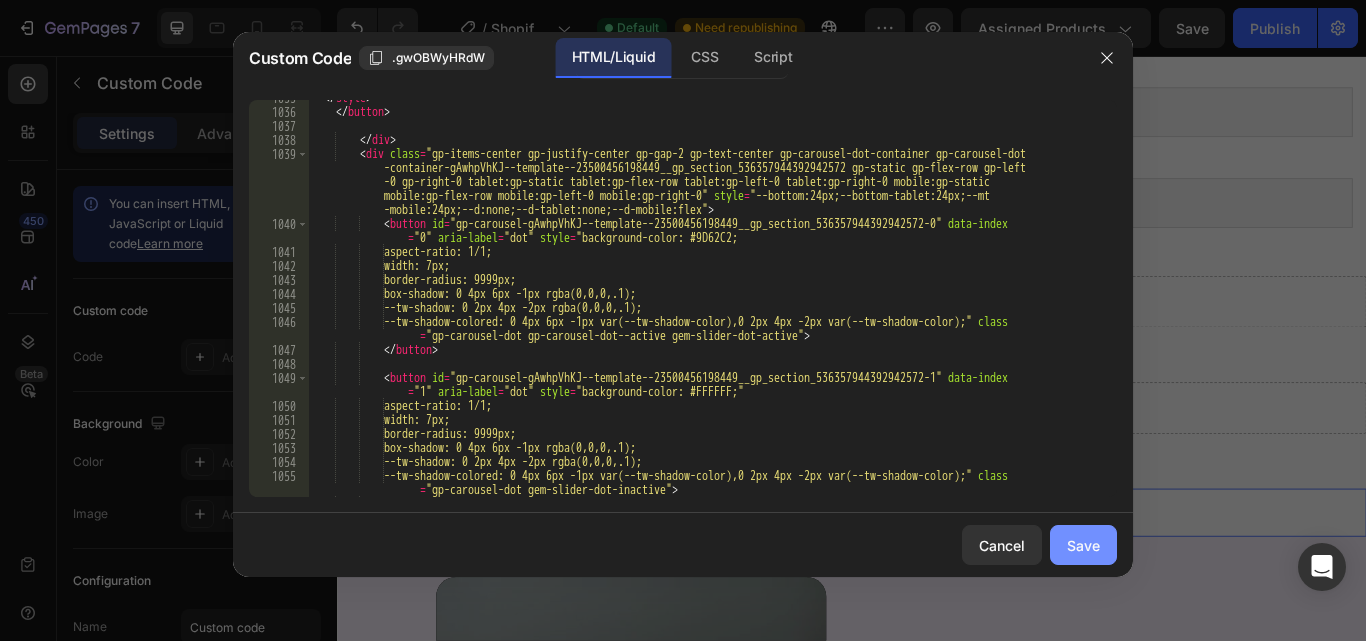 click on "Save" at bounding box center (1083, 545) 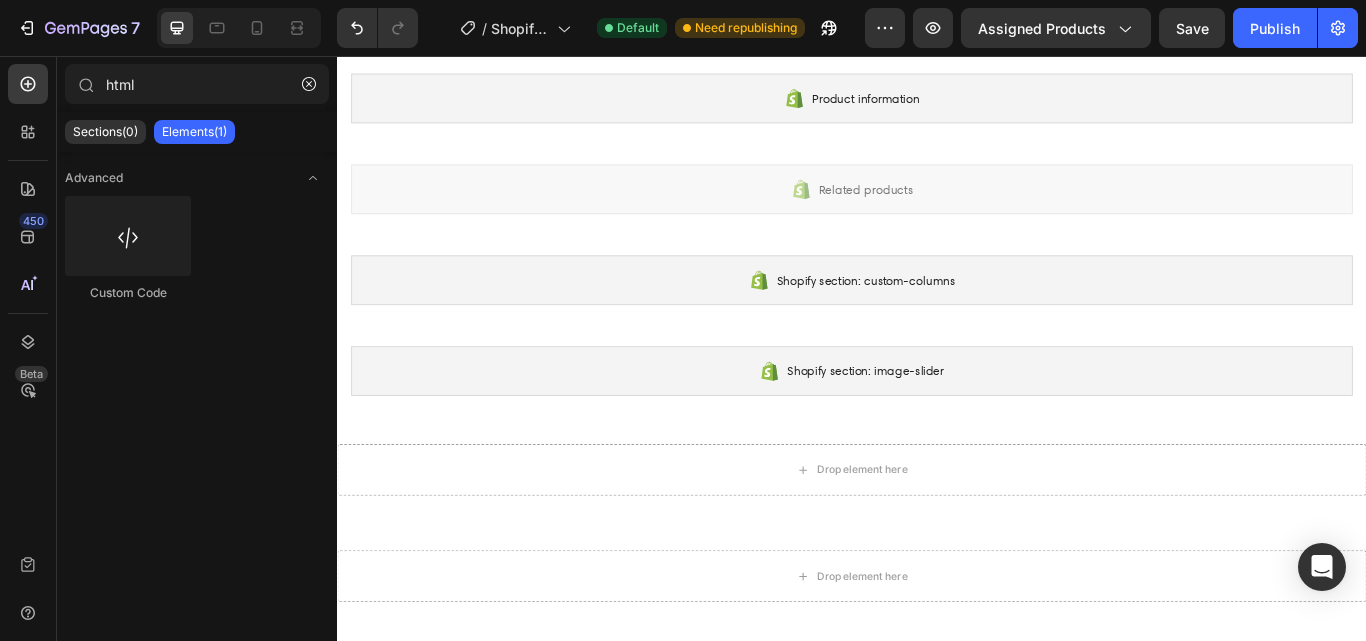 scroll, scrollTop: 19, scrollLeft: 0, axis: vertical 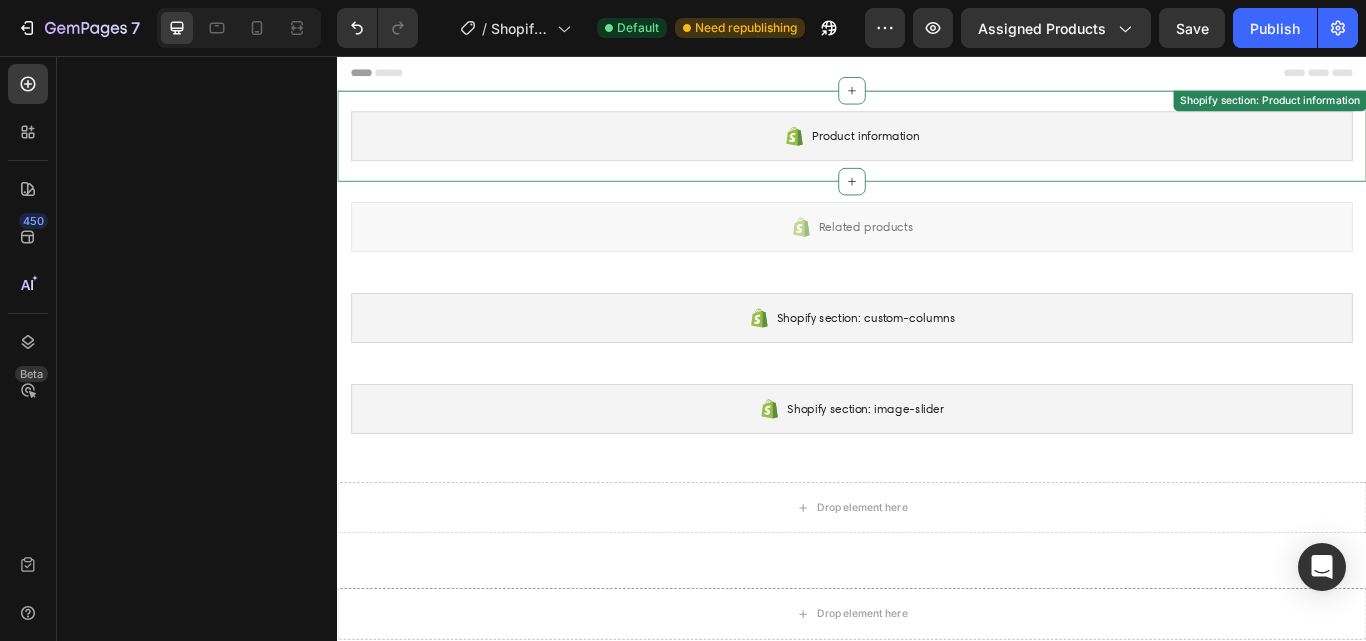 click on "Product information" at bounding box center [953, 150] 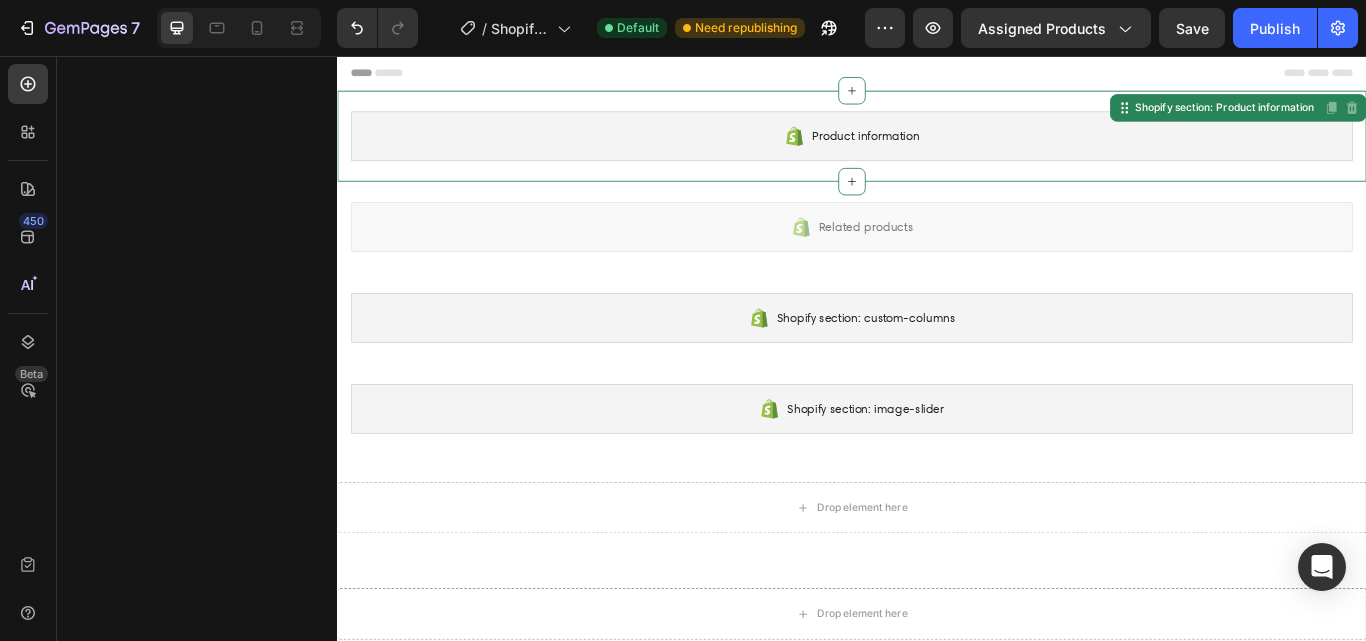 click on "Product information" at bounding box center (953, 150) 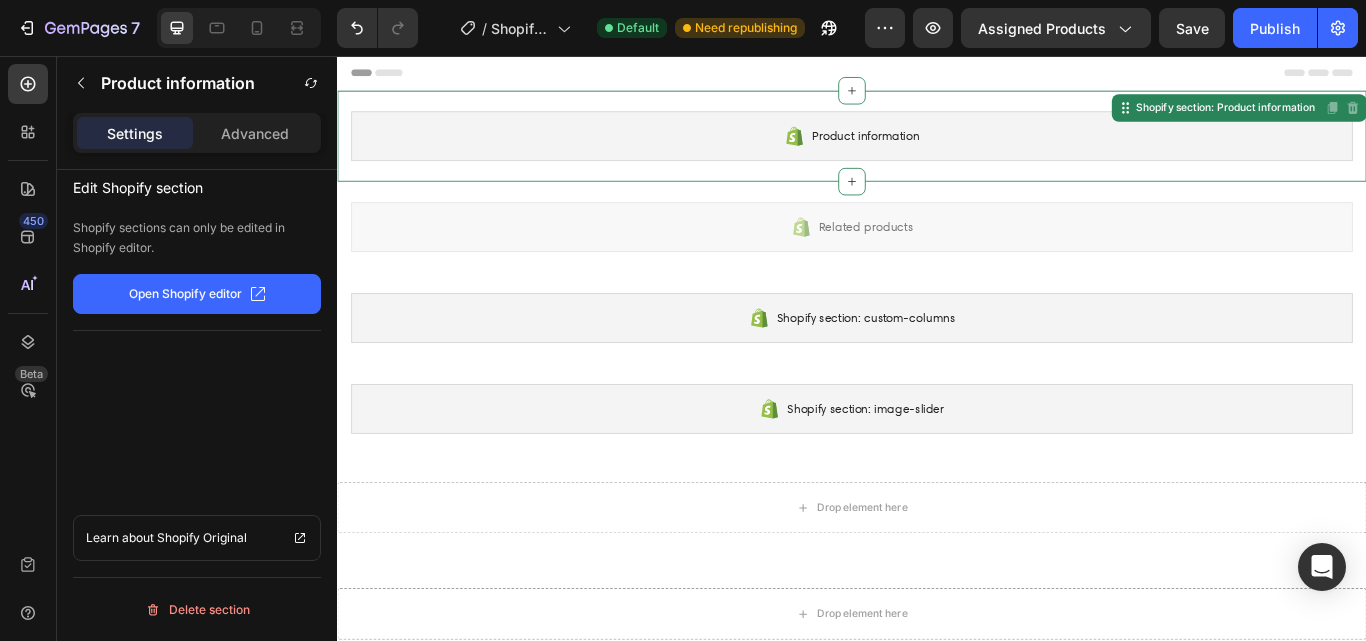click on "Product information" at bounding box center (953, 150) 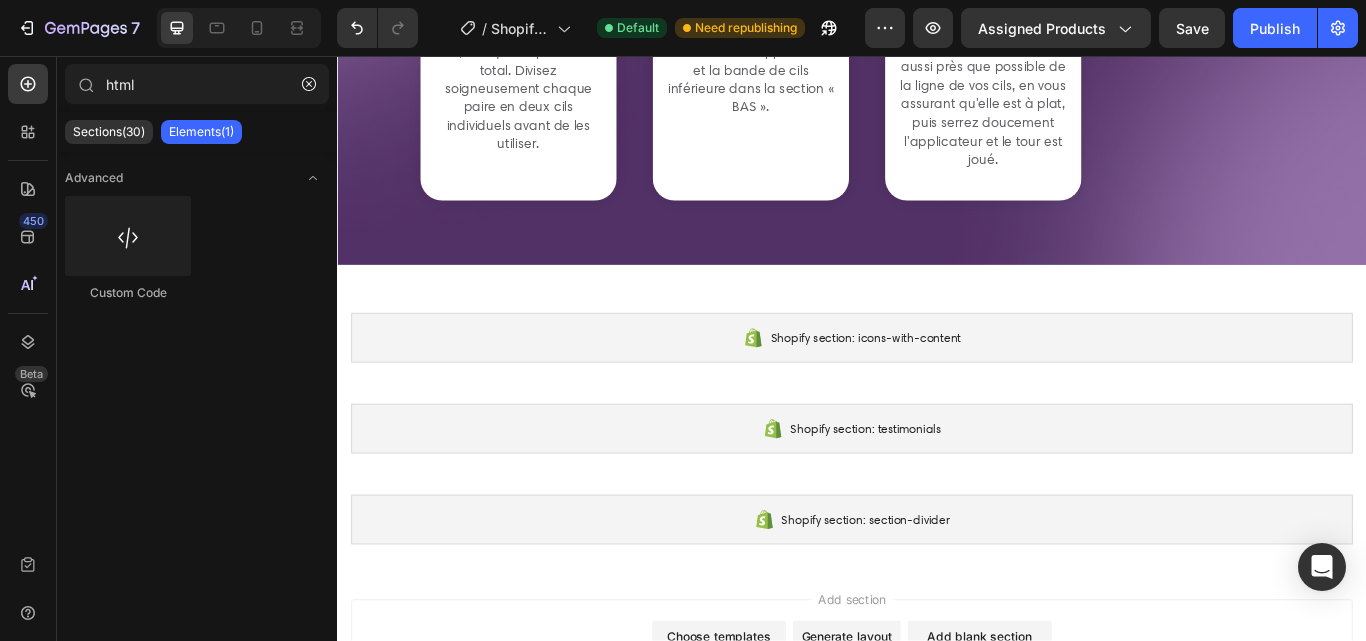 scroll, scrollTop: 3861, scrollLeft: 0, axis: vertical 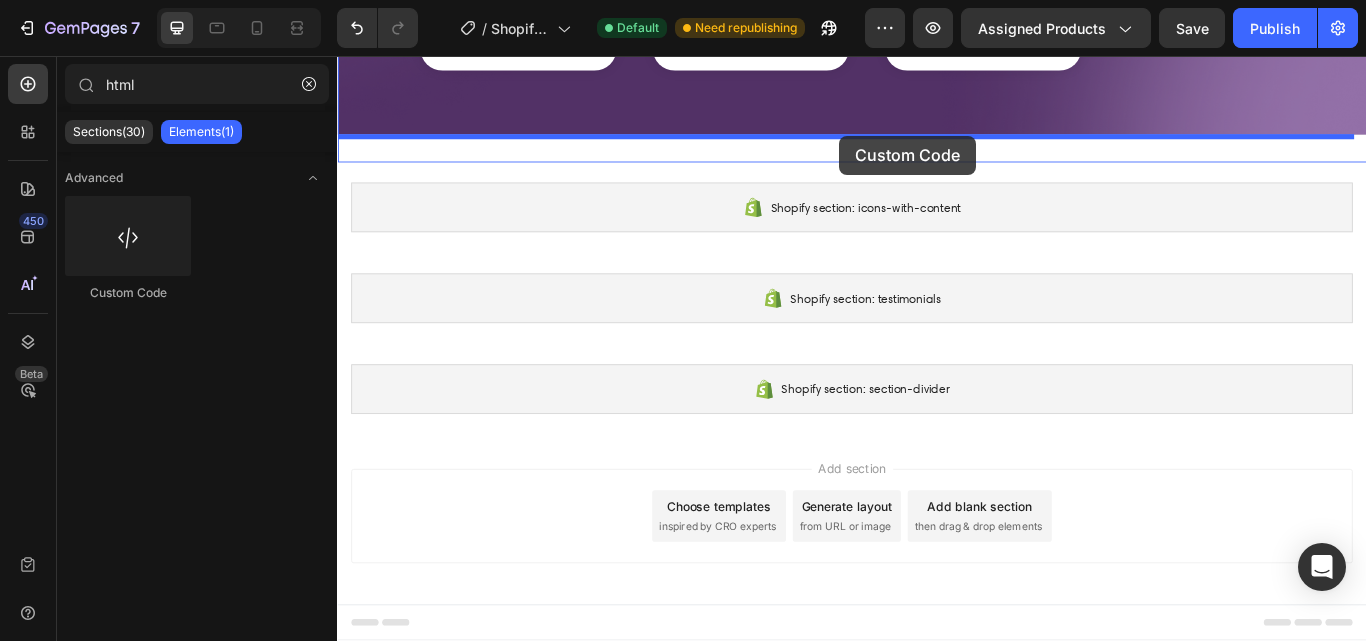 drag, startPoint x: 458, startPoint y: 294, endPoint x: 921, endPoint y: 151, distance: 484.58023 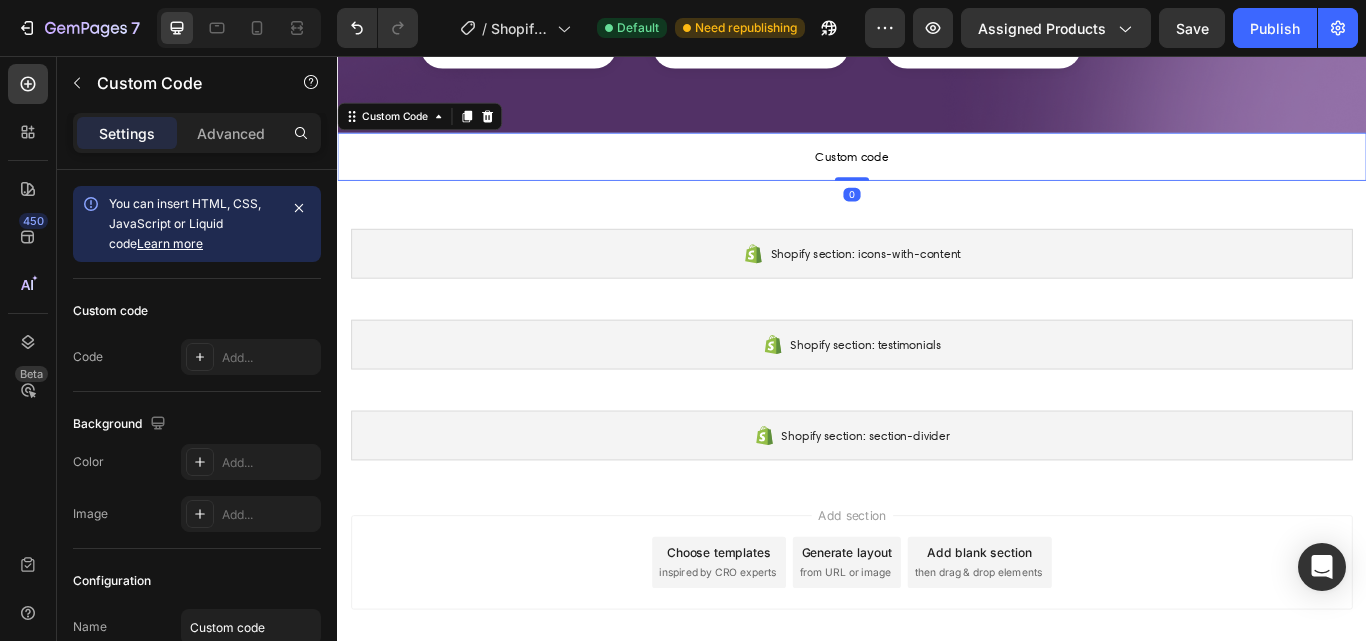 click on "Custom code" at bounding box center (937, 174) 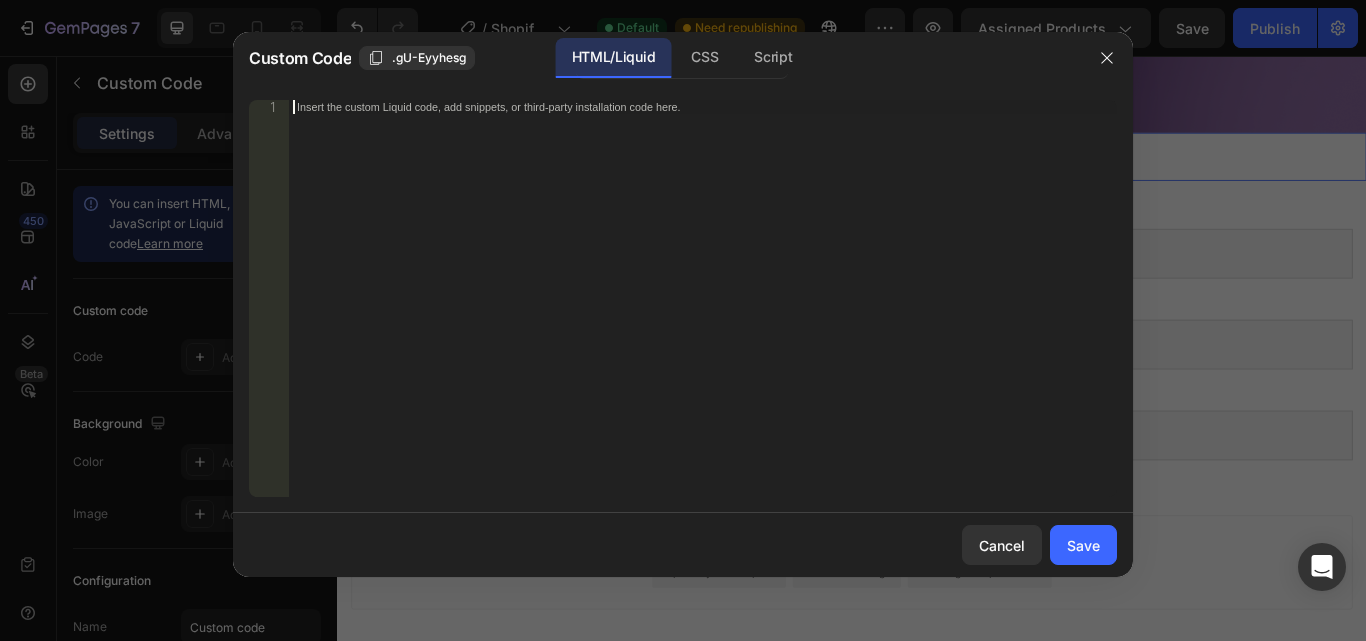 click on "Insert the custom Liquid code, add snippets, or third-party installation code here." at bounding box center [703, 312] 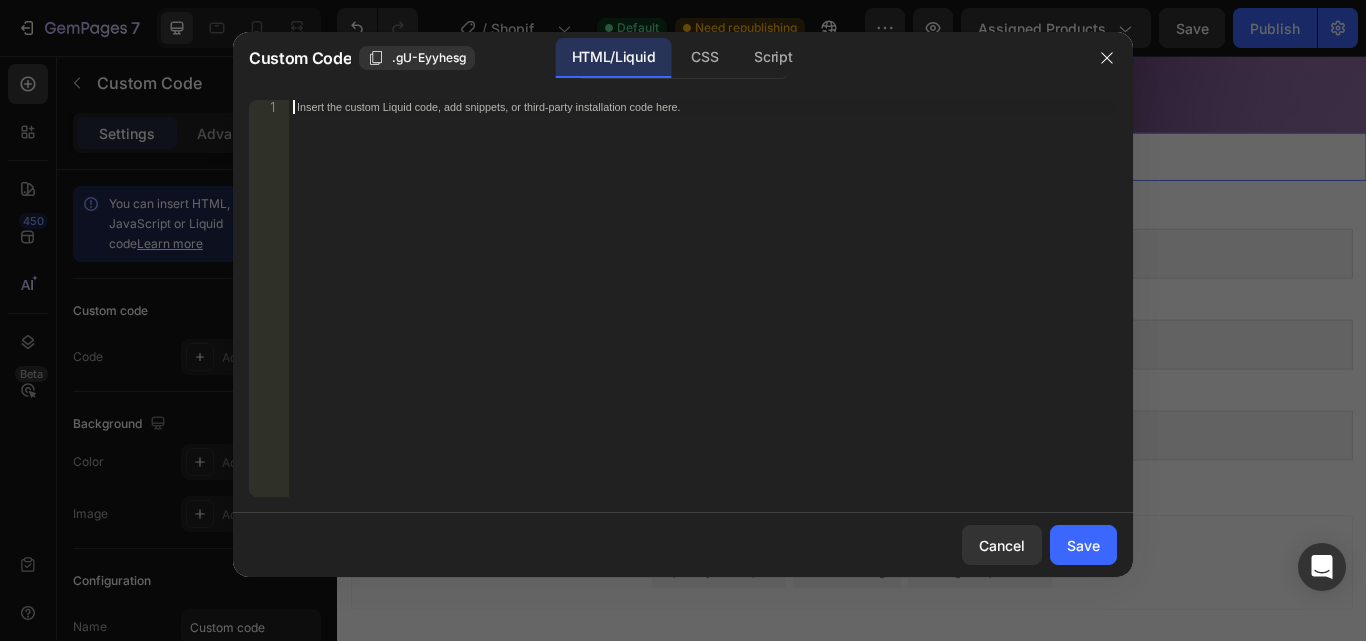 paste on "</section>" 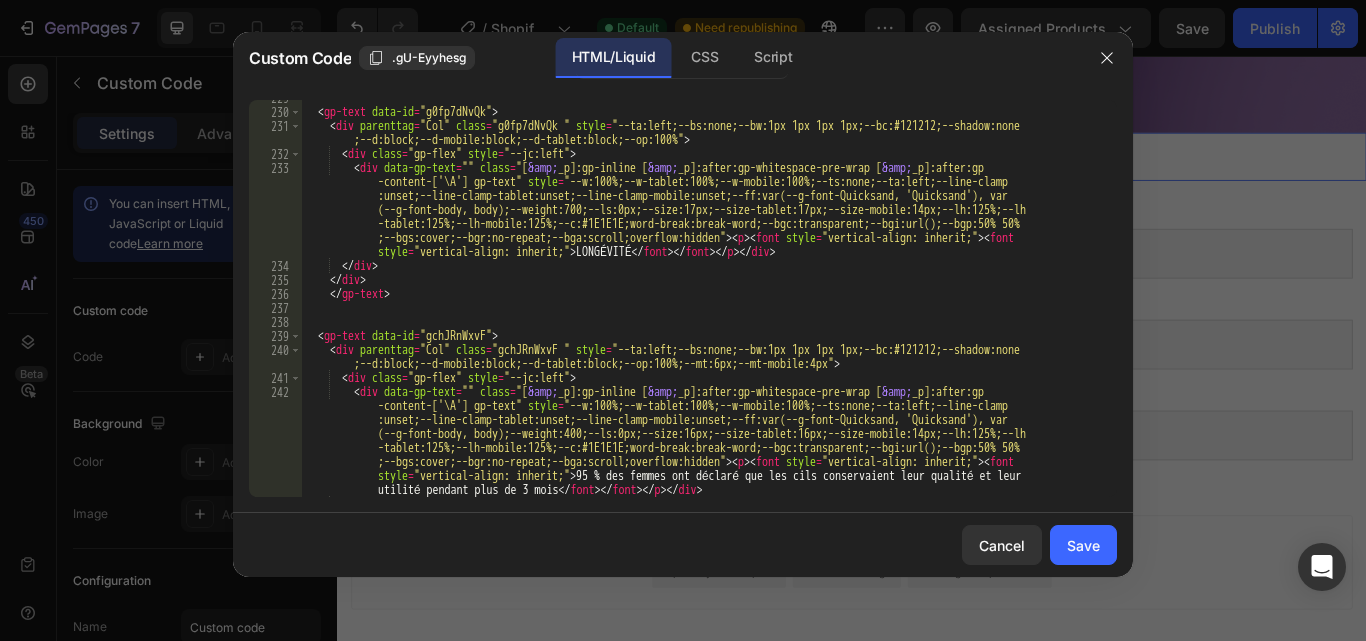 scroll, scrollTop: 6113, scrollLeft: 0, axis: vertical 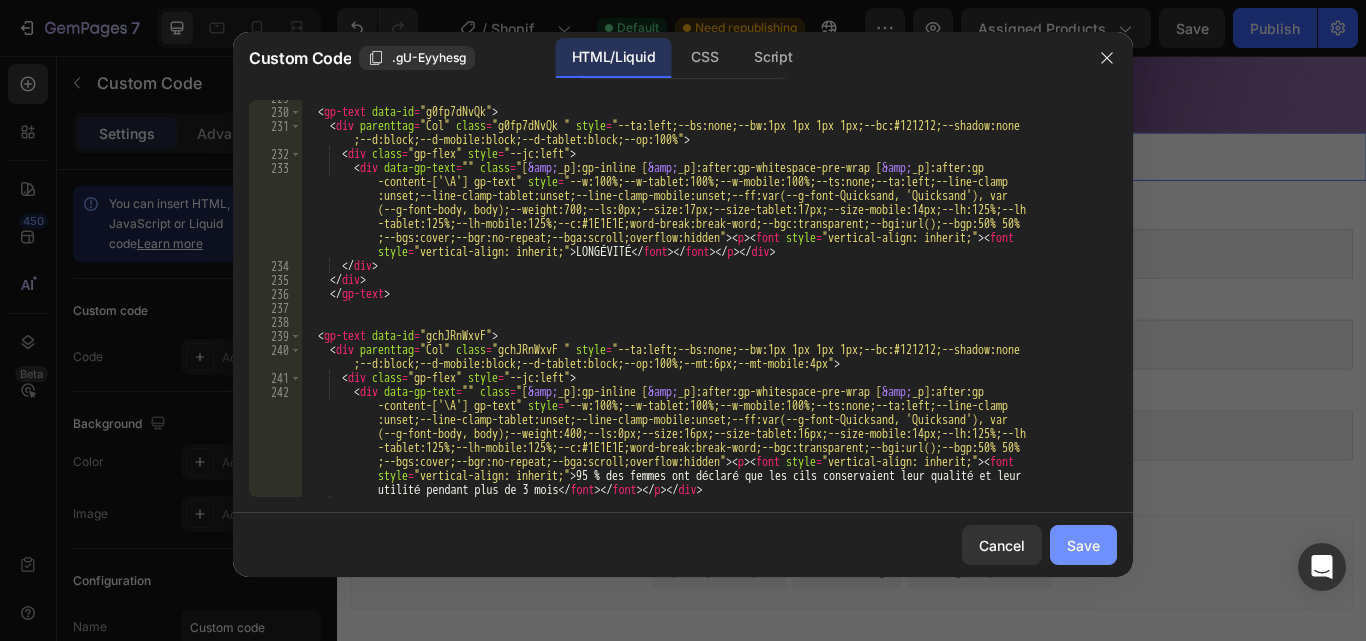 click on "Save" 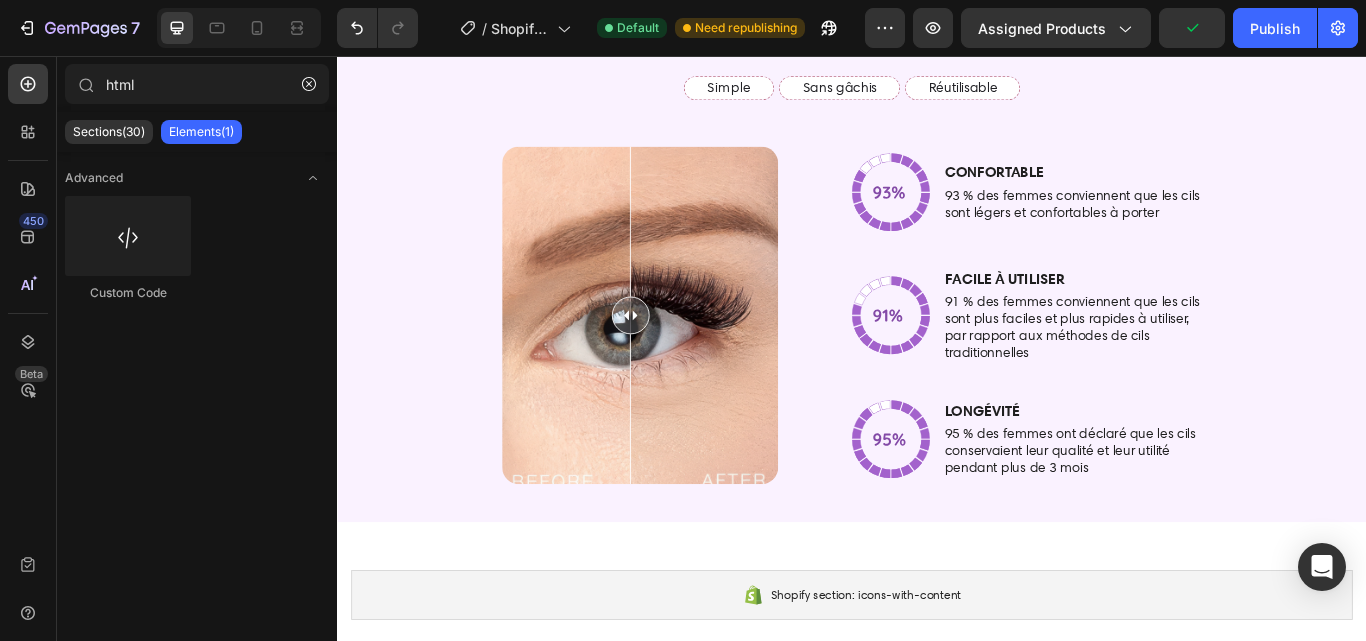 scroll, scrollTop: 4221, scrollLeft: 0, axis: vertical 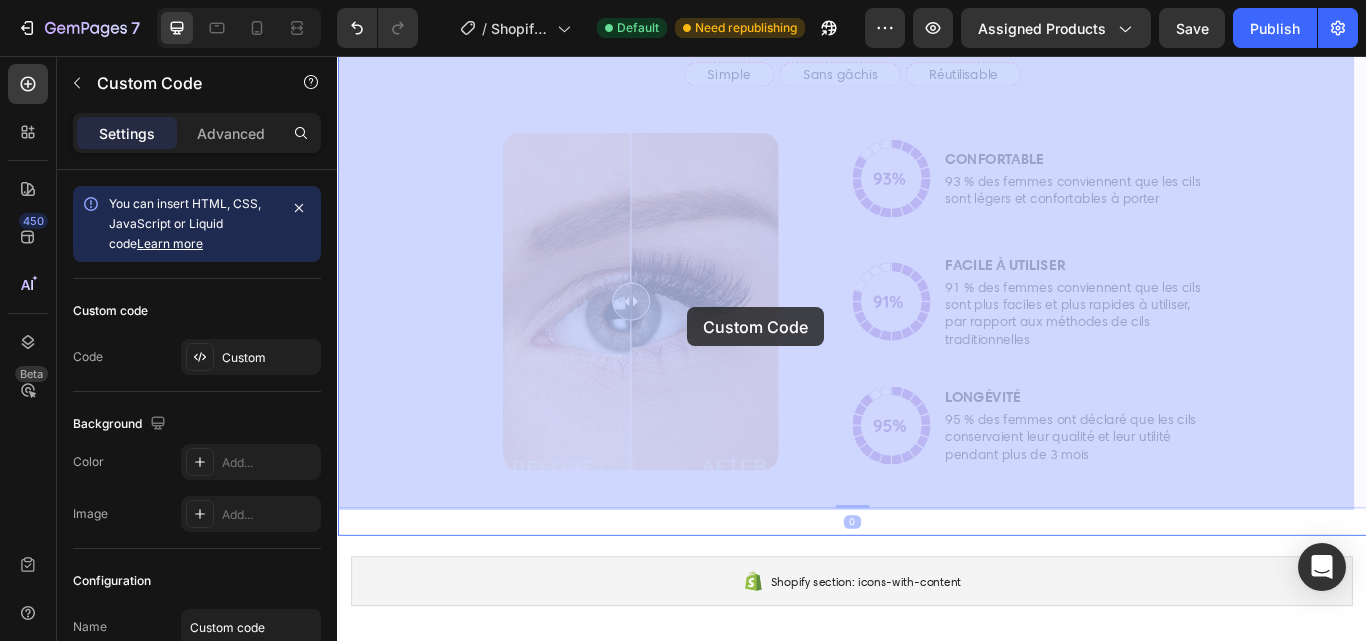 drag, startPoint x: 672, startPoint y: 347, endPoint x: 696, endPoint y: 349, distance: 24.083189 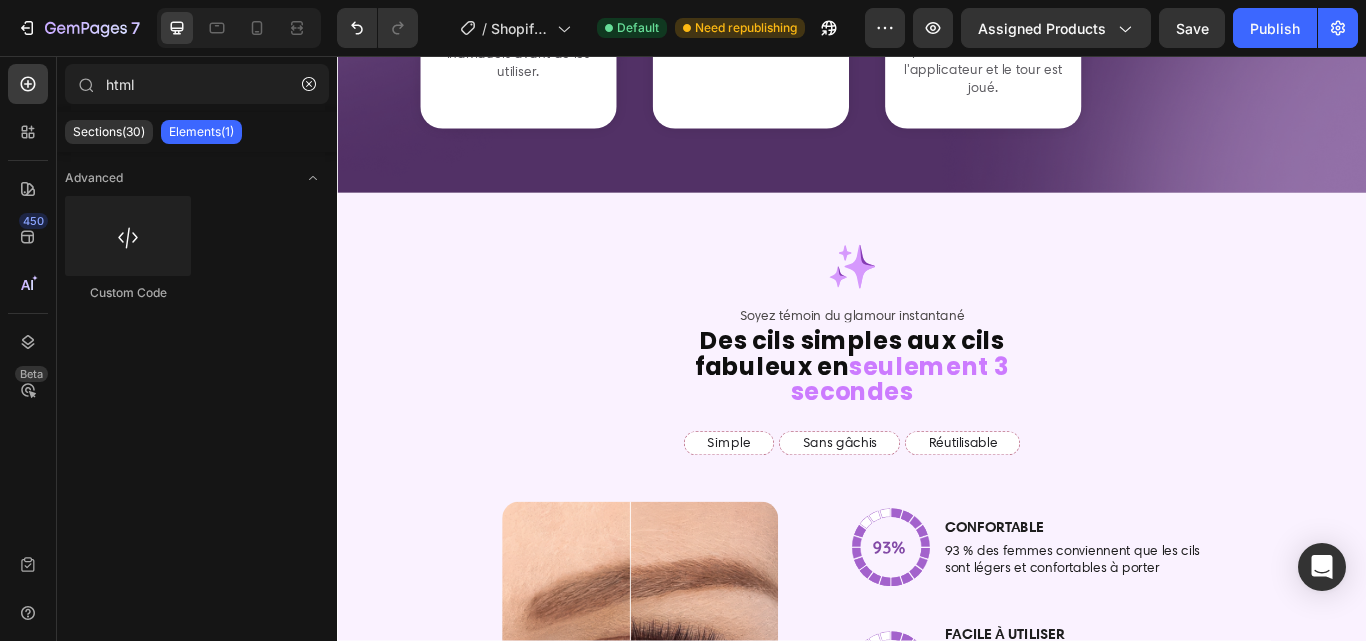 scroll, scrollTop: 3750, scrollLeft: 0, axis: vertical 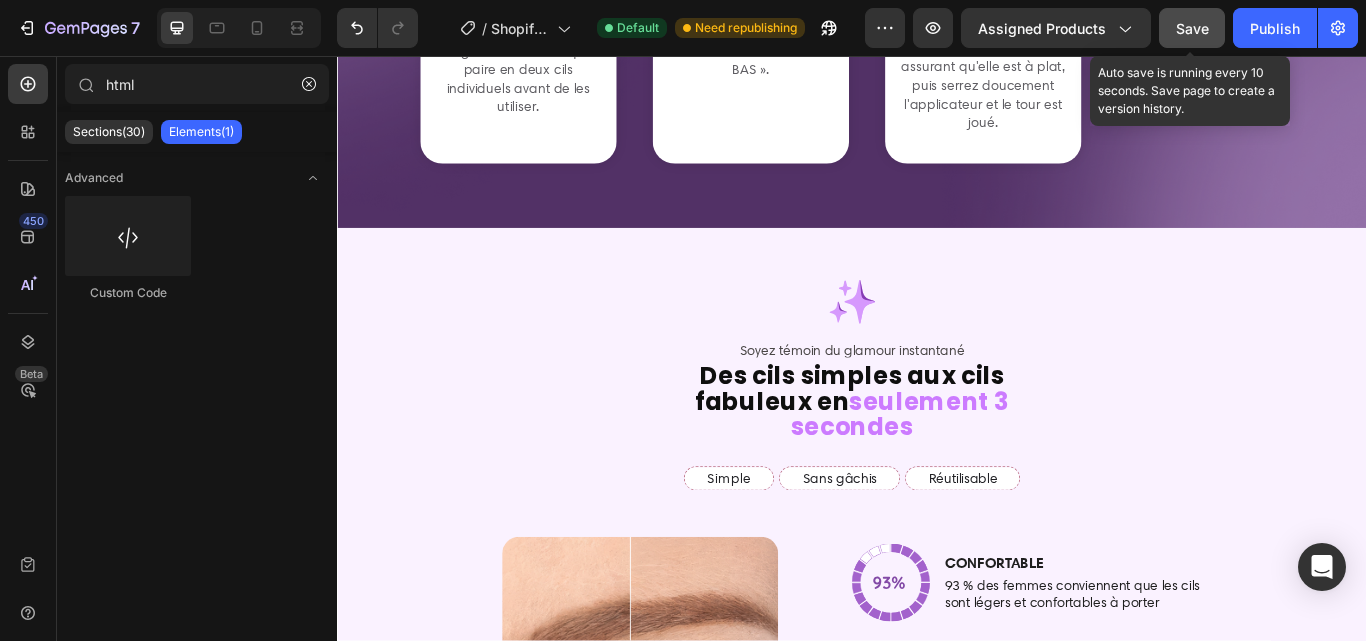 click on "Save" at bounding box center [1192, 28] 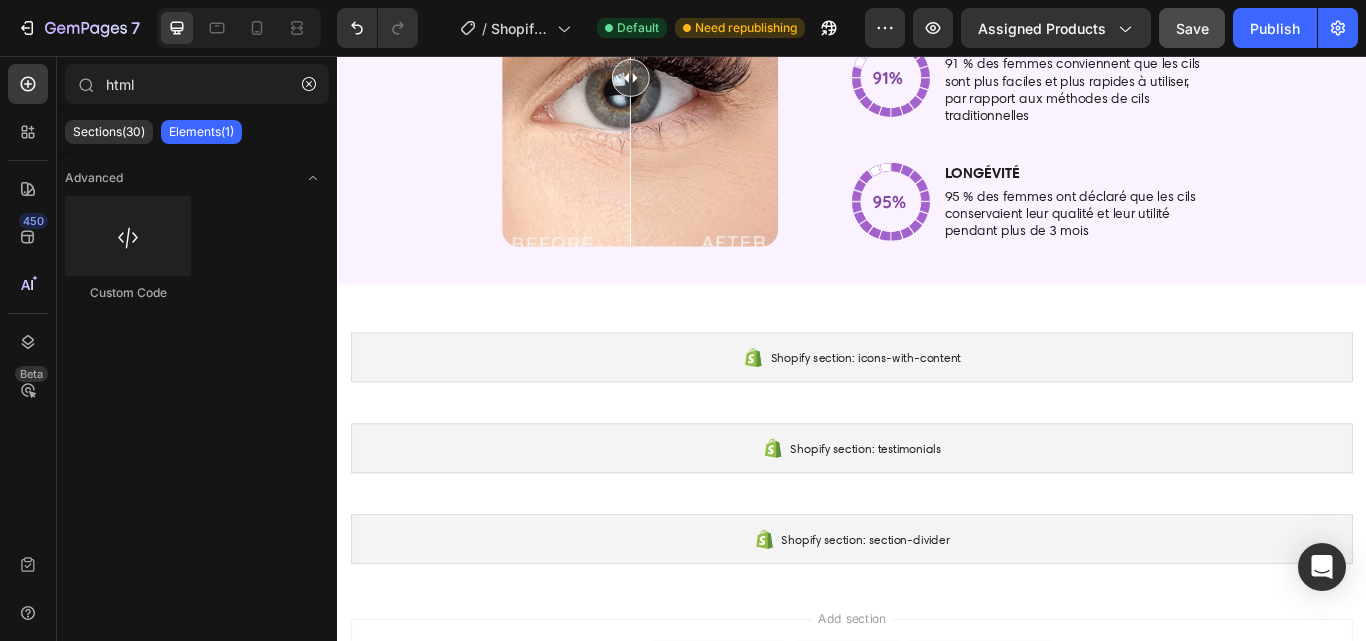 scroll, scrollTop: 4511, scrollLeft: 0, axis: vertical 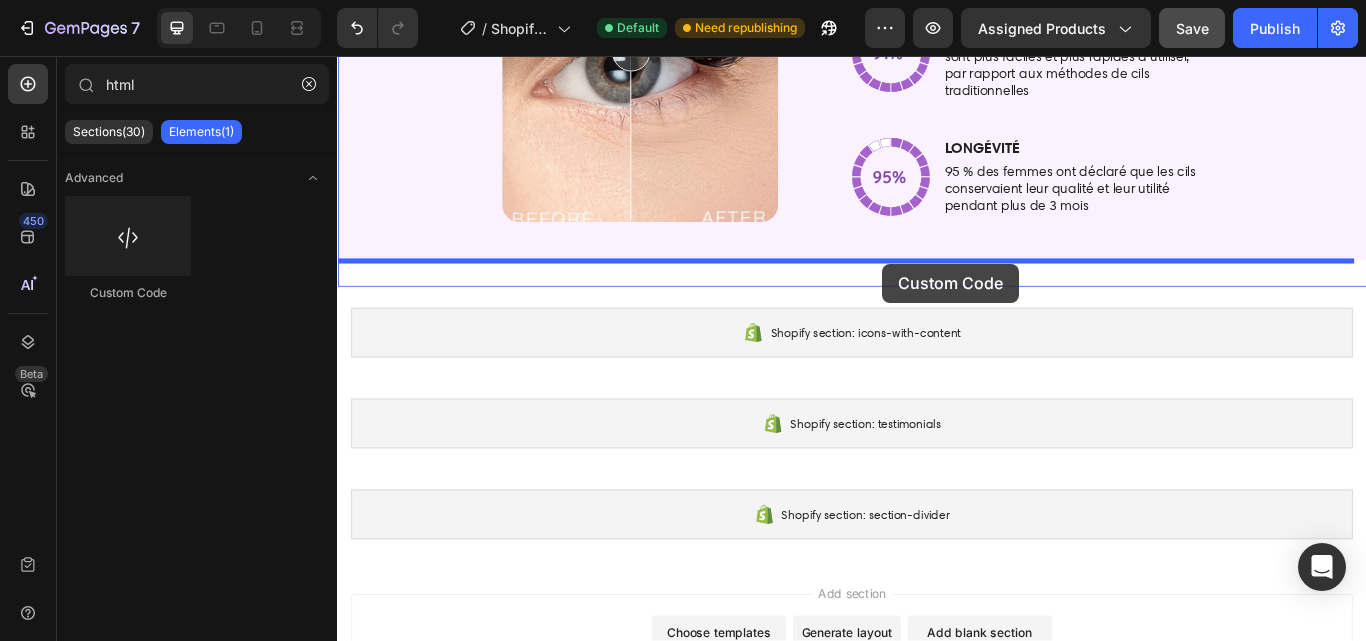 drag, startPoint x: 480, startPoint y: 309, endPoint x: 972, endPoint y: 298, distance: 492.12296 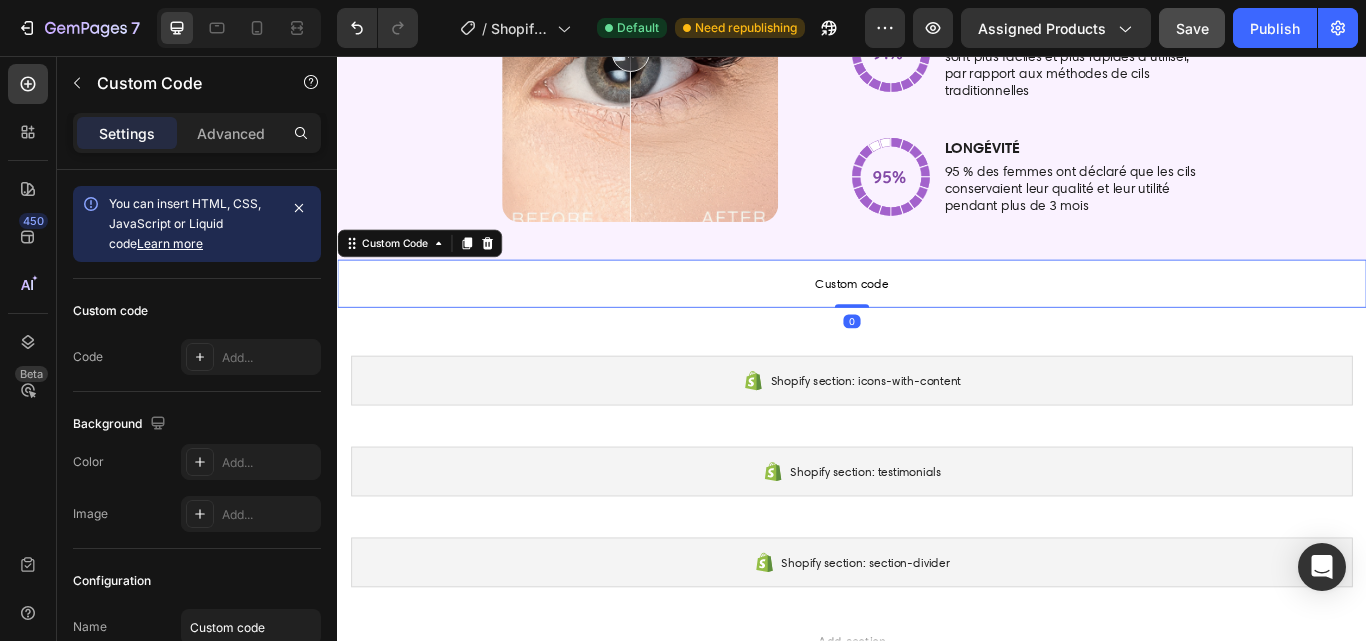 click on "Custom code" at bounding box center [937, 322] 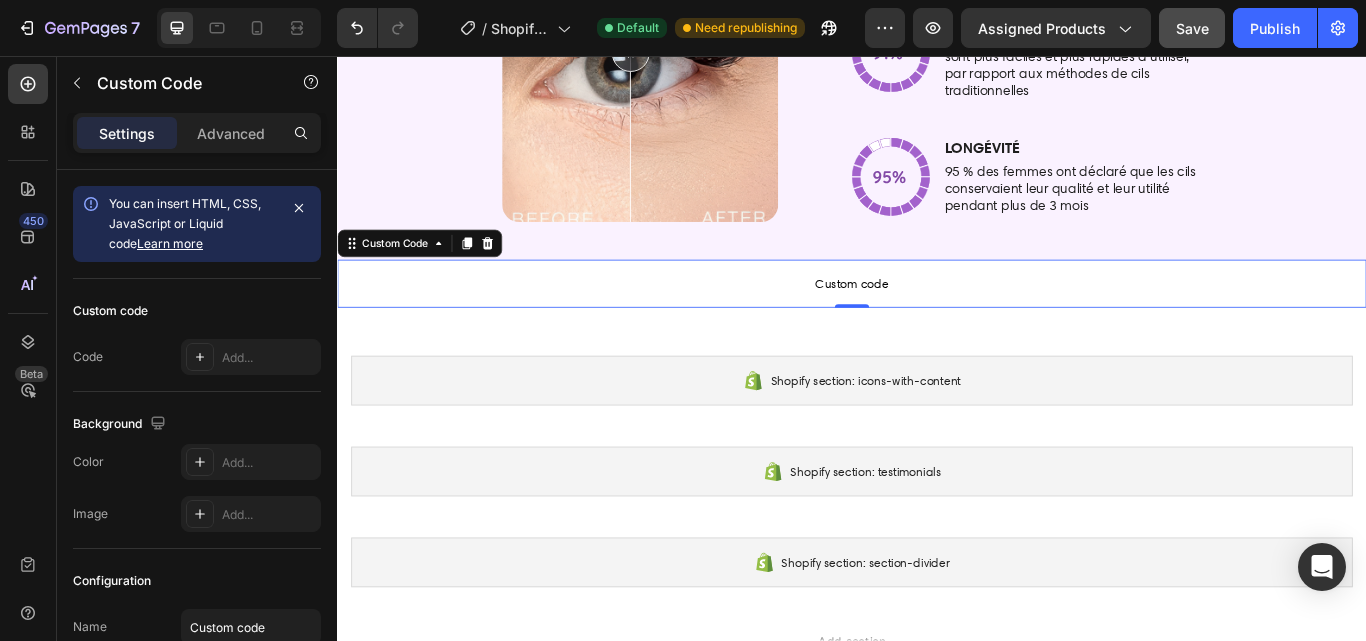click on "Custom code" at bounding box center (937, 322) 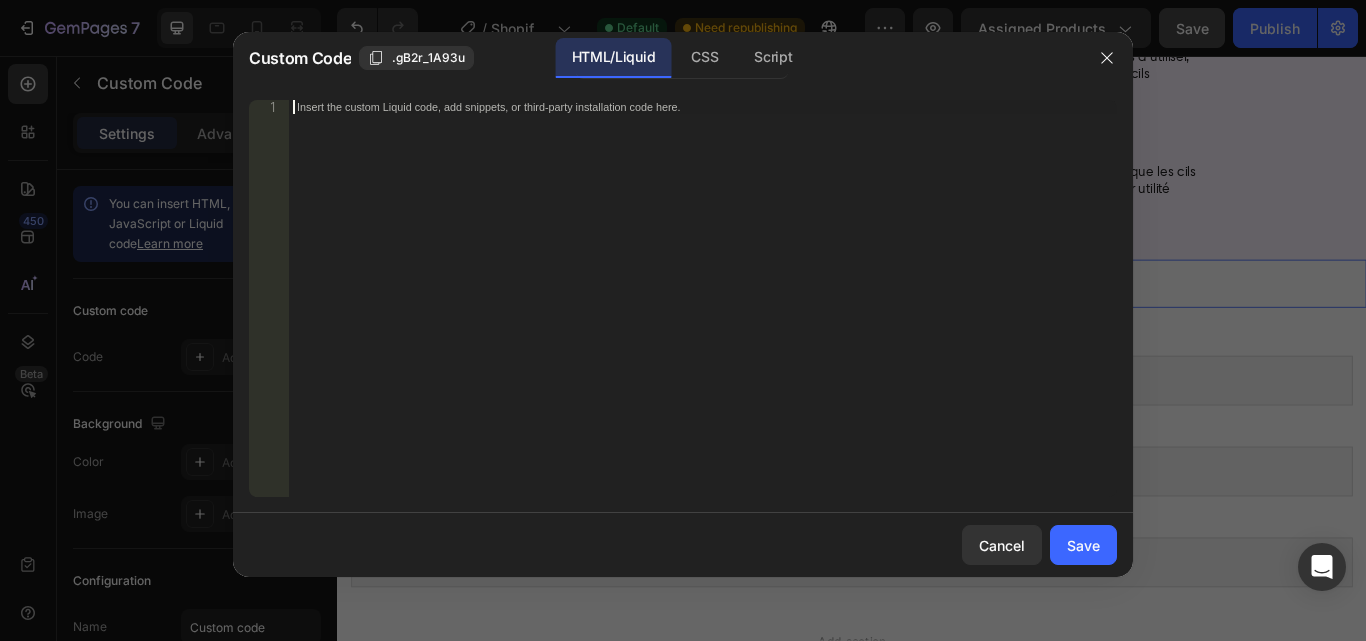click on "Insert the custom Liquid code, add snippets, or third-party installation code here." at bounding box center (703, 312) 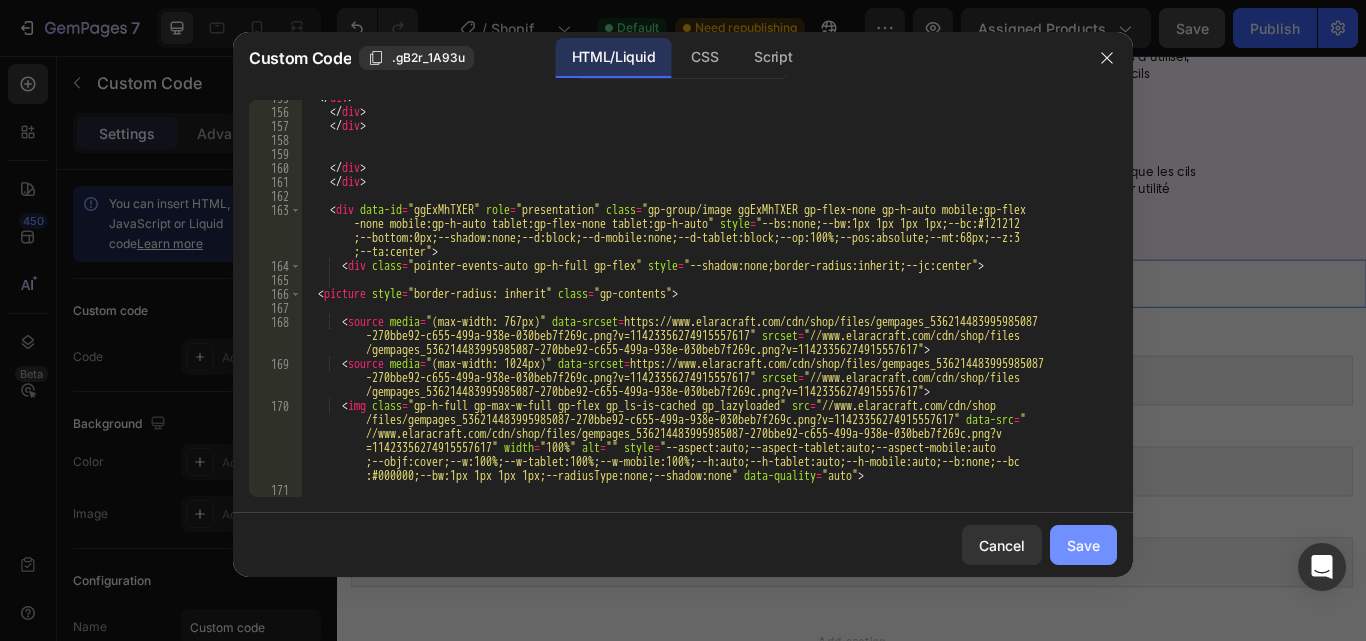 click on "Save" 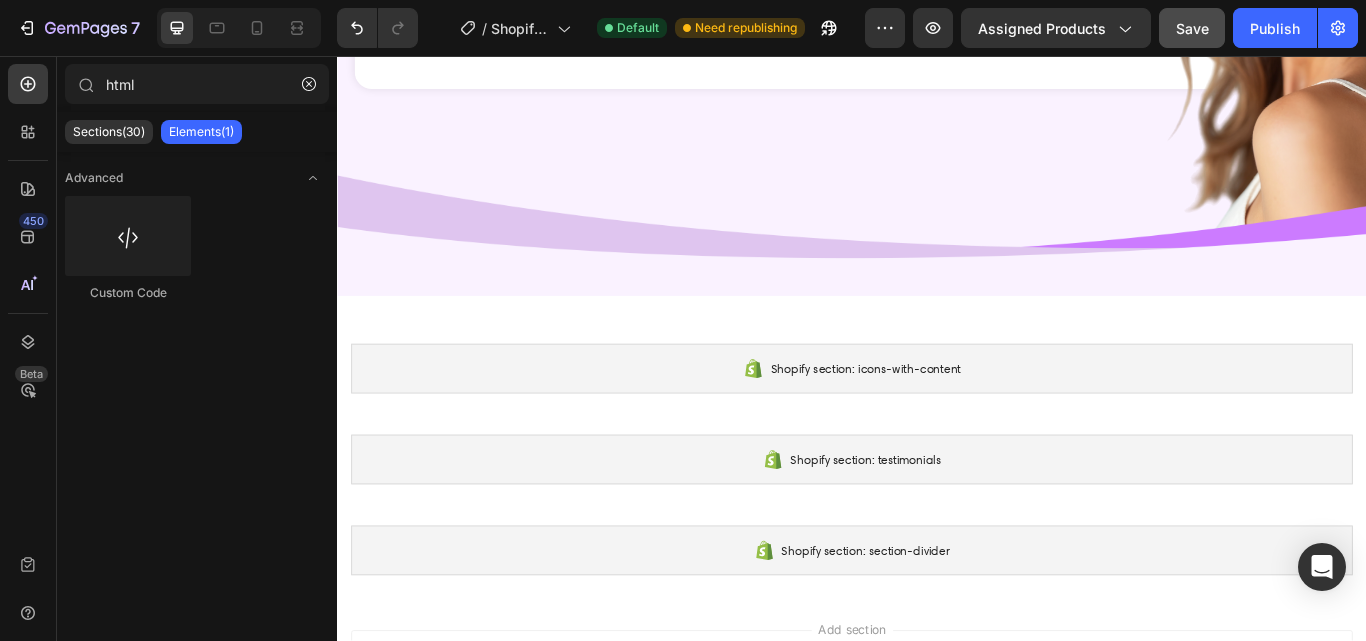 scroll, scrollTop: 5279, scrollLeft: 0, axis: vertical 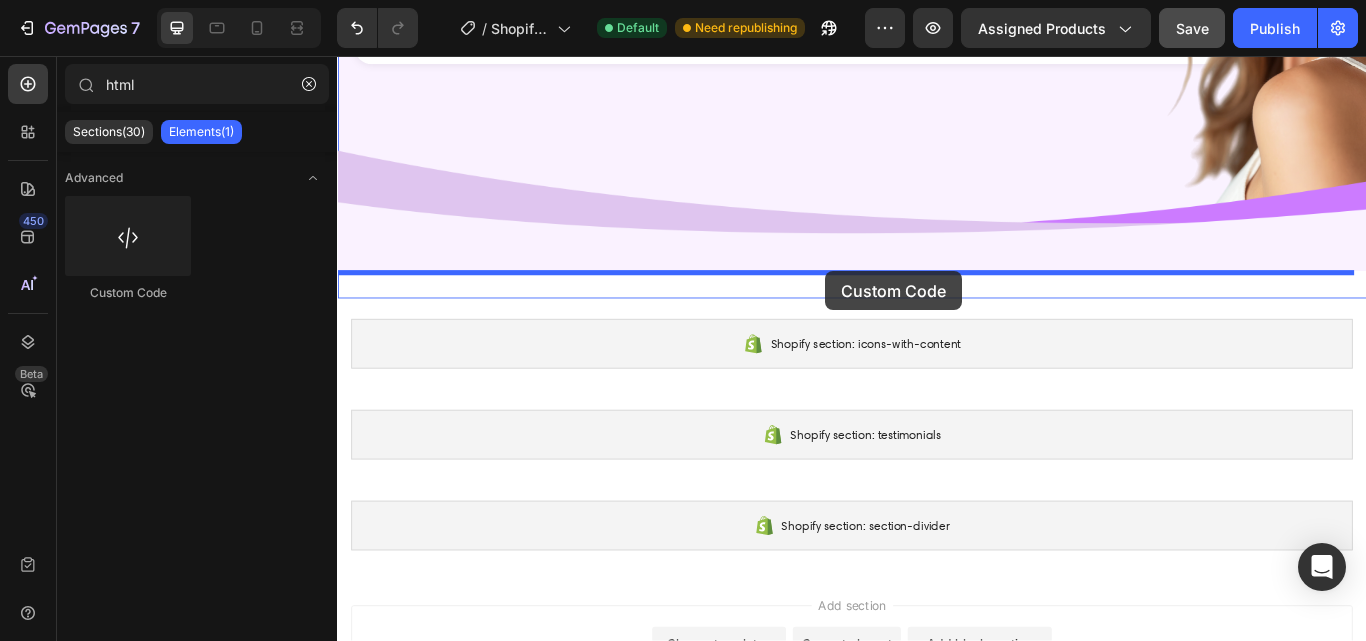 drag, startPoint x: 535, startPoint y: 304, endPoint x: 906, endPoint y: 307, distance: 371.01212 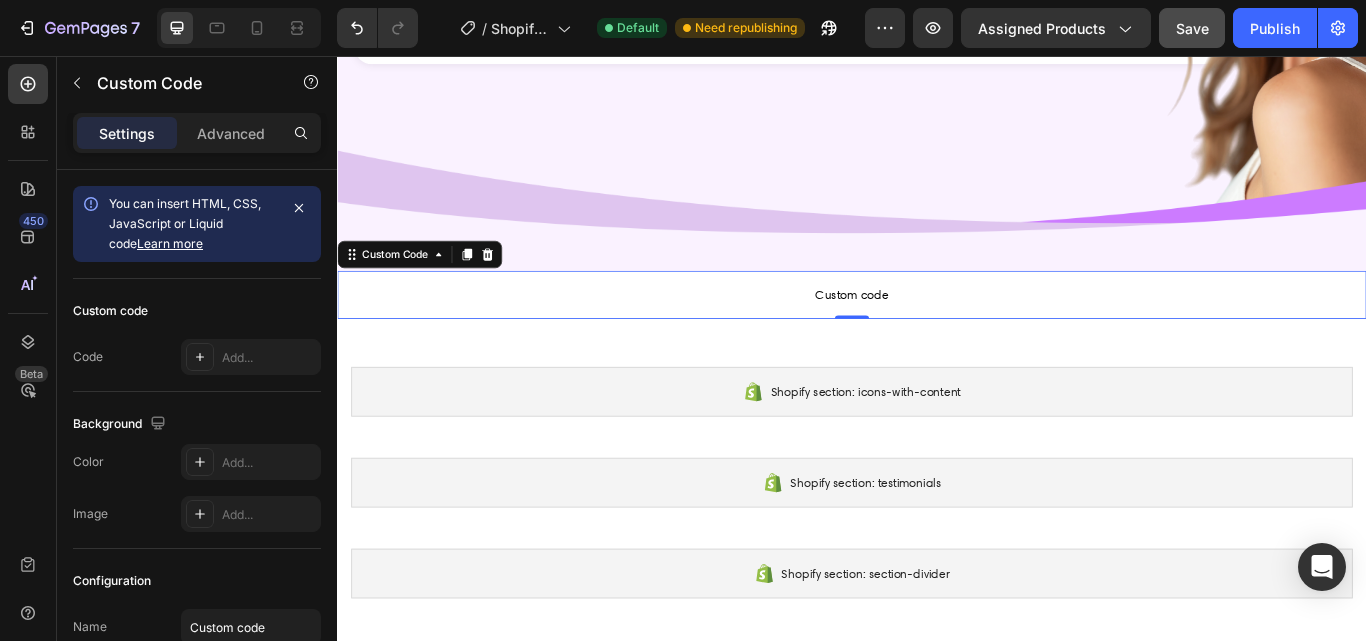 click on "Custom code" at bounding box center [937, 335] 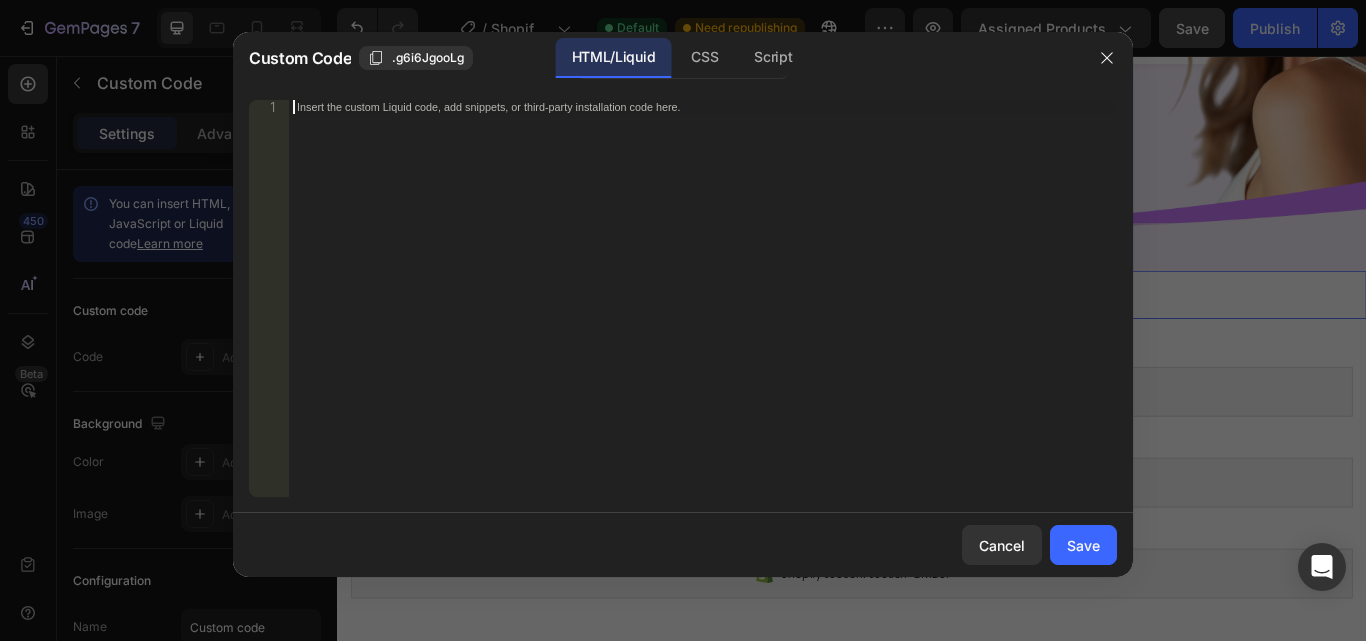 click on "Insert the custom Liquid code, add snippets, or third-party installation code here." at bounding box center (703, 312) 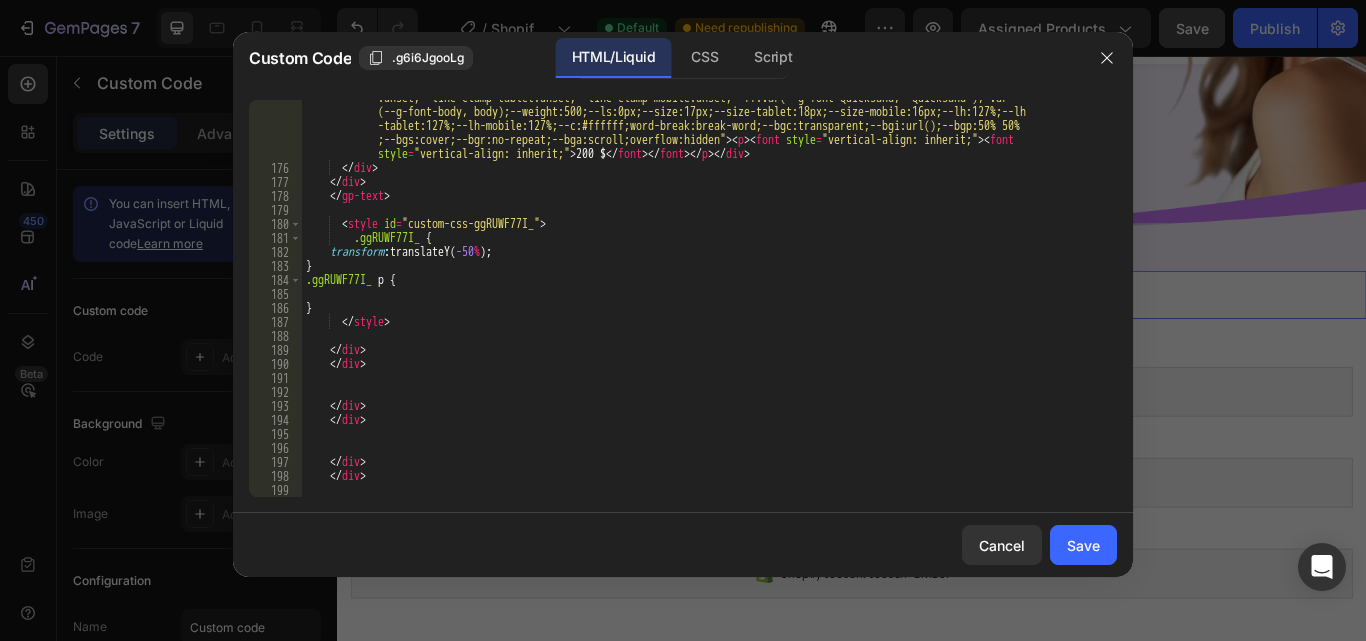 scroll, scrollTop: 4349, scrollLeft: 0, axis: vertical 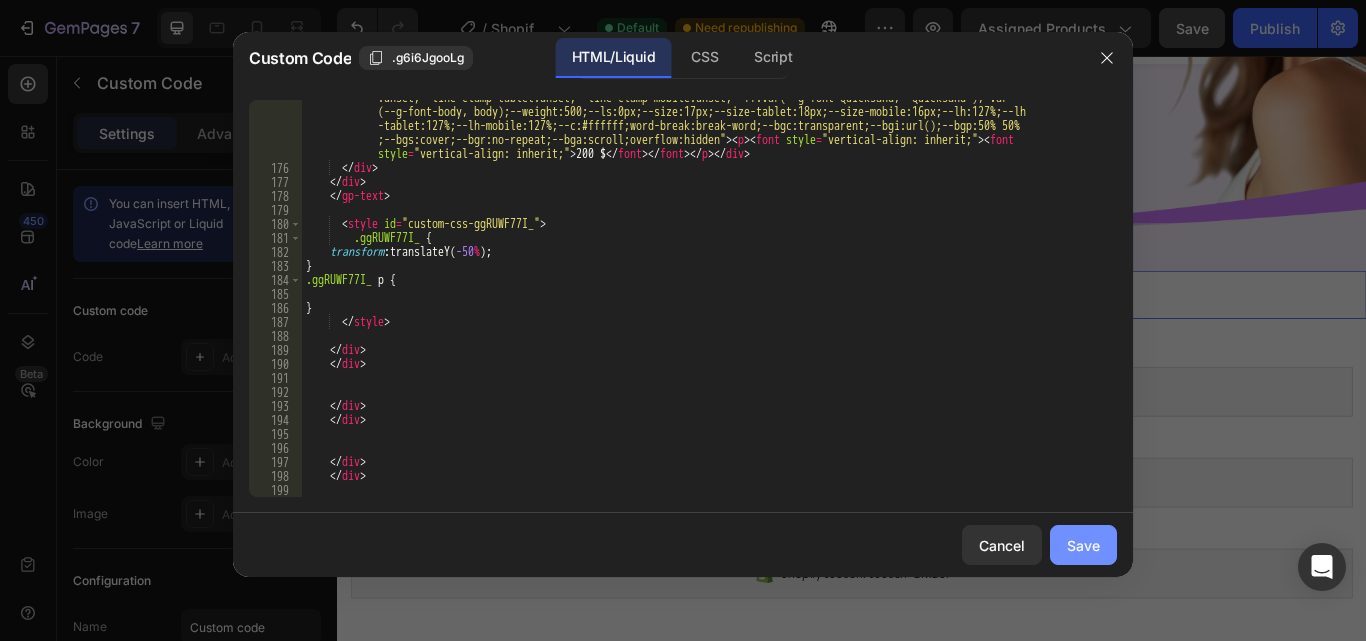 click on "Save" at bounding box center (1083, 545) 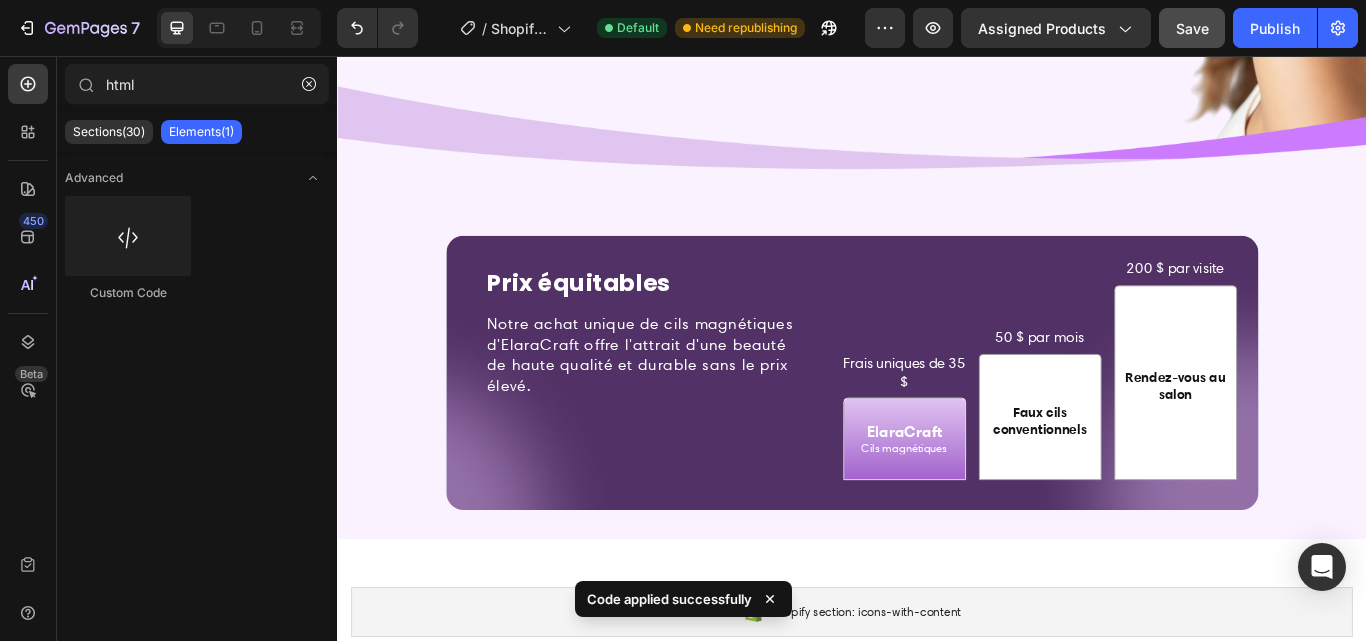 scroll, scrollTop: 5385, scrollLeft: 0, axis: vertical 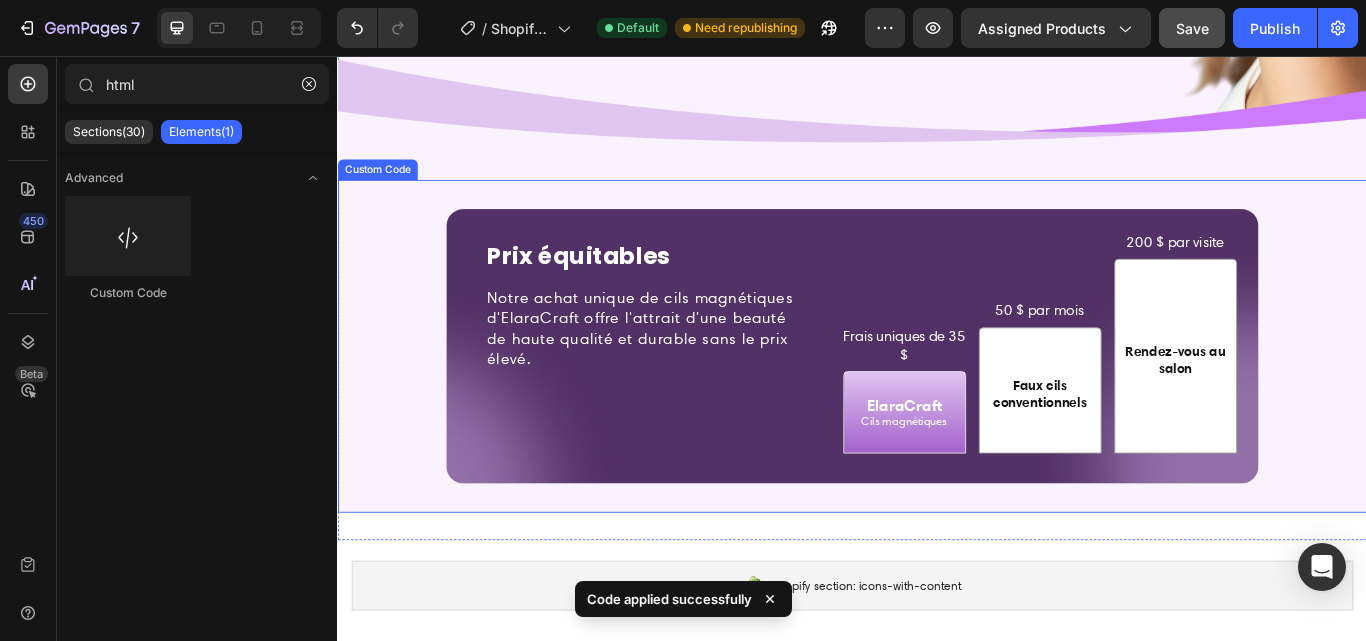 click on "Frais uniques de 35 $" at bounding box center (998, 394) 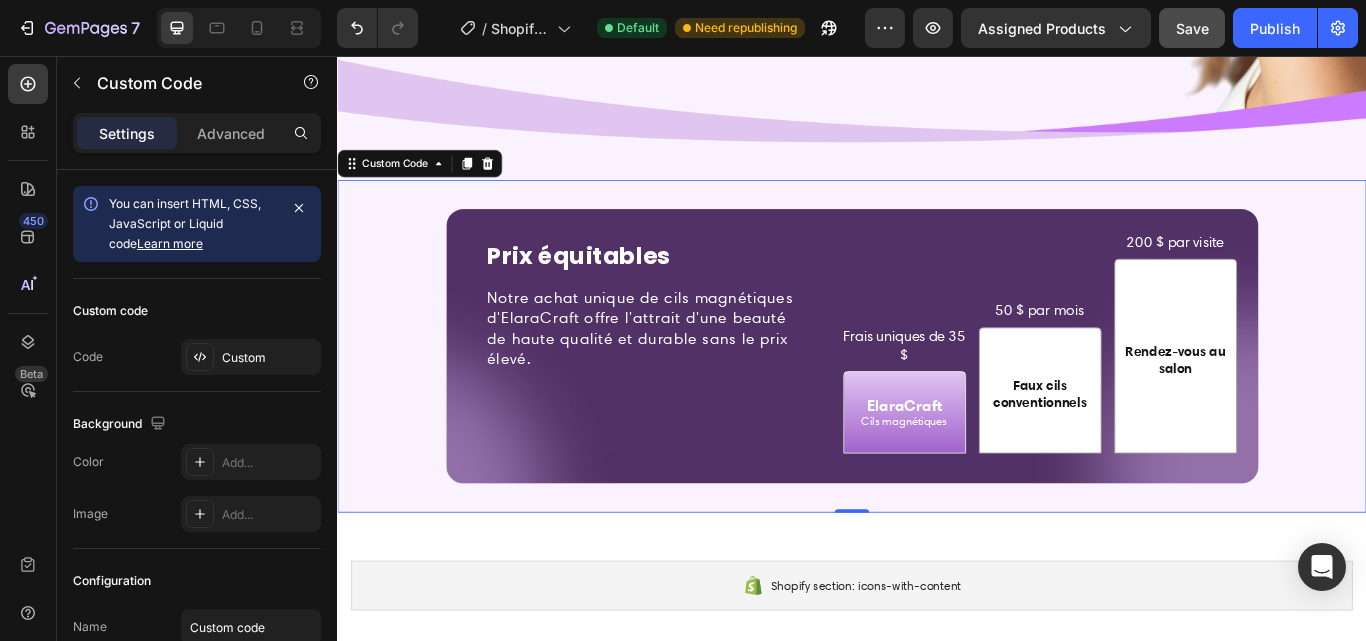 click on "Cils magnétiques" at bounding box center (998, 482) 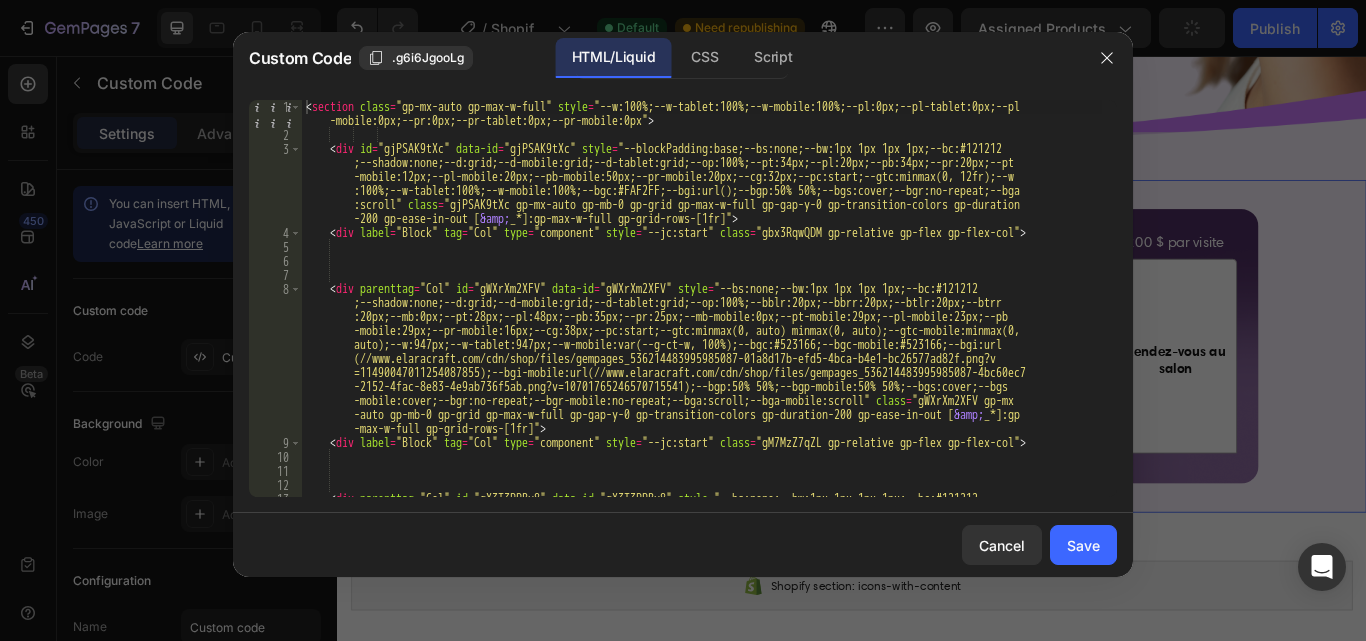 type 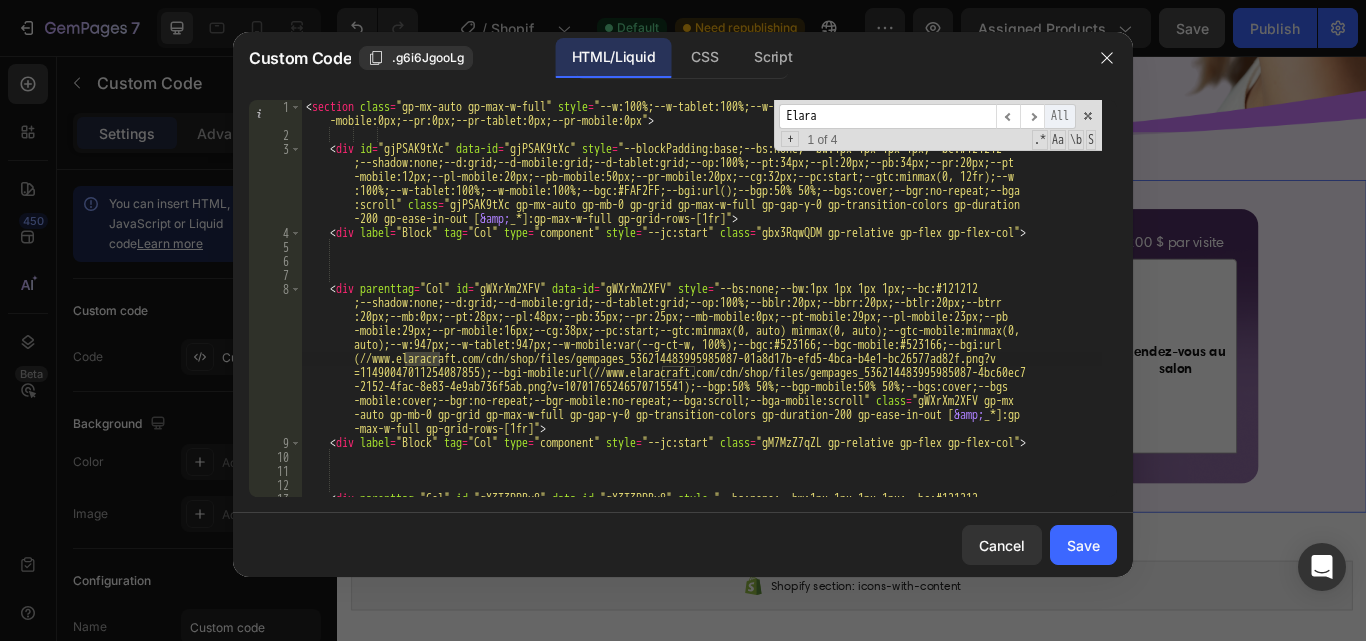 type on "Elara" 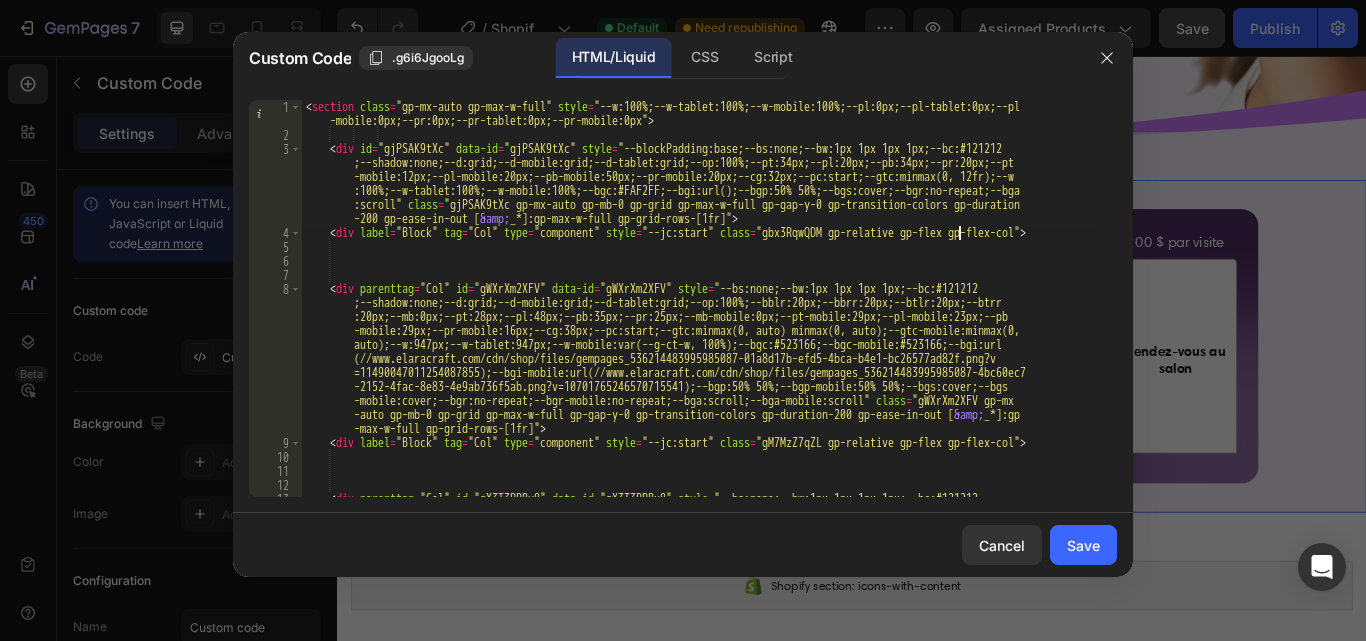 click on "< section   class = "gp-mx-auto gp-max-w-full"   style = "--w:100%;--w-tablet:100%;--w-mobile:100%;--pl:0px;--pl-tablet:0px;--pl      -mobile:0px;--pr:0px;--pr-tablet:0px;--pr-mobile:0px" >                        < div   id = "gjPSAK9tXc"   data-id = "gjPSAK9tXc"   style = "--blockPadding:base;--bs:none;--bw:1px 1px 1px 1px;--bc:#121212          ;--shadow:none;--d:grid;--d-mobile:grid;--d-tablet:grid;--op:100%;--pt:34px;--pl:20px;--pb:34px;--pr:20px;--pt          -mobile:12px;--pl-mobile:20px;--pb-mobile:50px;--pr-mobile:20px;--cg:32px;--pc:start;--gtc:minmax(0, 12fr);--w          :100%;--w-tablet:100%;--w-mobile:100%;--bgc:#FAF2FF;--bgi:url();--bgp:50% 50%;--bgs:cover;--bgr:no-repeat;--bga          :scroll"   class = "gjPSAK9tXc gp-mx-auto gp-mb-0 gp-grid gp-max-w-full gp-gap-y-0 gp-transition-colors gp-duration          -200 gp-ease-in-out [ &amp; _*]:gp-max-w-full gp-grid-rows-[1fr]" >      < div   label = "Block"   tag = "Col"   type = "component"   style =   =" at bounding box center (702, 354) 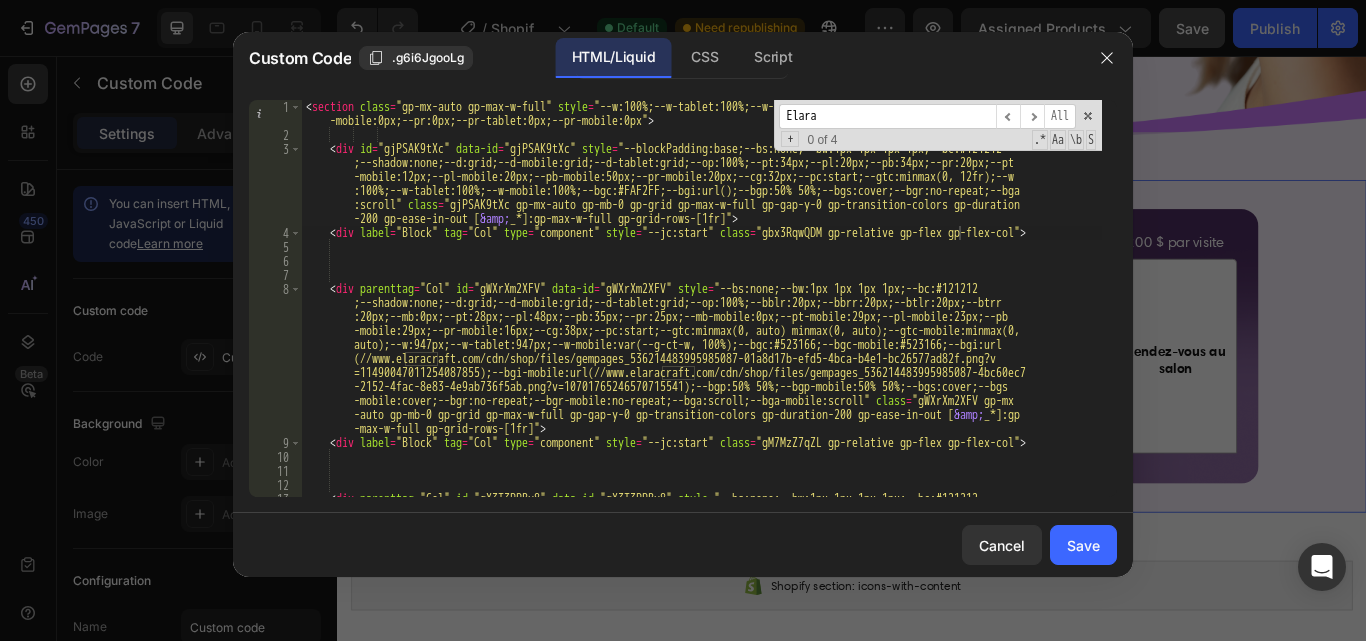 click on "Elara" at bounding box center (887, 116) 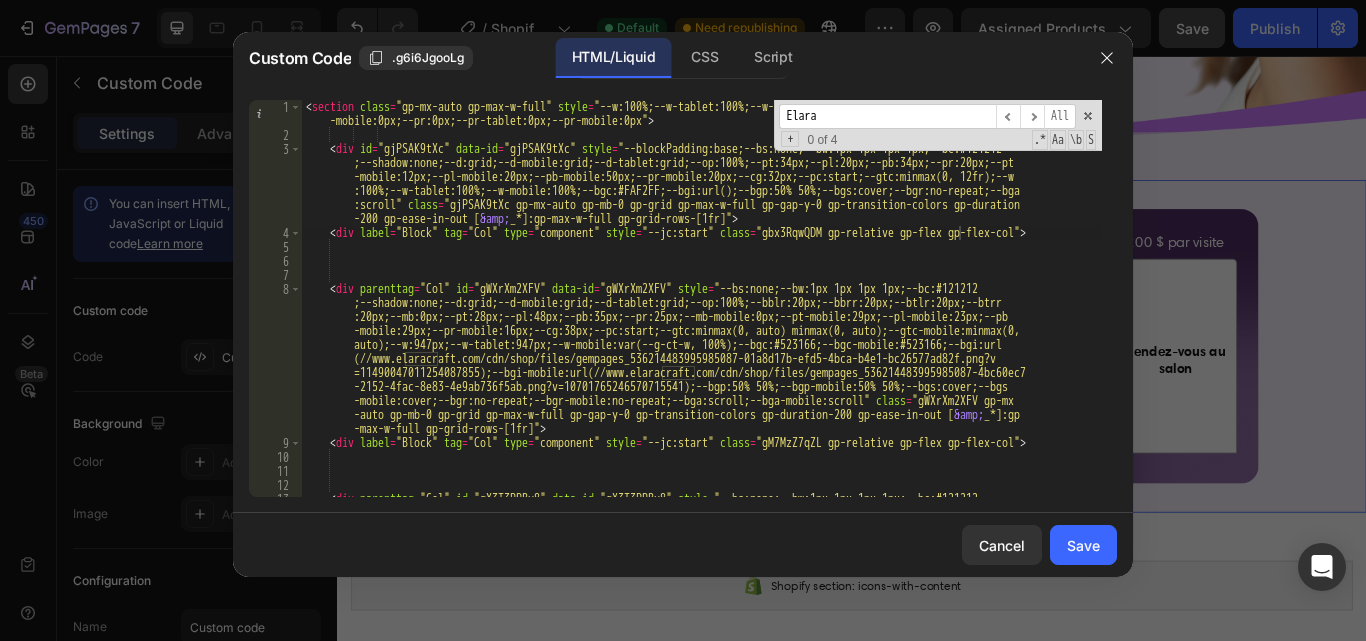click at bounding box center [683, 320] 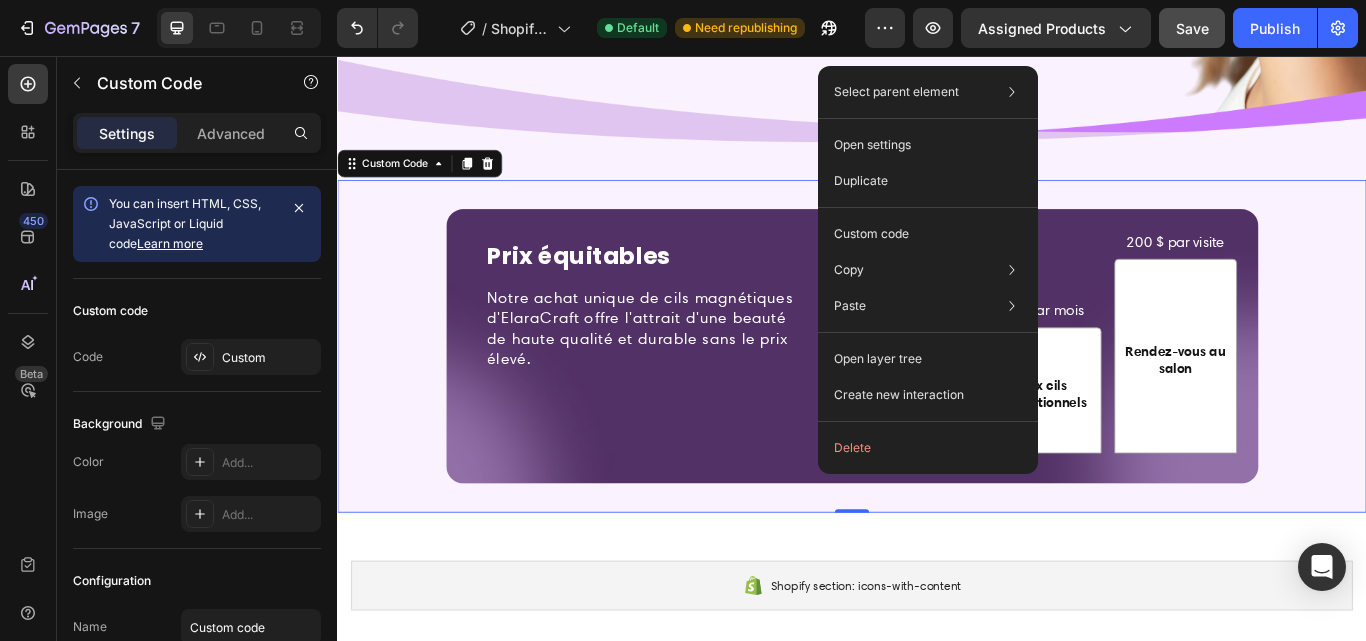 click on "Prix équitables
Notre achat unique de cils magnétiques d'ElaraCraft offre l'attrait d'une beauté de haute qualité et durable sans le prix élevé." at bounding box center [700, 391] 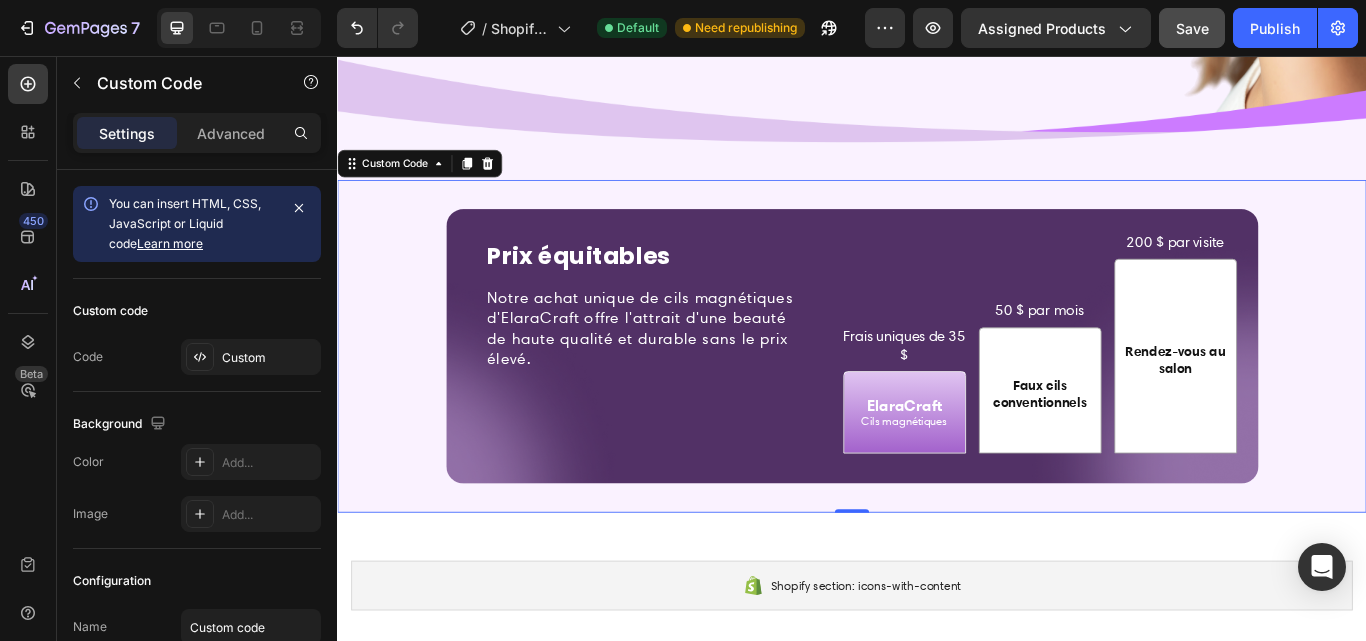 click on "Prix équitables
Notre achat unique de cils magnétiques d'ElaraCraft offre l'attrait d'une beauté de haute qualité et durable sans le prix élevé." at bounding box center (700, 391) 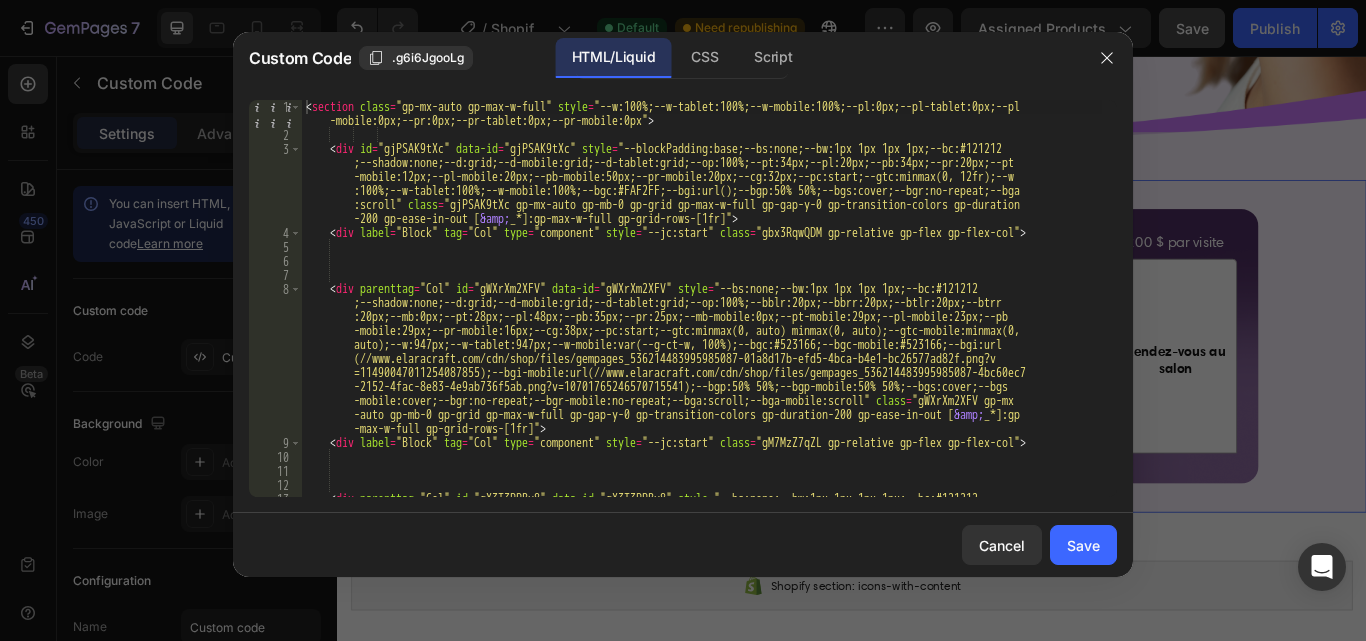 type 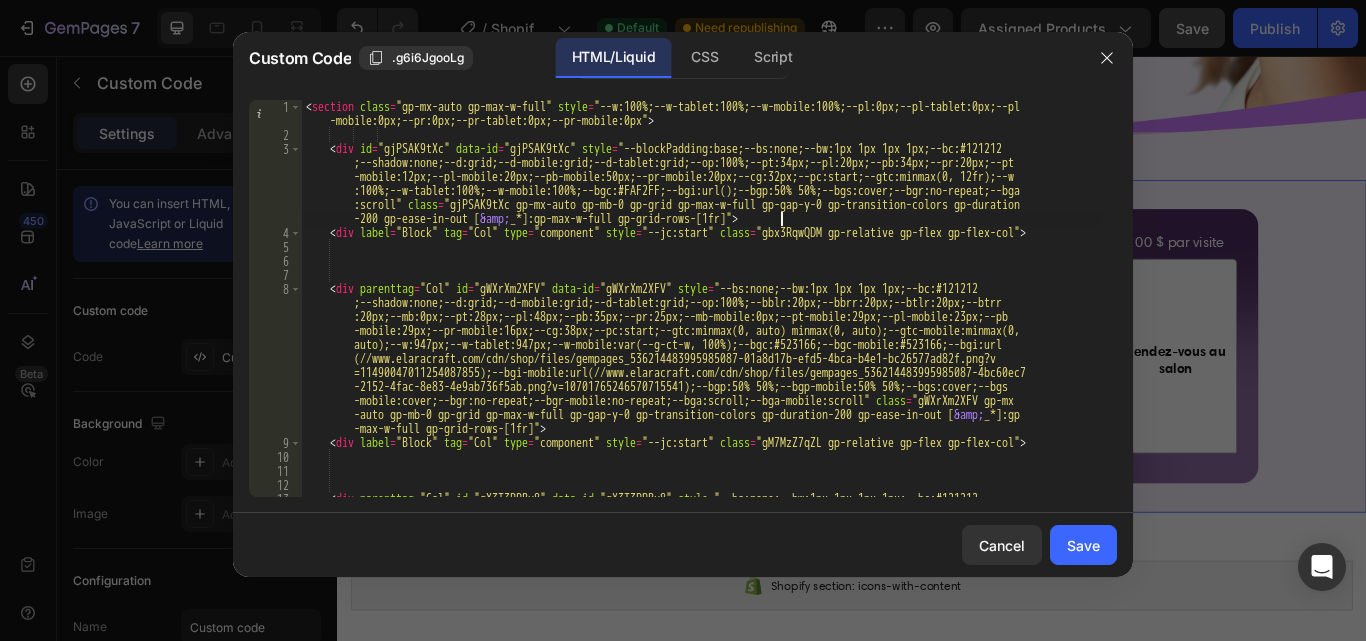 click on "< section   class = "gp-mx-auto gp-max-w-full"   style = "--w:100%;--w-tablet:100%;--w-mobile:100%;--pl:0px;--pl-tablet:0px;--pl      -mobile:0px;--pr:0px;--pr-tablet:0px;--pr-mobile:0px" >                        < div   id = "gjPSAK9tXc"   data-id = "gjPSAK9tXc"   style = "--blockPadding:base;--bs:none;--bw:1px 1px 1px 1px;--bc:#121212          ;--shadow:none;--d:grid;--d-mobile:grid;--d-tablet:grid;--op:100%;--pt:34px;--pl:20px;--pb:34px;--pr:20px;--pt          -mobile:12px;--pl-mobile:20px;--pb-mobile:50px;--pr-mobile:20px;--cg:32px;--pc:start;--gtc:minmax(0, 12fr);--w          :100%;--w-tablet:100%;--w-mobile:100%;--bgc:#FAF2FF;--bgi:url();--bgp:50% 50%;--bgs:cover;--bgr:no-repeat;--bga          :scroll"   class = "gjPSAK9tXc gp-mx-auto gp-mb-0 gp-grid gp-max-w-full gp-gap-y-0 gp-transition-colors gp-duration          -200 gp-ease-in-out [ &amp; _*]:gp-max-w-full gp-grid-rows-[1fr]" >      < div   label = "Block"   tag = "Col"   type = "component"   style =   =" at bounding box center (702, 354) 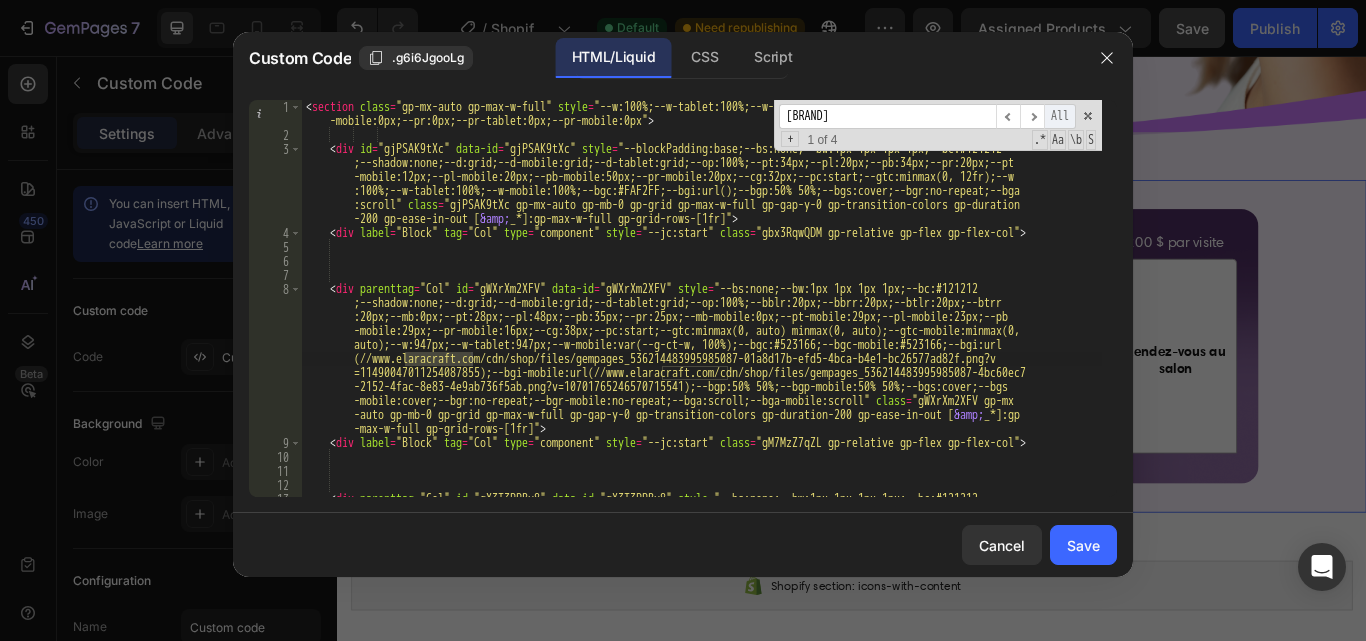 type on "[BRAND]" 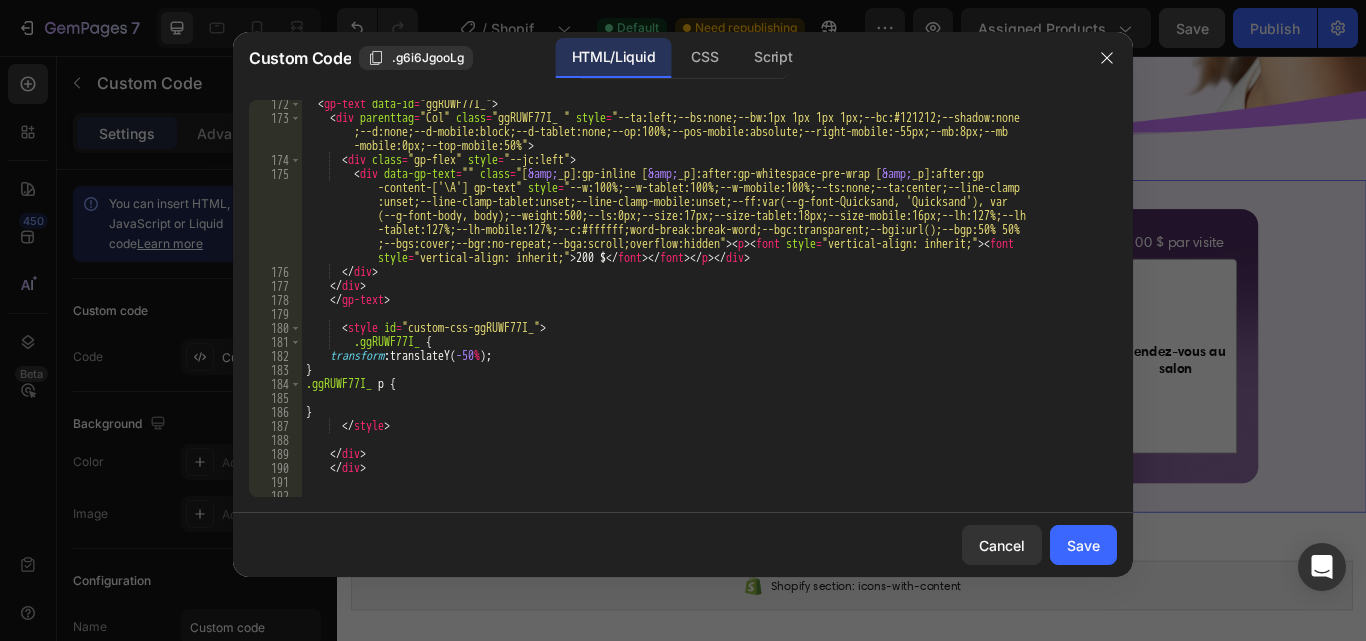 scroll, scrollTop: 4419, scrollLeft: 0, axis: vertical 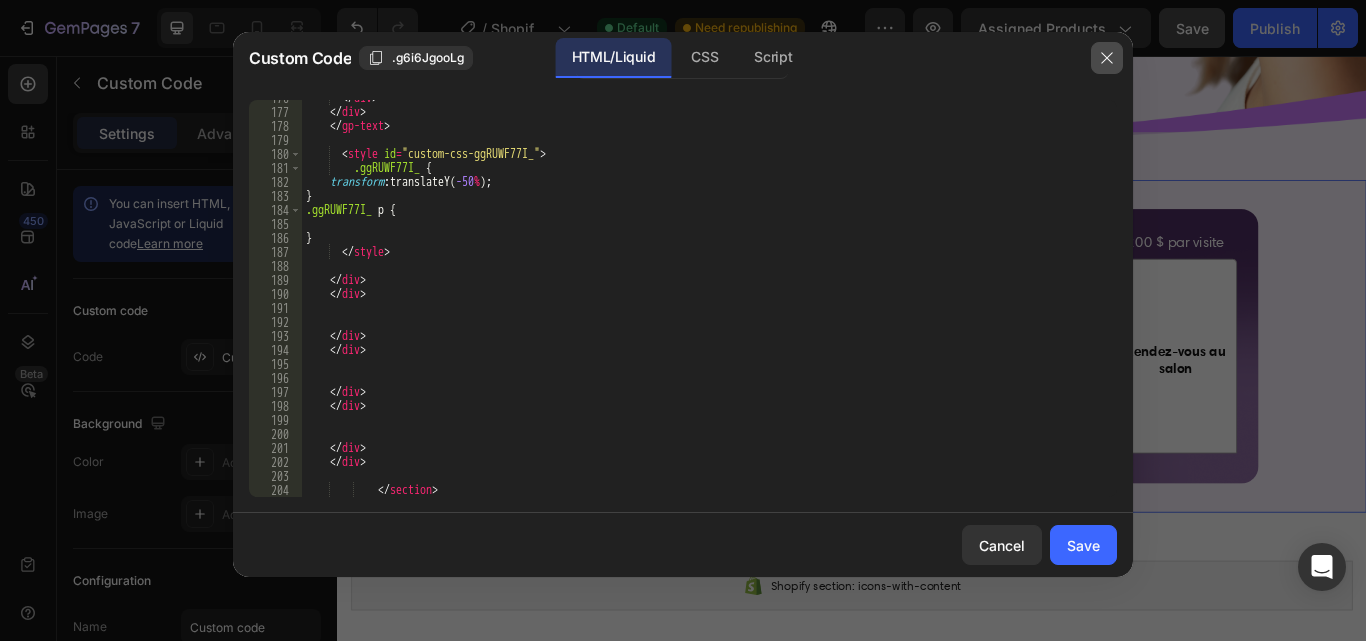click 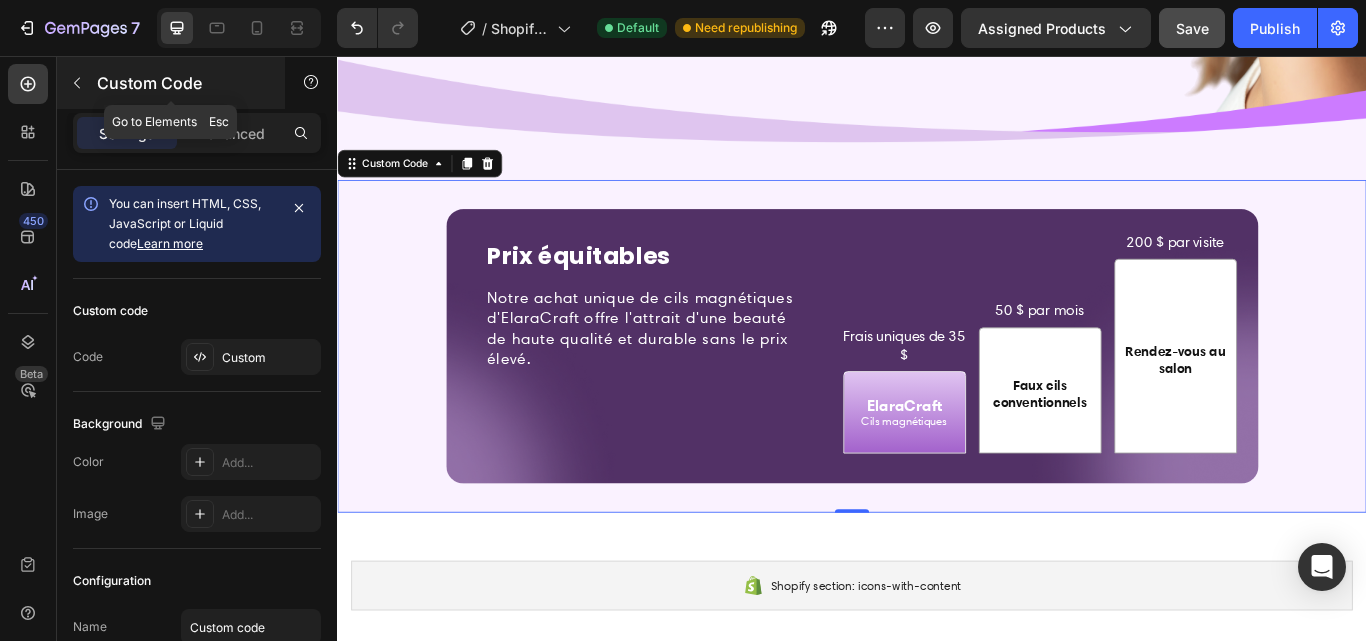 click 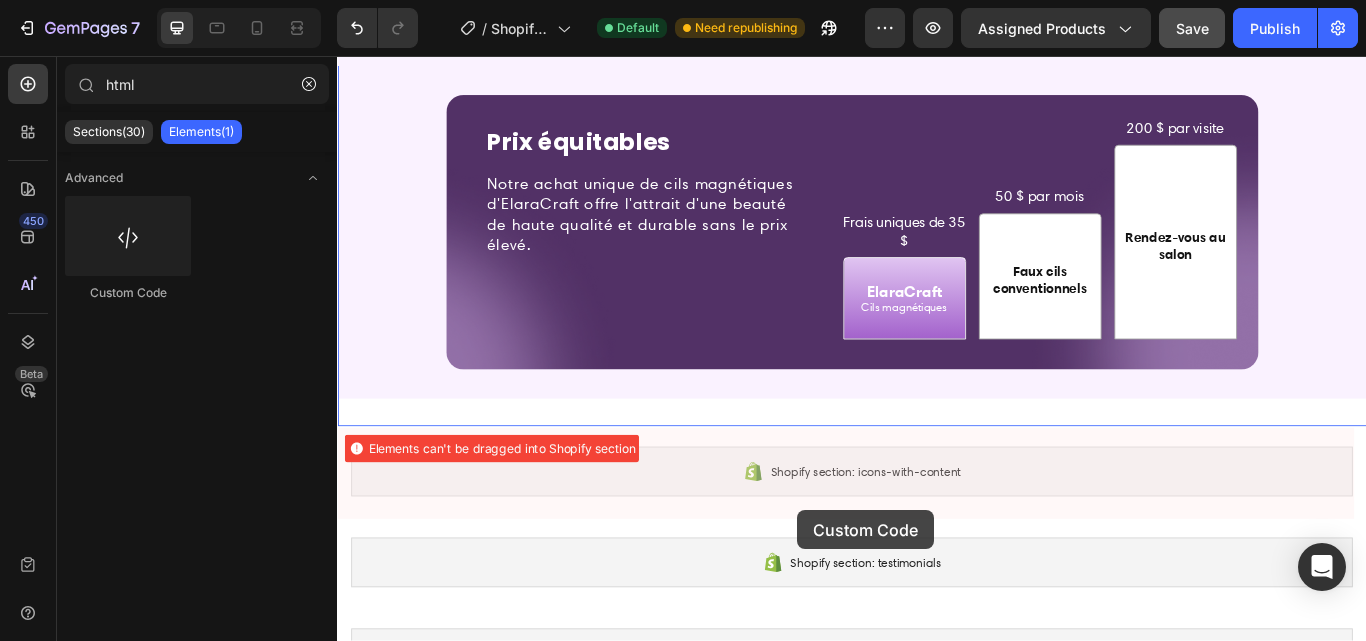 scroll, scrollTop: 5530, scrollLeft: 0, axis: vertical 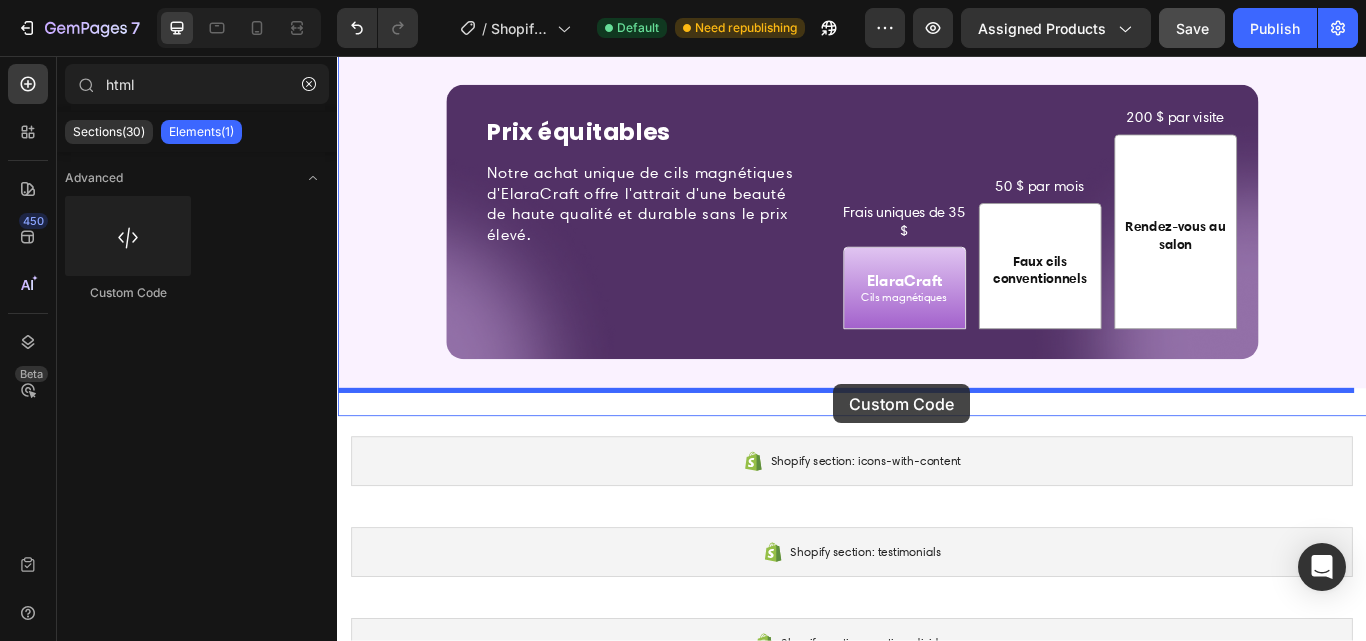 drag, startPoint x: 445, startPoint y: 305, endPoint x: 915, endPoint y: 439, distance: 488.72897 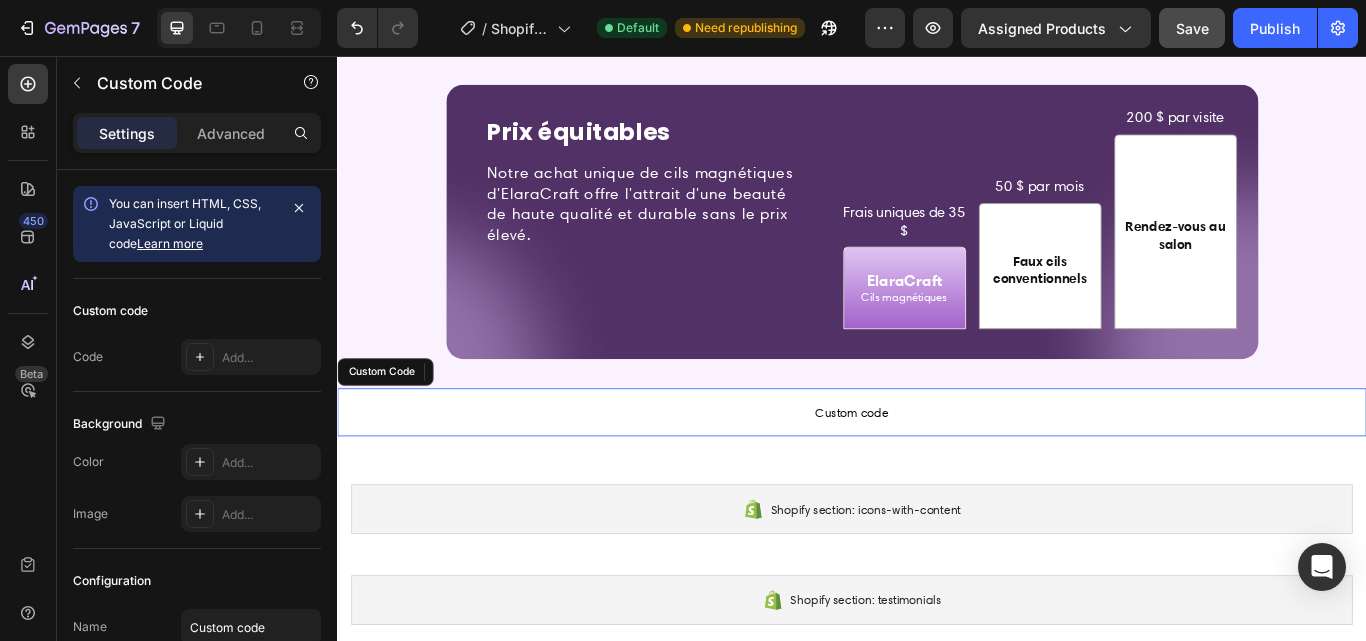 click on "Custom code" at bounding box center [937, 472] 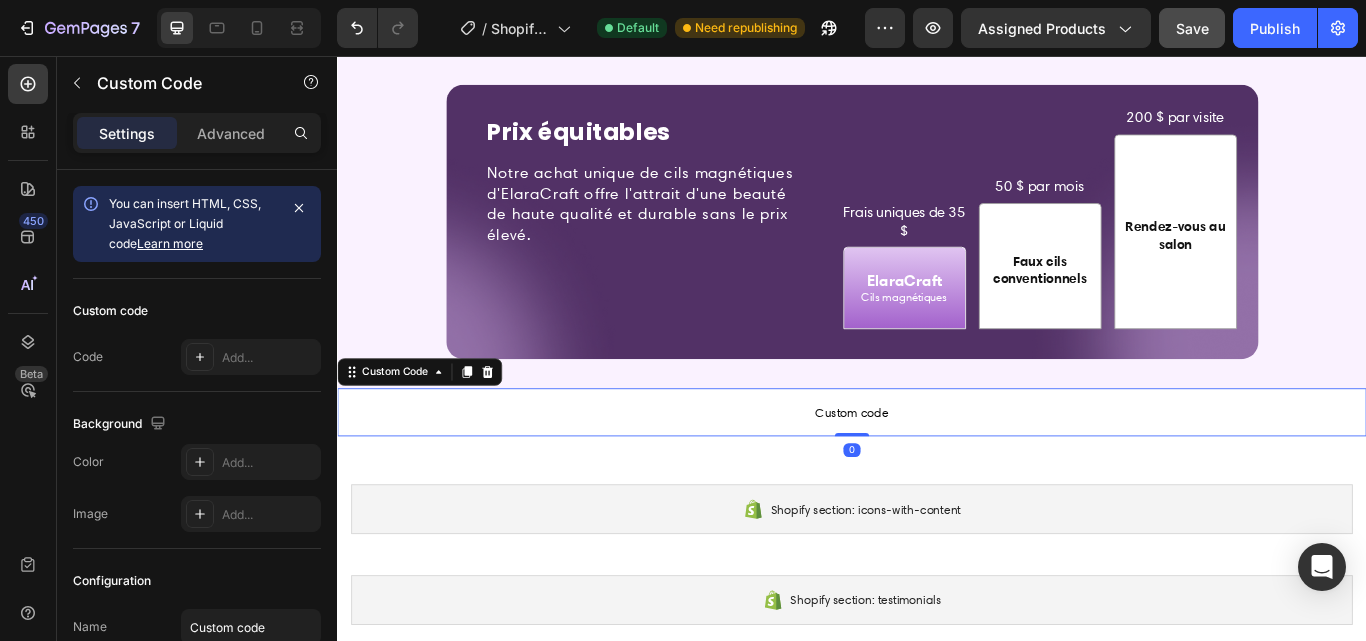click on "Custom code" at bounding box center [937, 472] 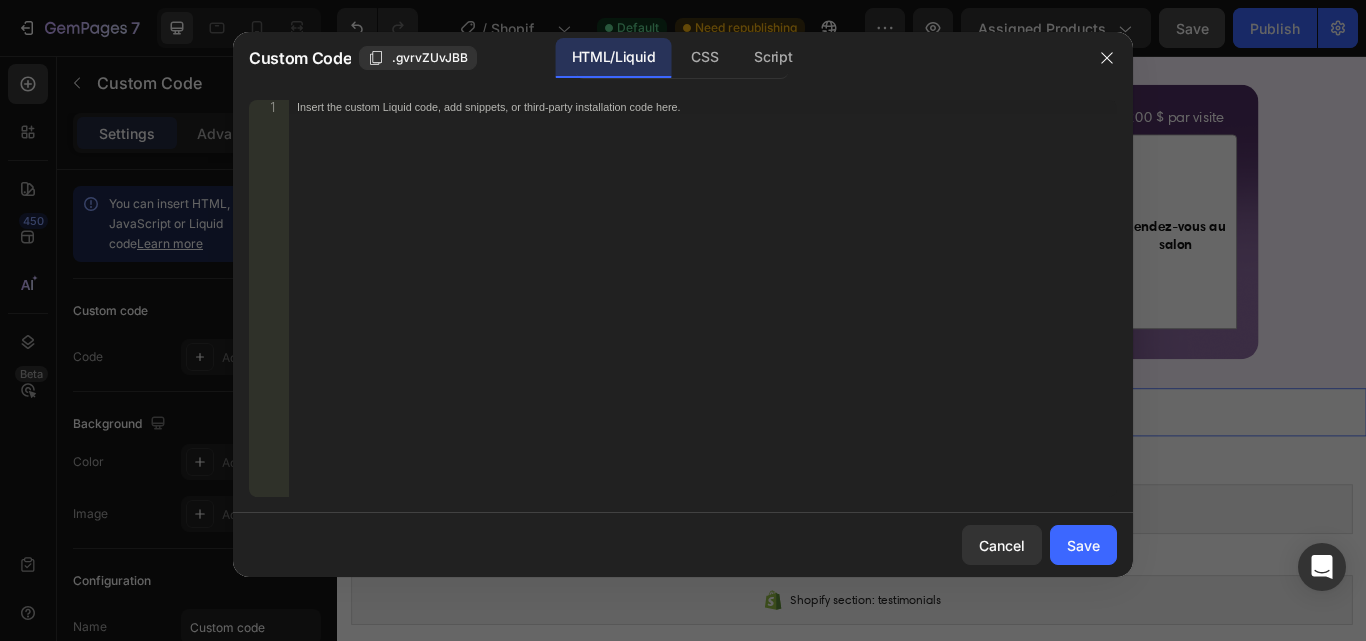 click on "Insert the custom Liquid code, add snippets, or third-party installation code here." at bounding box center [703, 312] 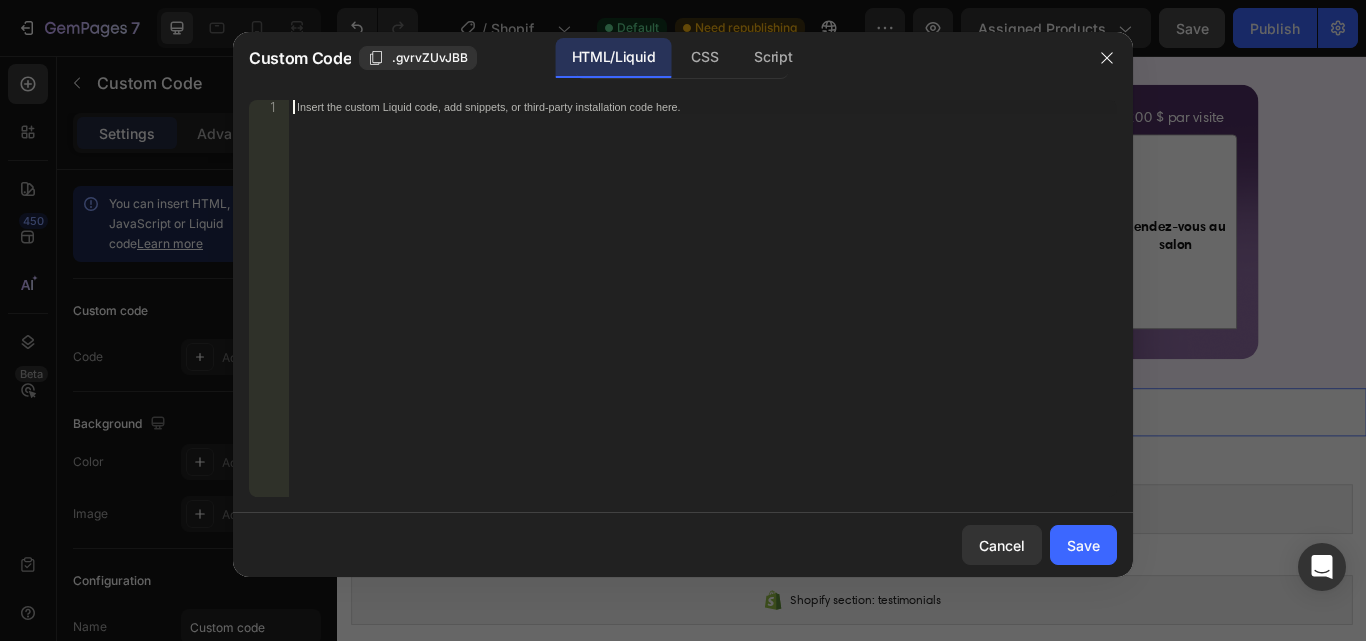 paste on "</section>" 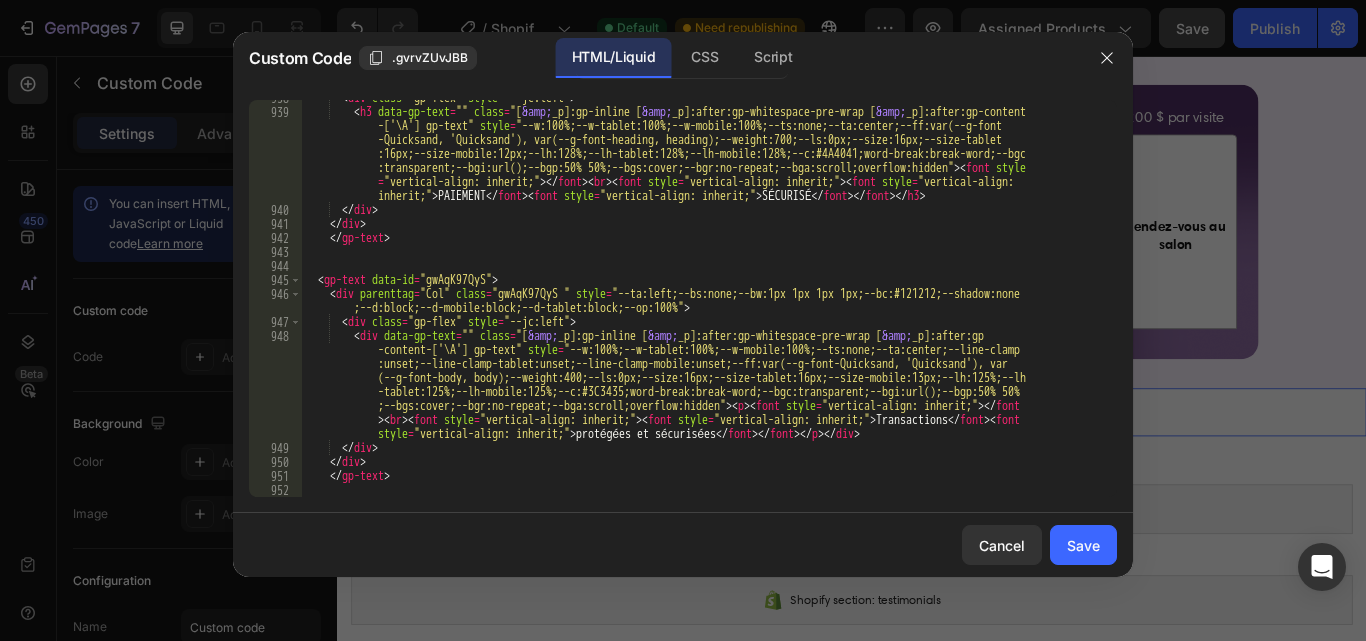 scroll, scrollTop: 21303, scrollLeft: 0, axis: vertical 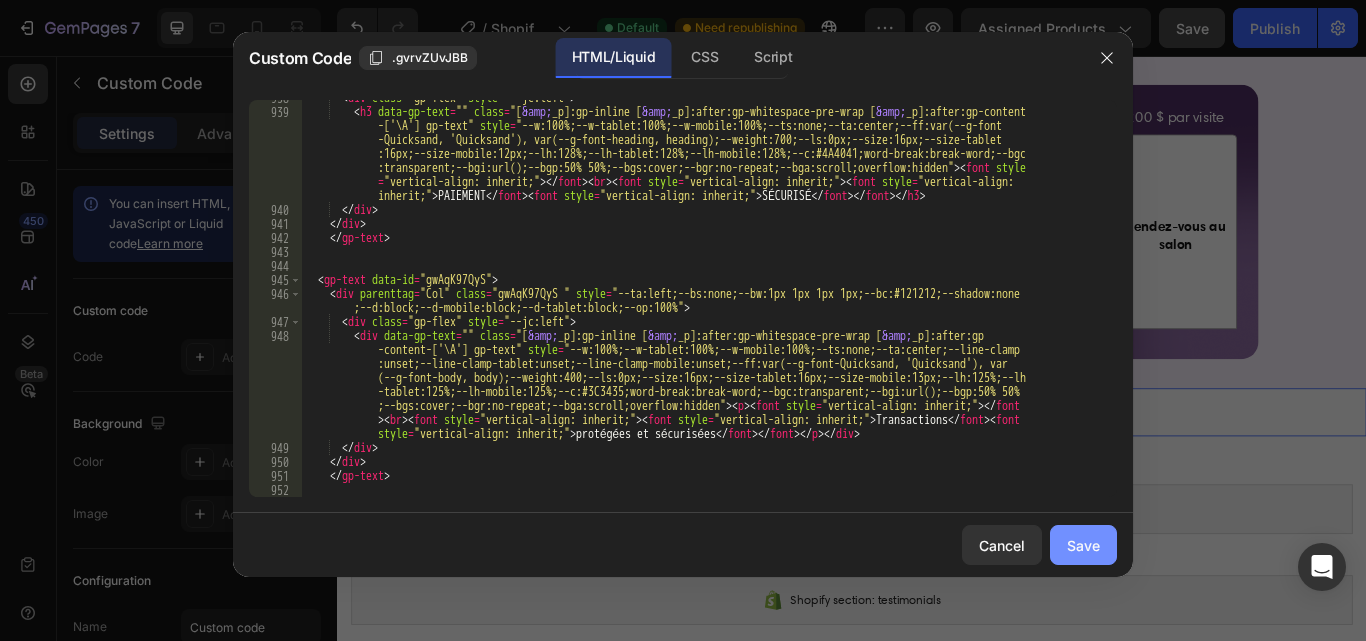 click on "Save" at bounding box center [1083, 545] 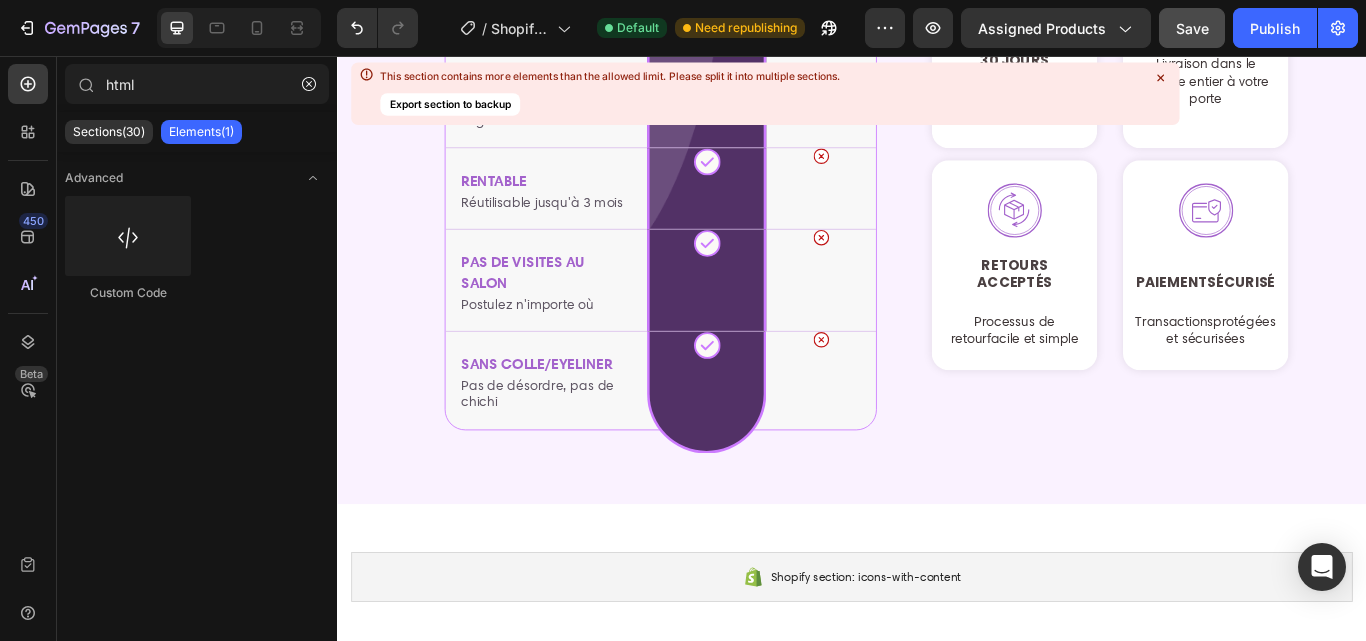 scroll, scrollTop: 6412, scrollLeft: 0, axis: vertical 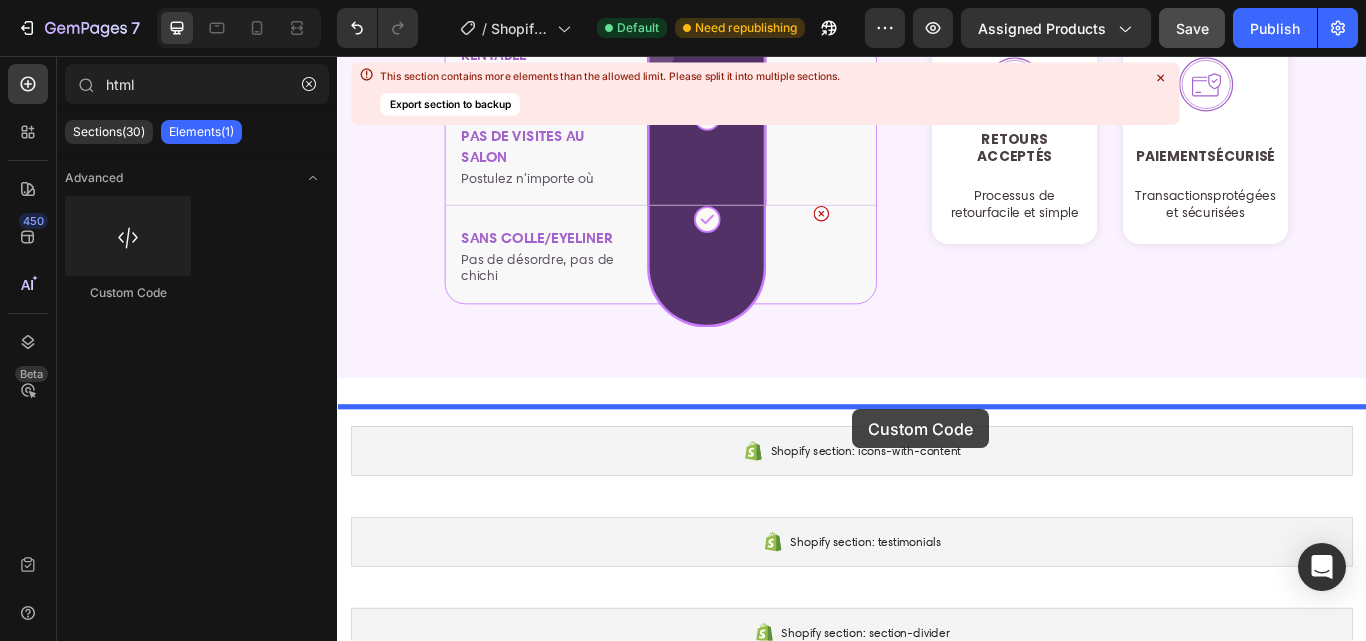 drag, startPoint x: 461, startPoint y: 294, endPoint x: 938, endPoint y: 468, distance: 507.74503 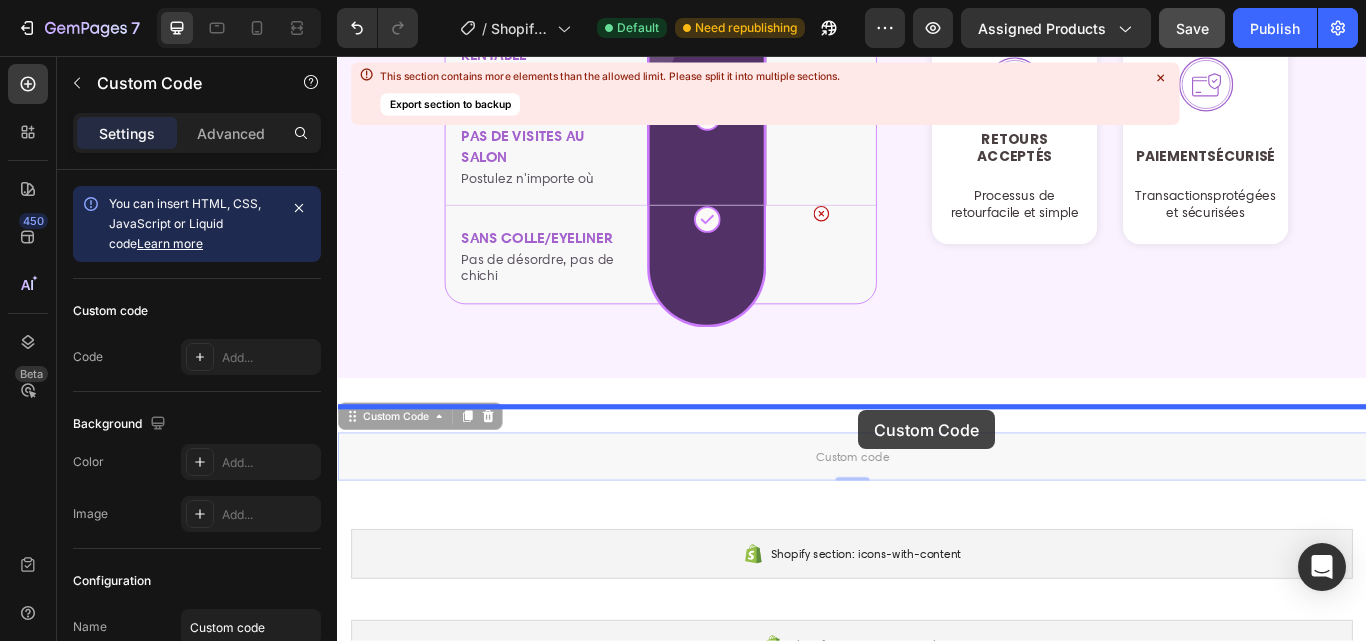 drag, startPoint x: 938, startPoint y: 524, endPoint x: 944, endPoint y: 469, distance: 55.326305 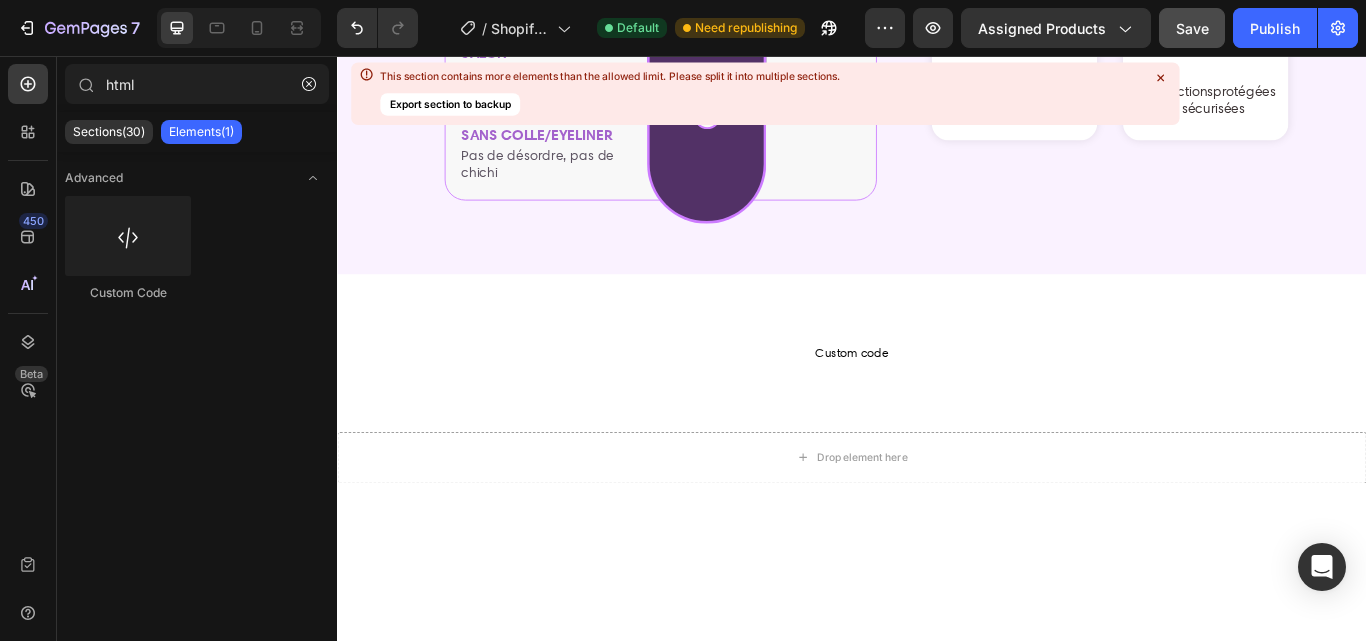 scroll, scrollTop: 6668, scrollLeft: 0, axis: vertical 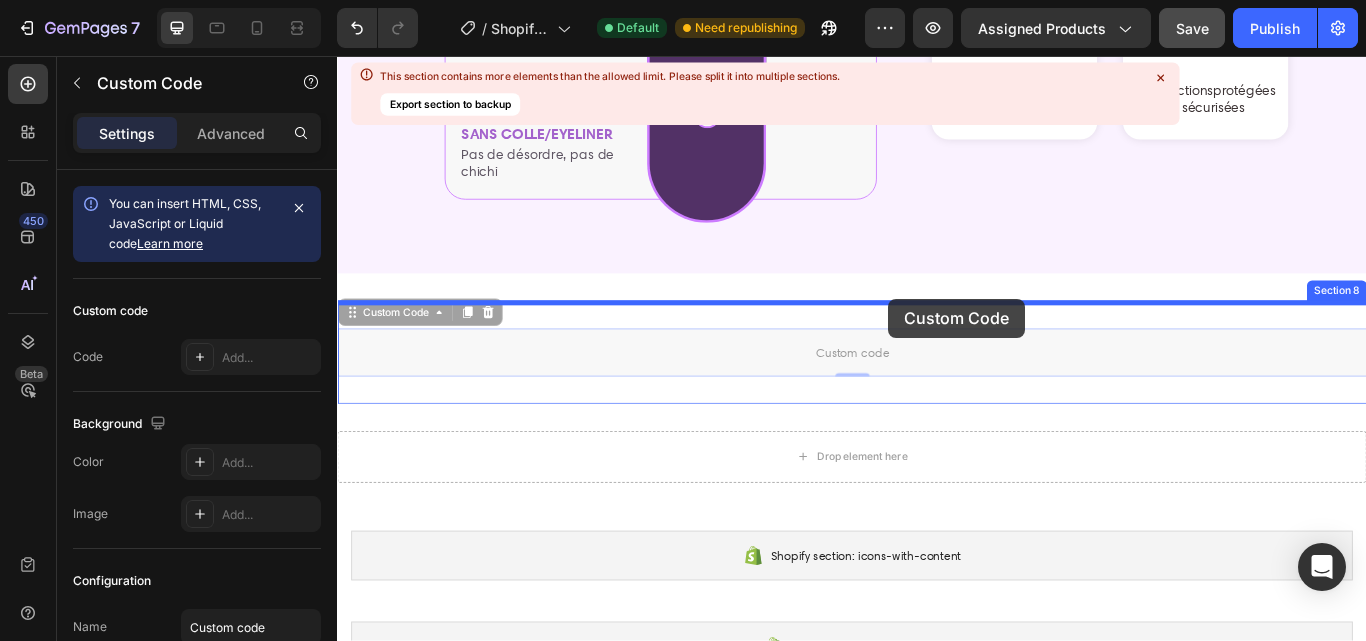 drag, startPoint x: 958, startPoint y: 396, endPoint x: 979, endPoint y: 339, distance: 60.74537 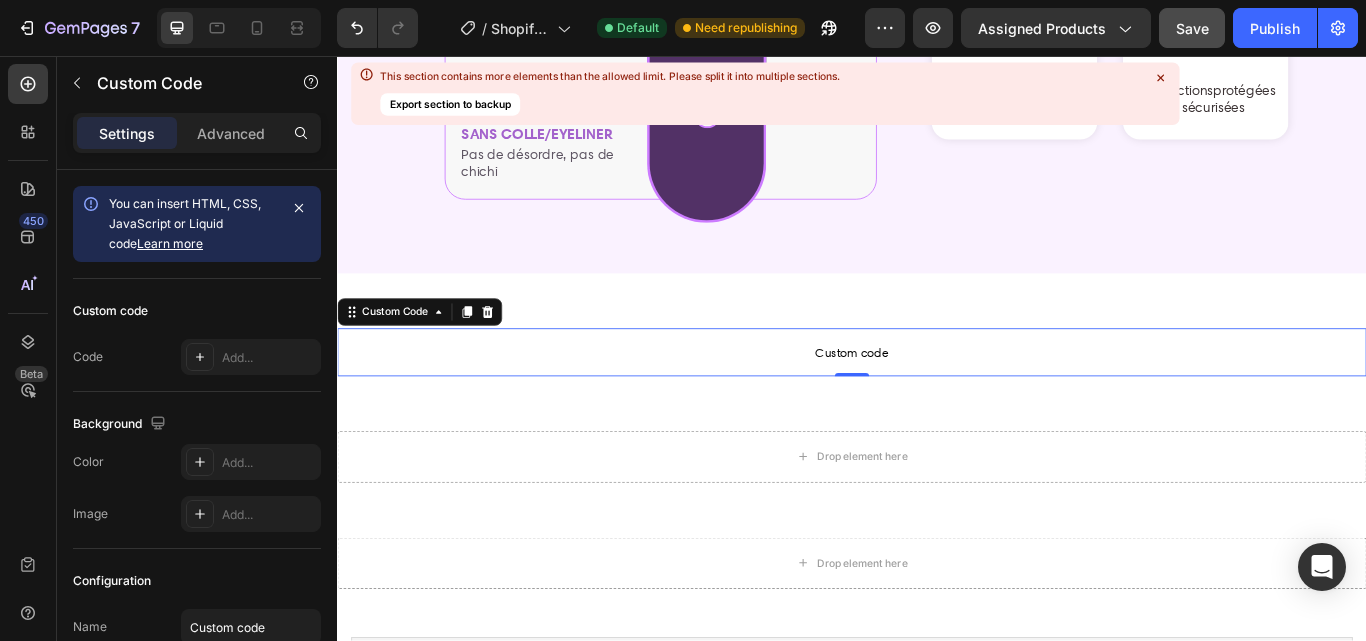 click on "Custom code" at bounding box center [937, 402] 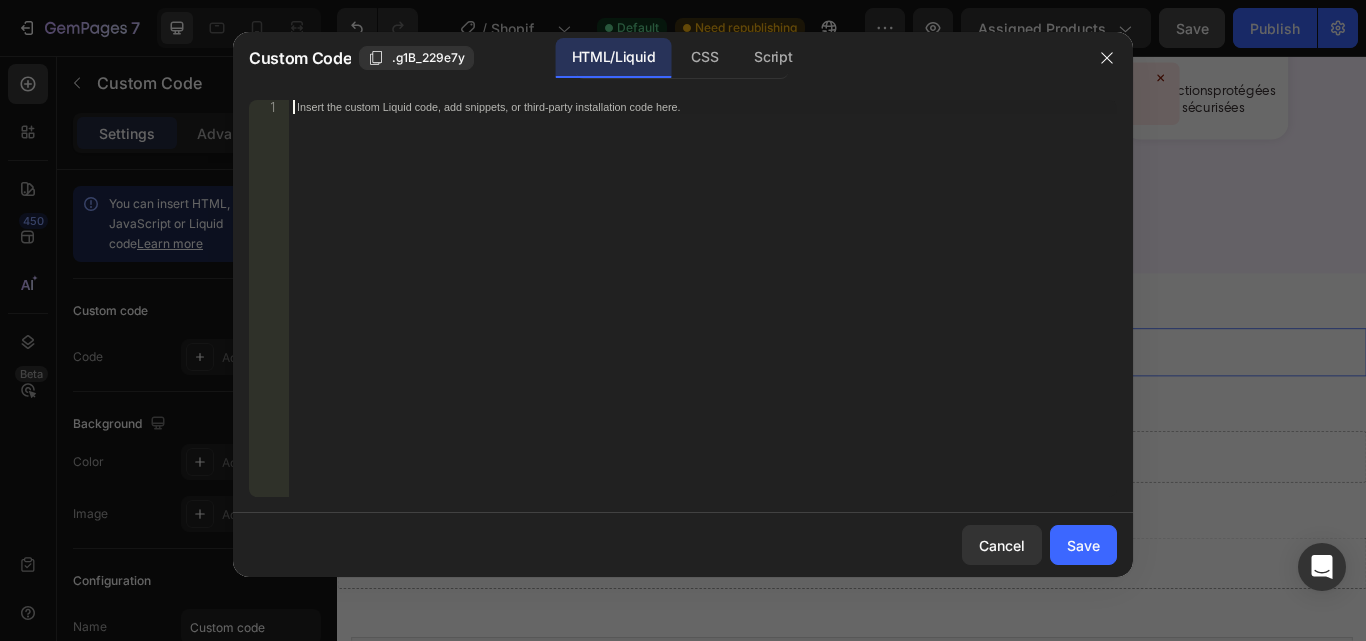 click on "Insert the custom Liquid code, add snippets, or third-party installation code here." at bounding box center (703, 312) 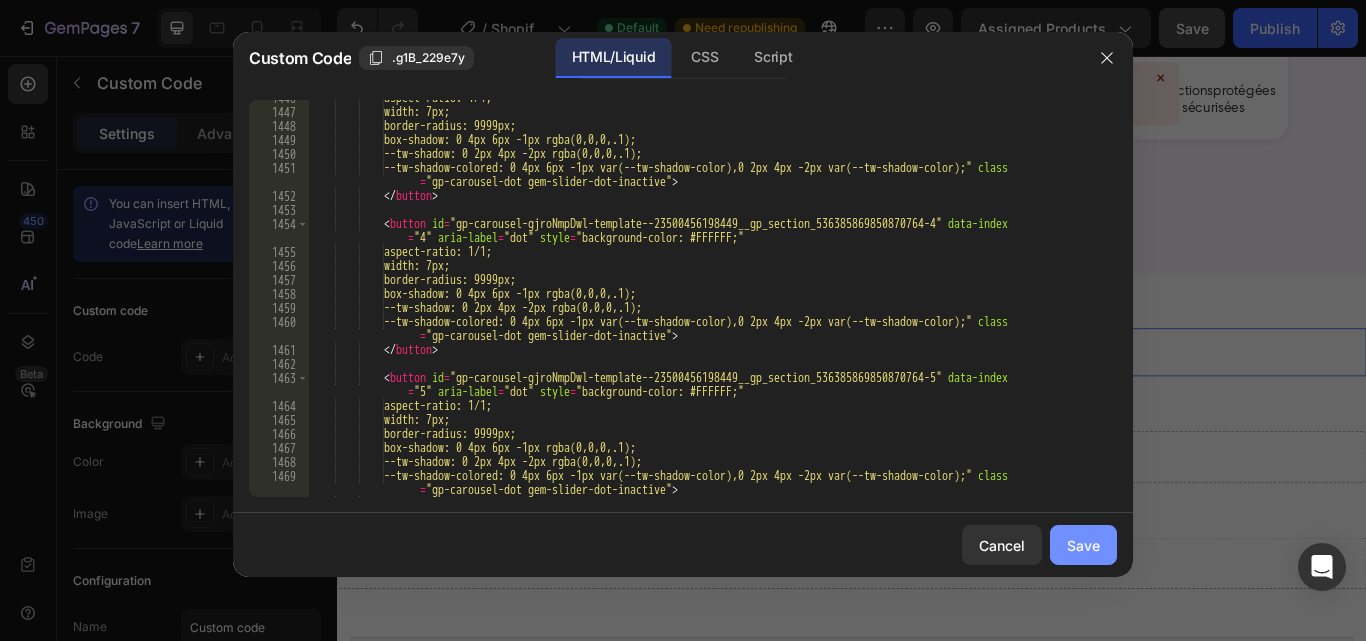 click on "Save" 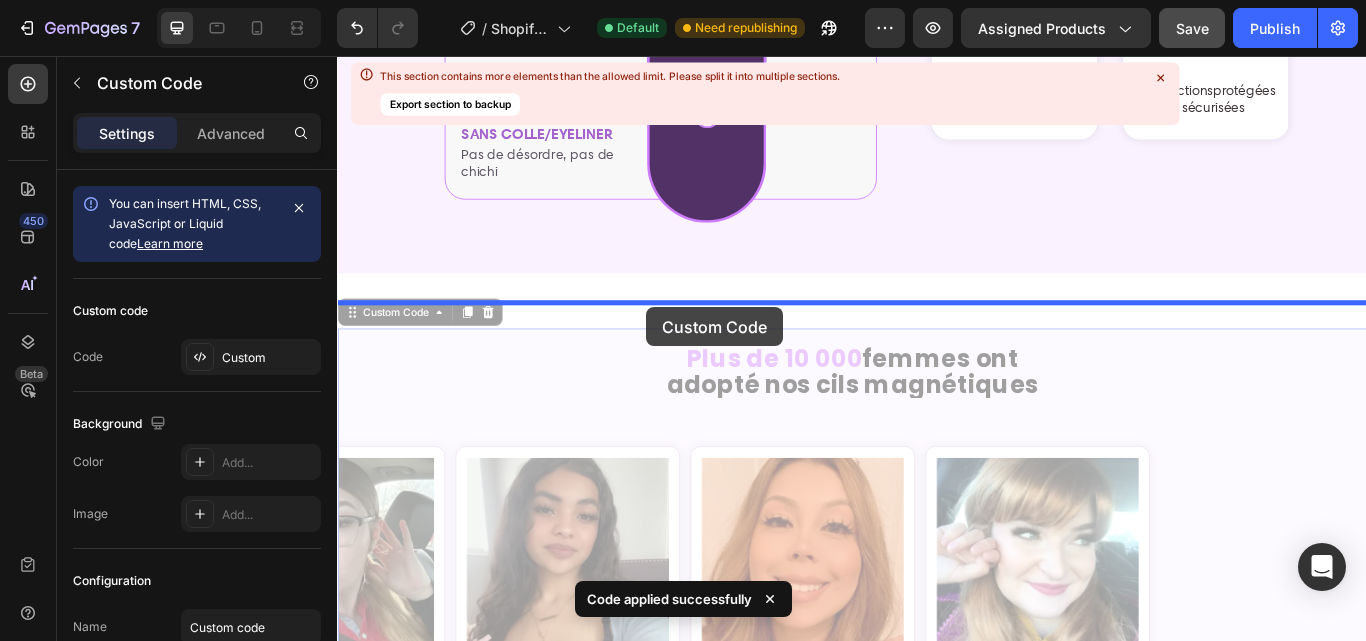 drag, startPoint x: 641, startPoint y: 450, endPoint x: 697, endPoint y: 349, distance: 115.48593 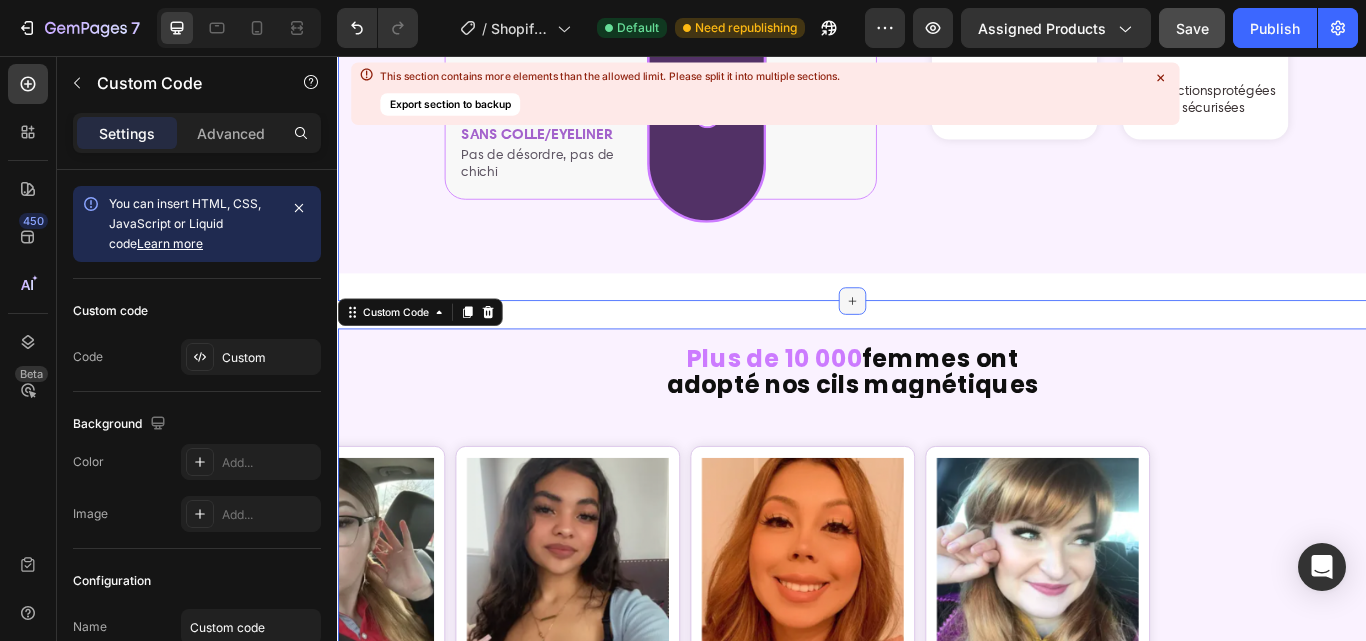 click 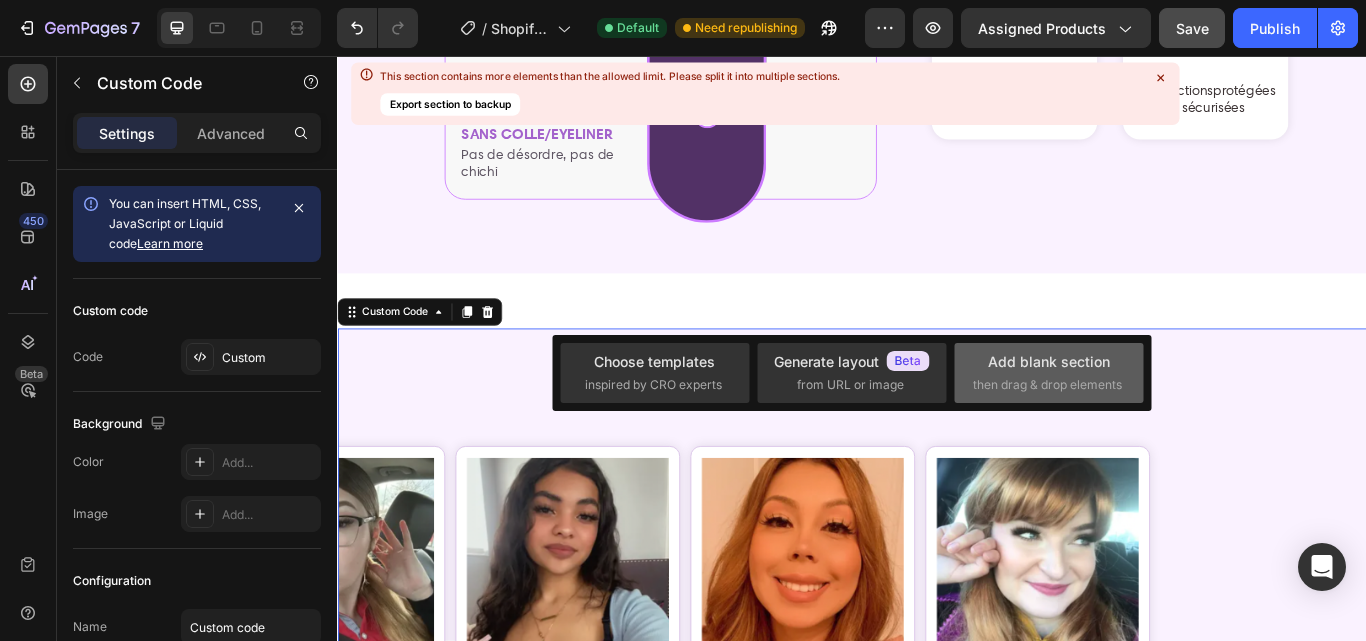 click on "Add blank section" at bounding box center [1049, 361] 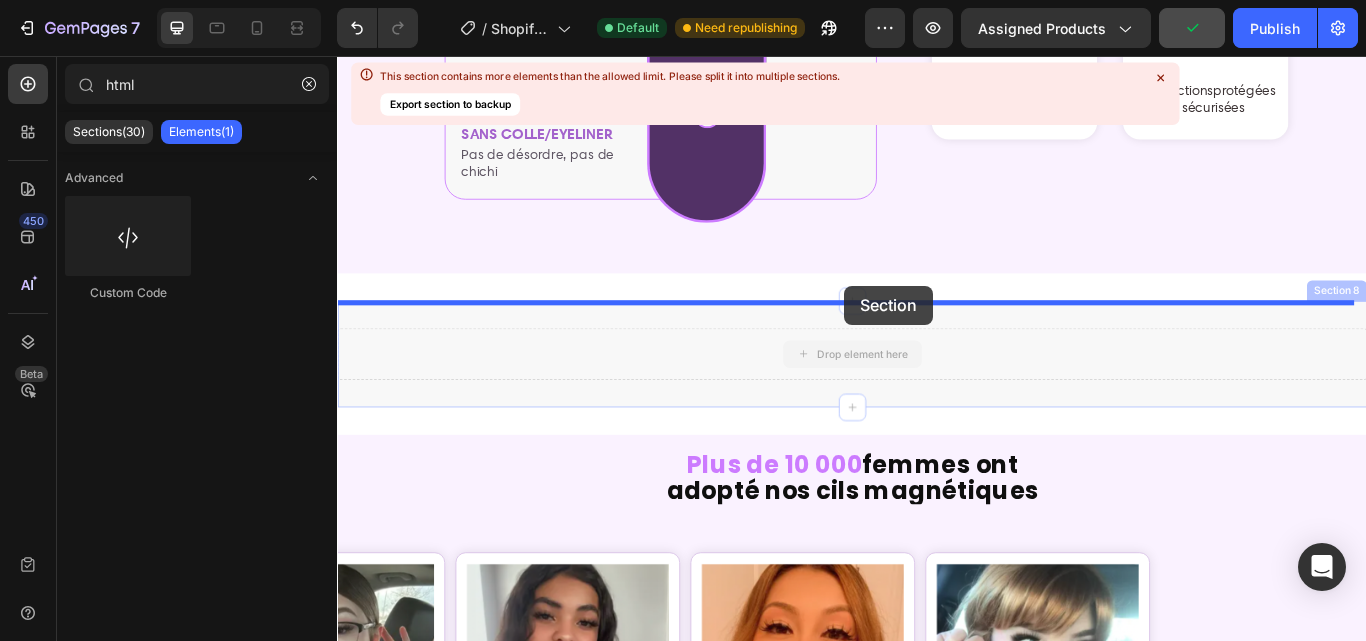 drag, startPoint x: 925, startPoint y: 410, endPoint x: 928, endPoint y: 324, distance: 86.05231 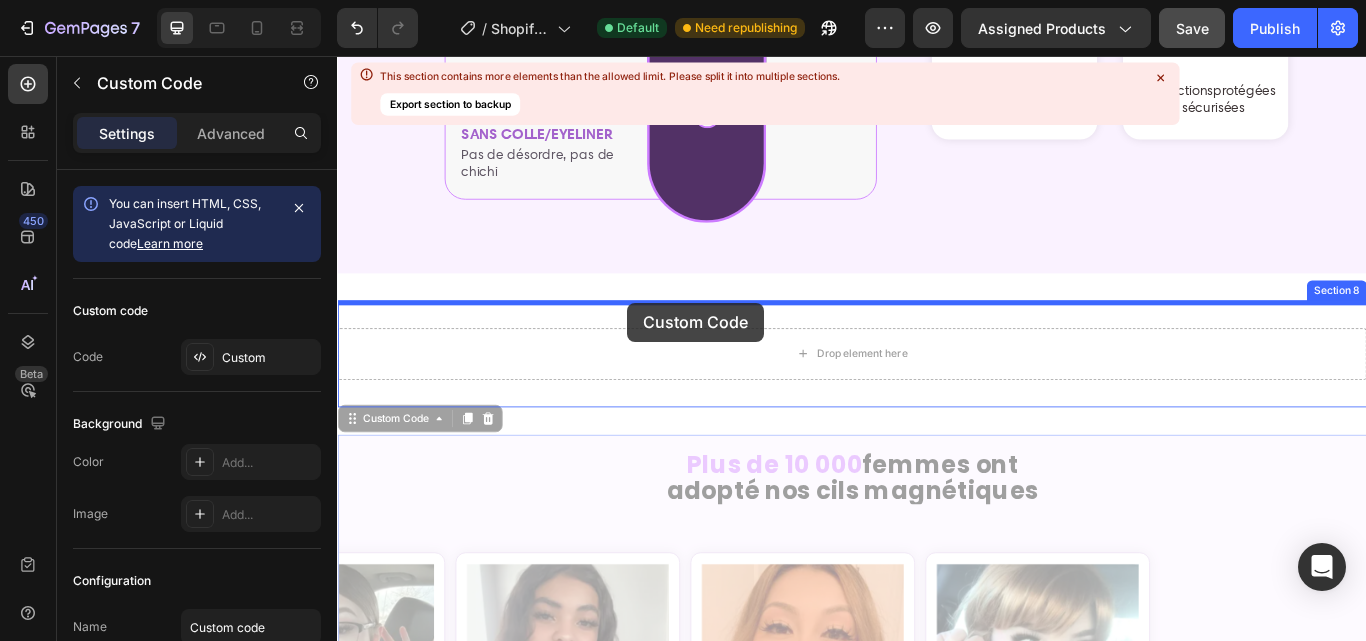 drag, startPoint x: 545, startPoint y: 571, endPoint x: 675, endPoint y: 348, distance: 258.12595 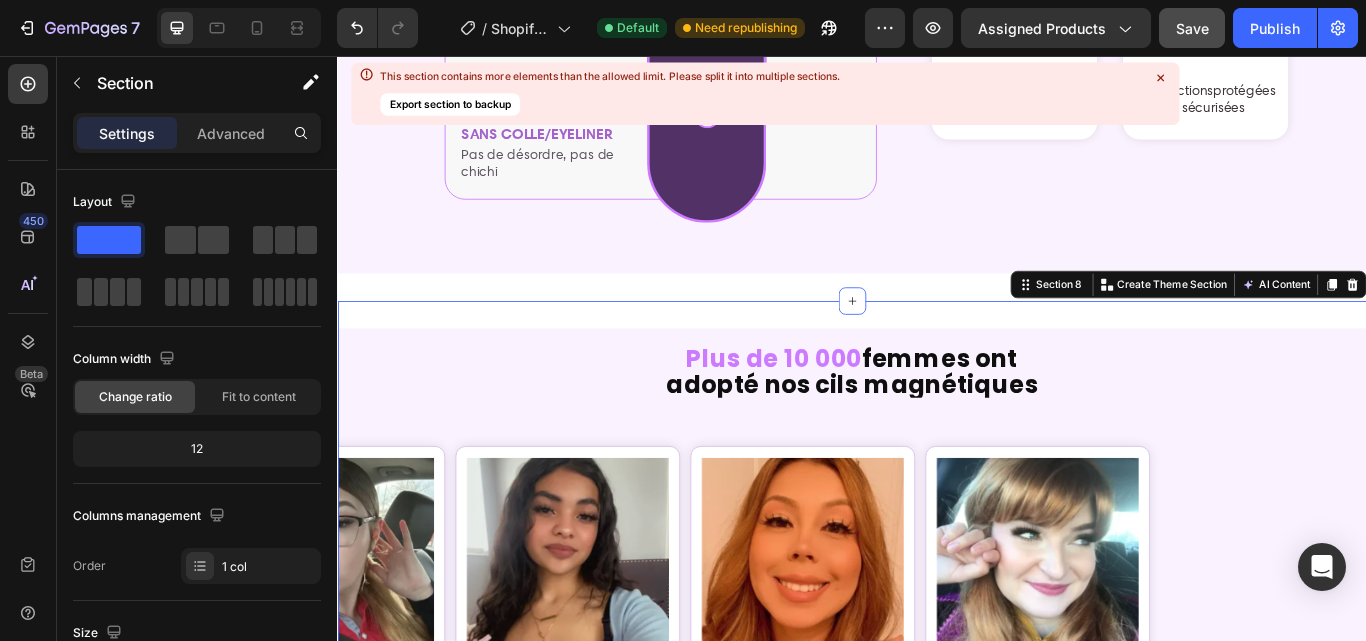 click on "Grande différence dans mon apparence" at bounding box center (937, 783) 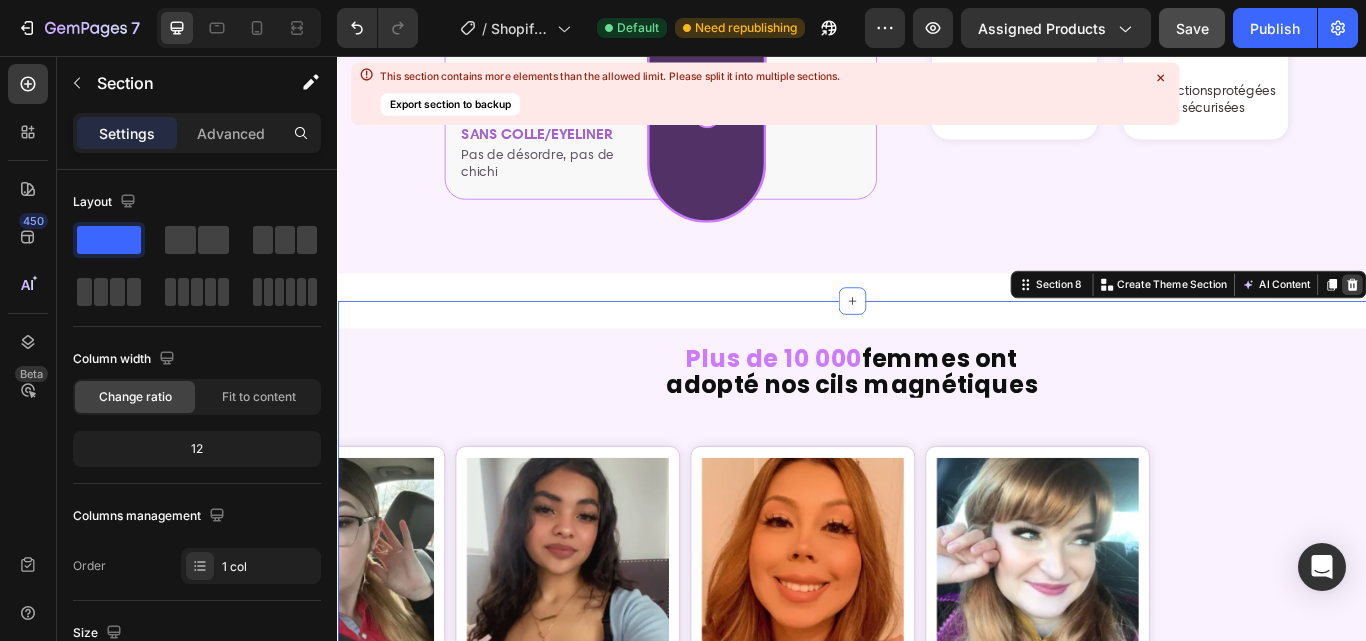 click 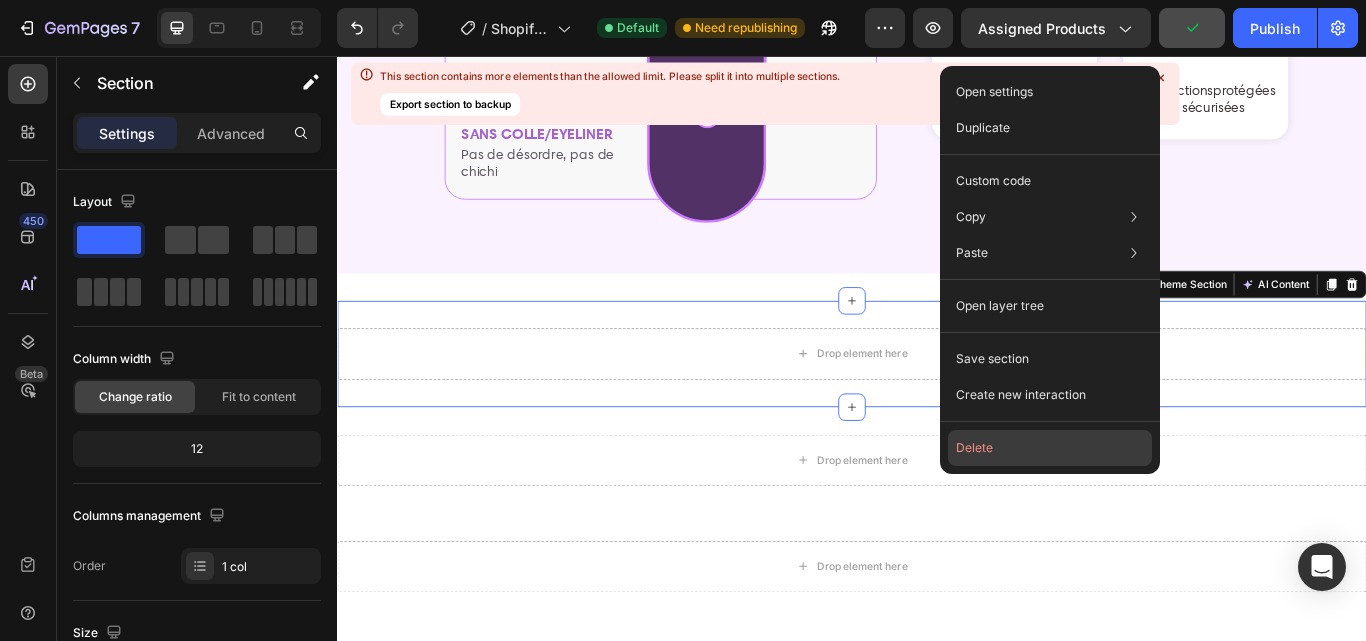 click on "Delete" 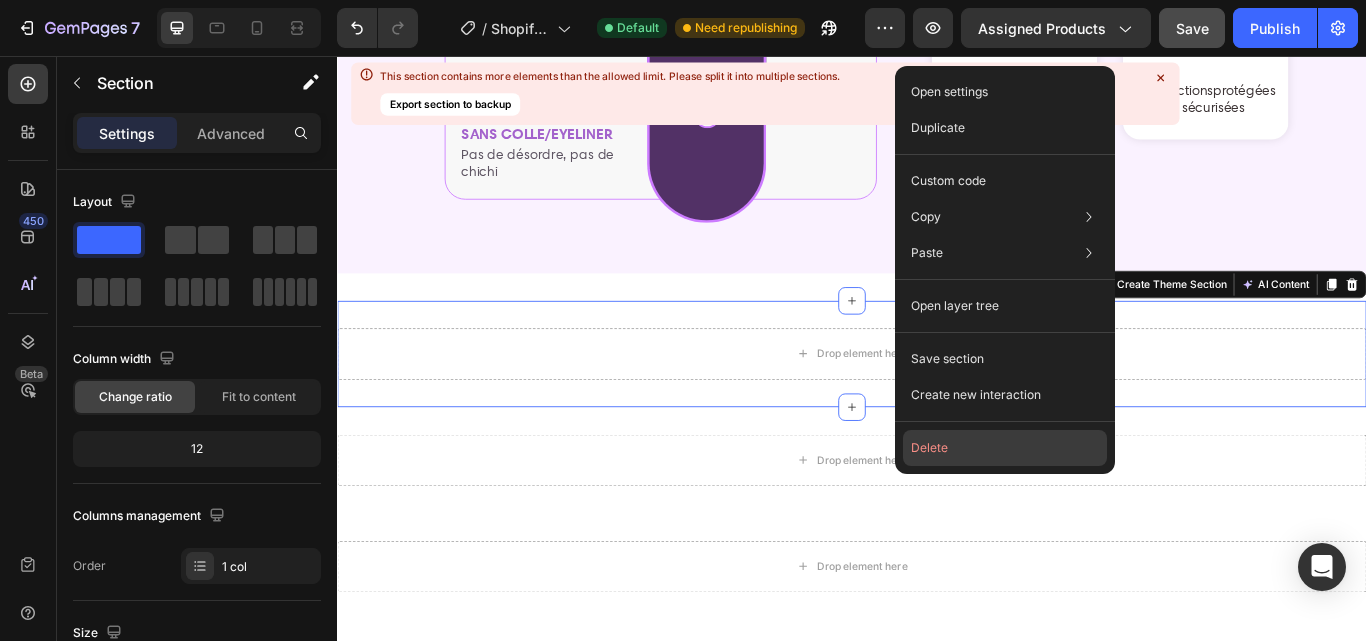 click on "Delete" 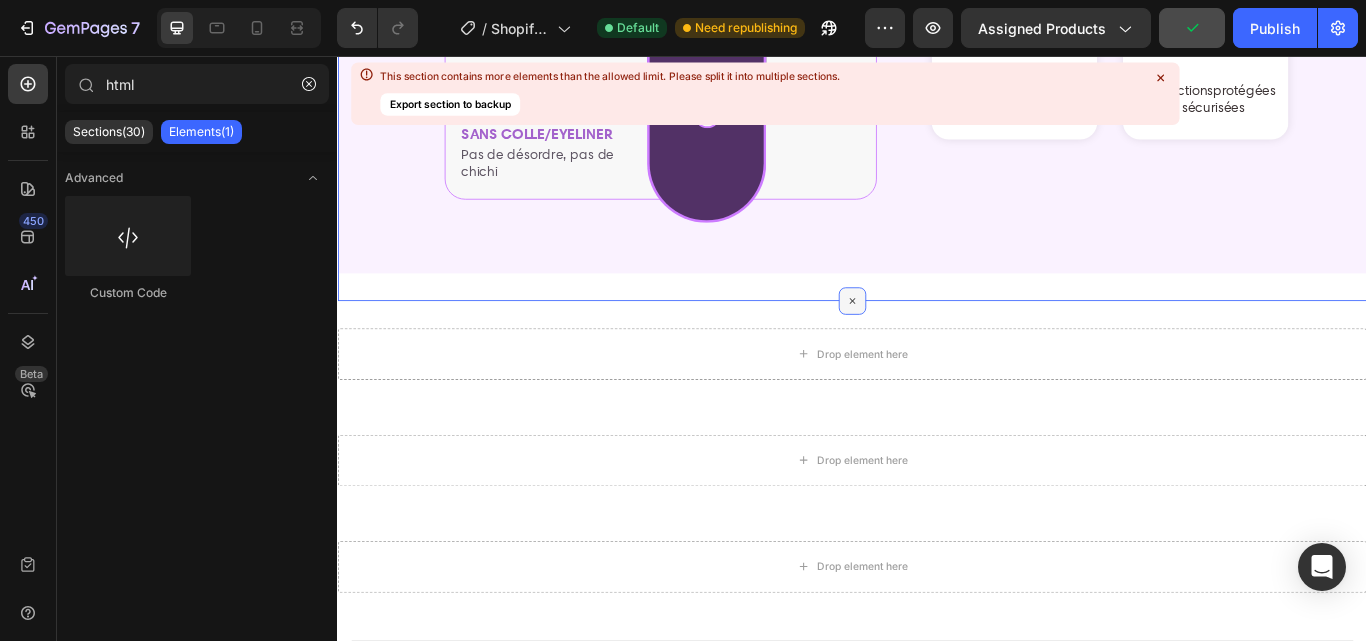 click 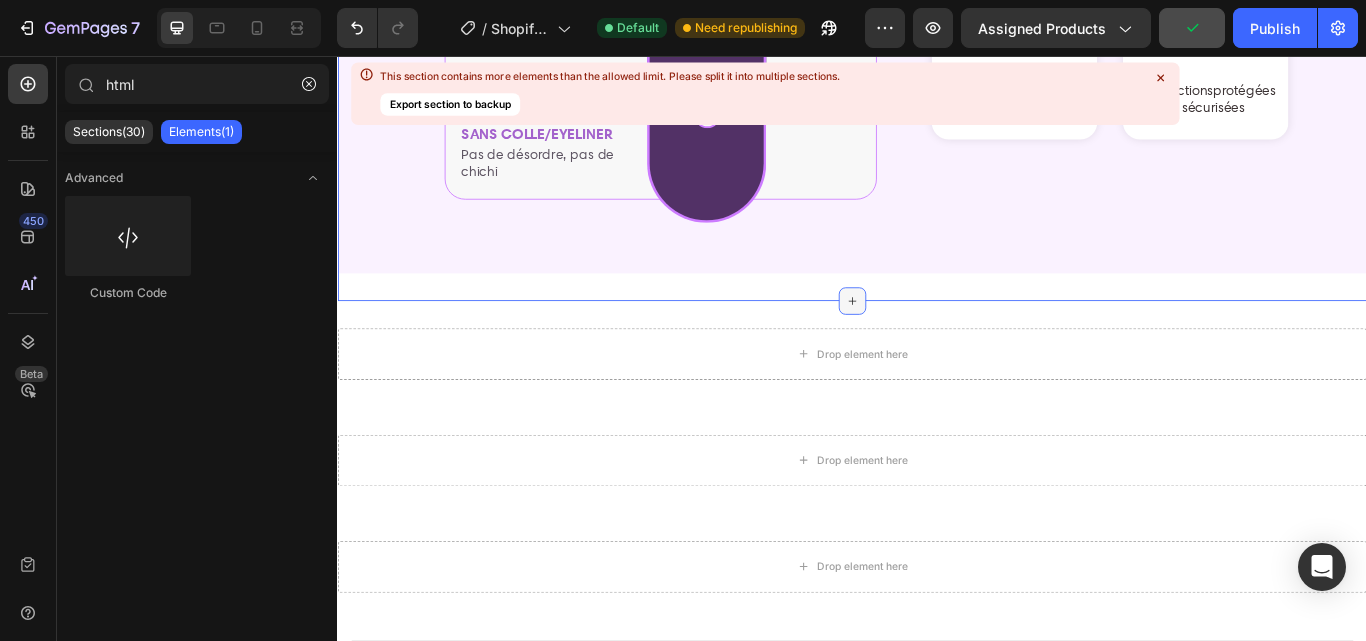click 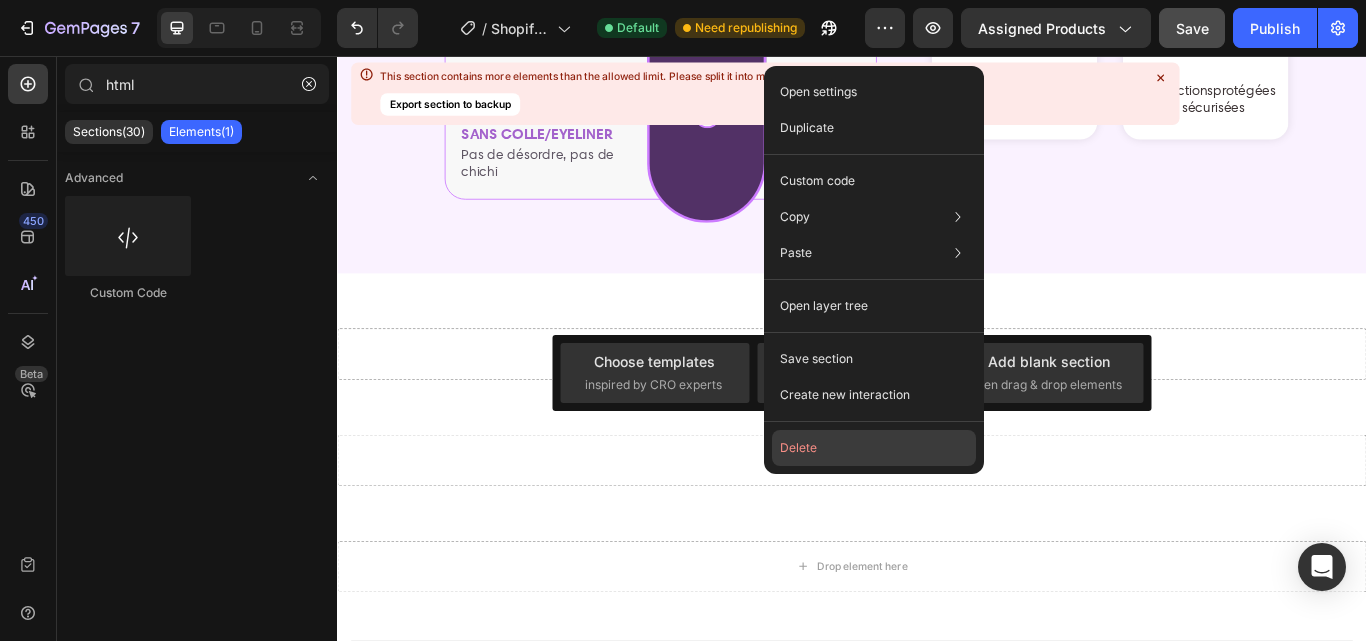 click on "Delete" 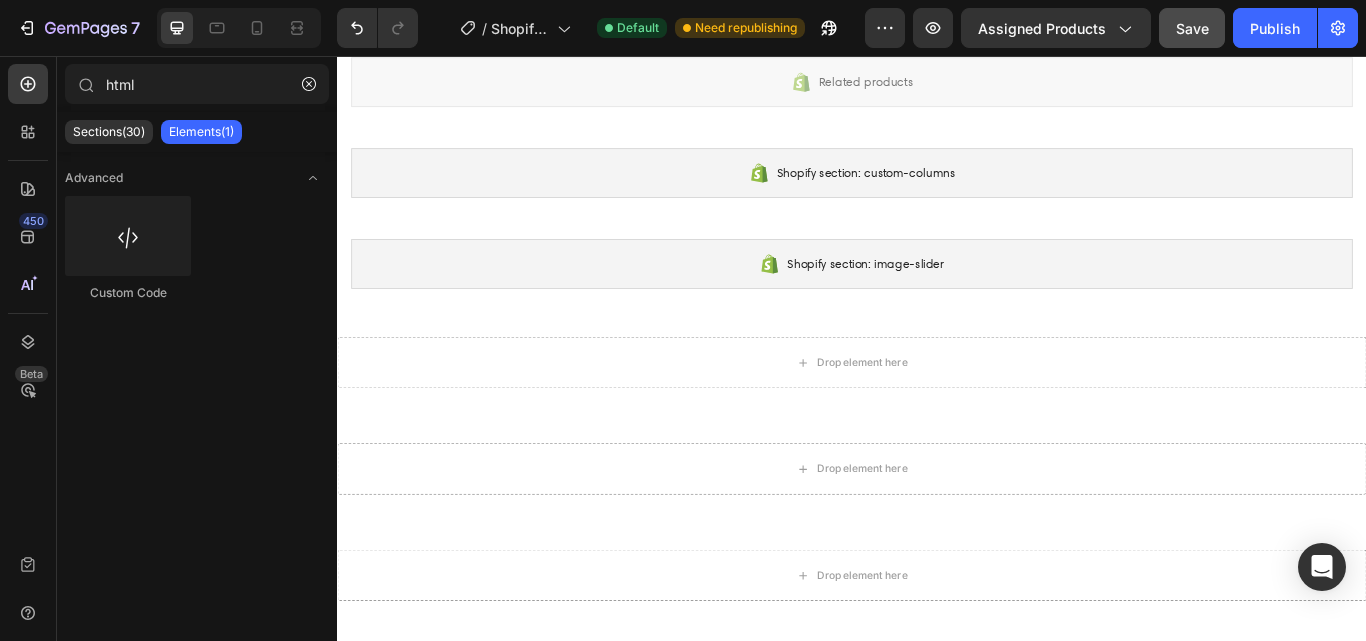 scroll, scrollTop: 157, scrollLeft: 0, axis: vertical 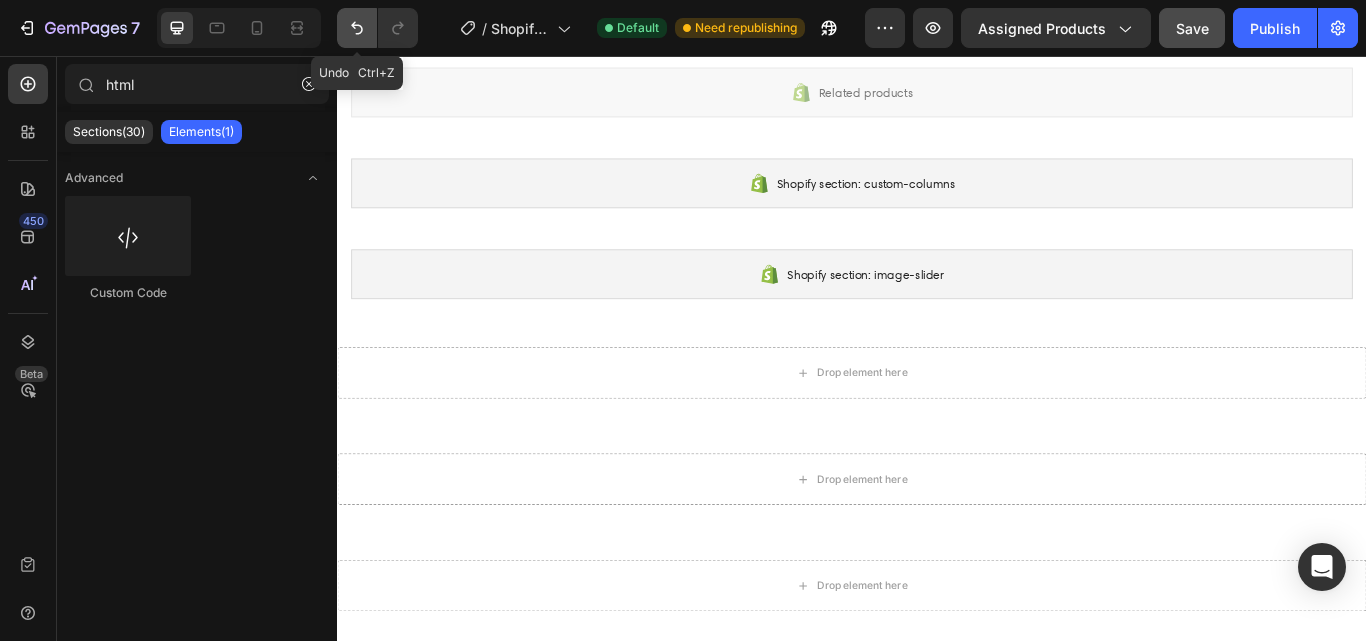 click 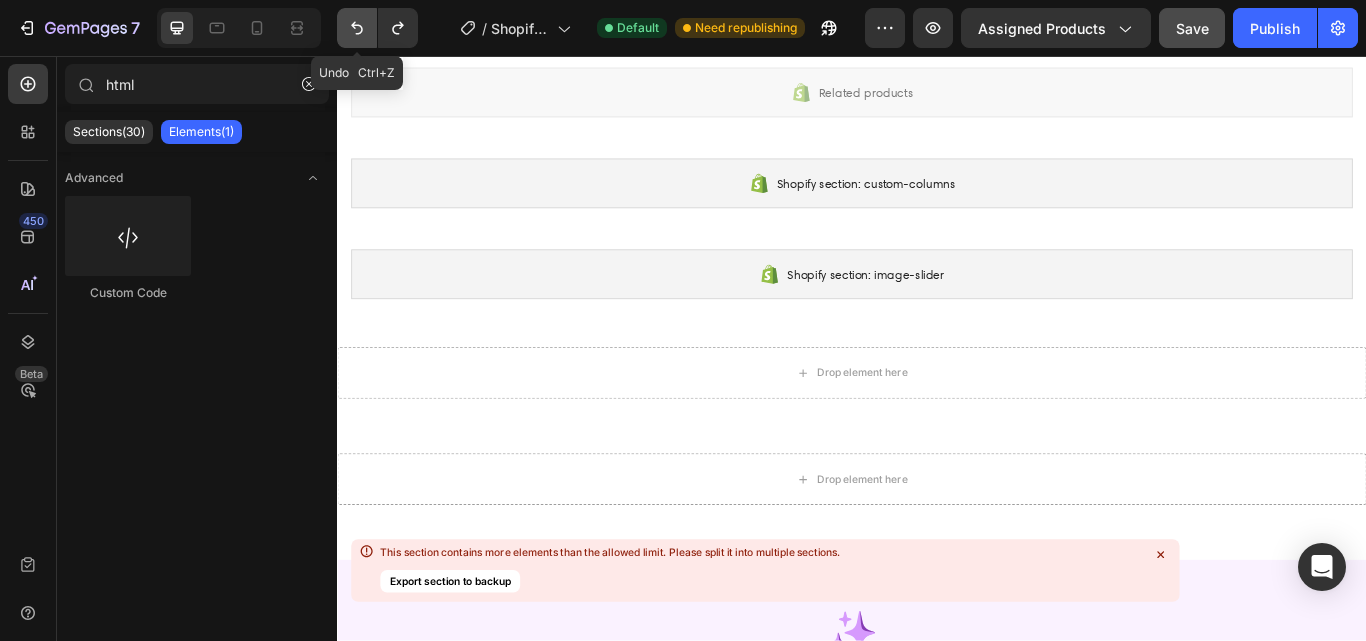 click 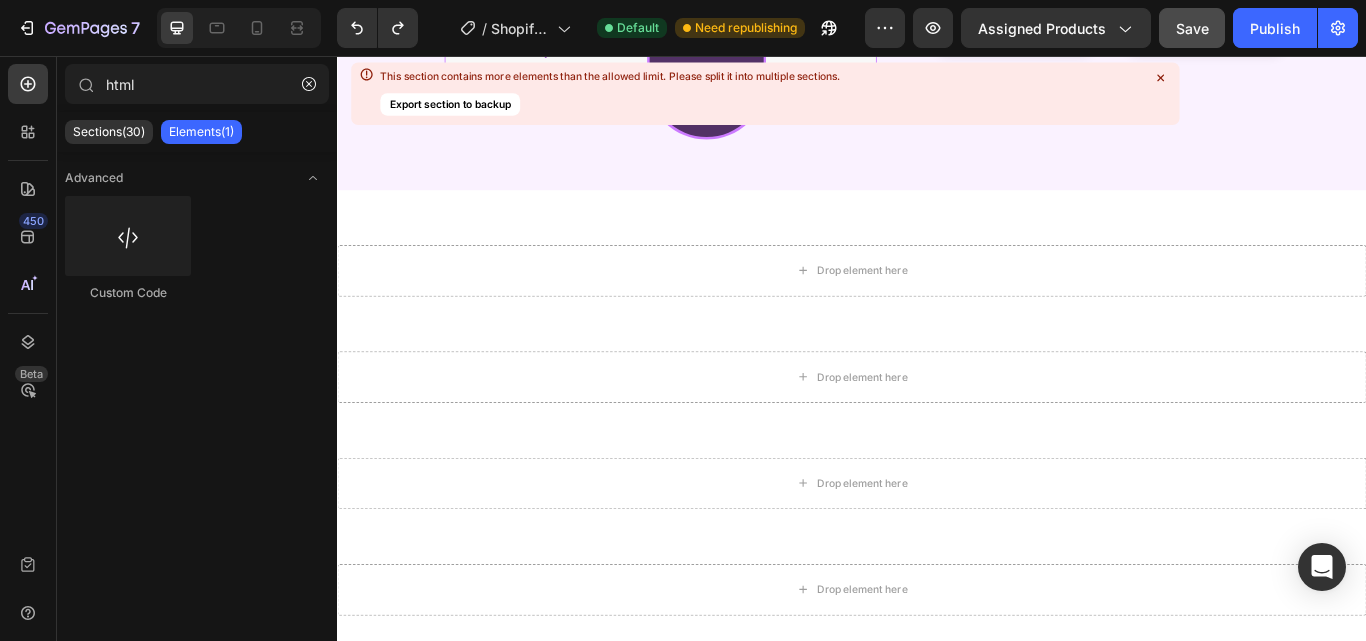 scroll, scrollTop: 6910, scrollLeft: 0, axis: vertical 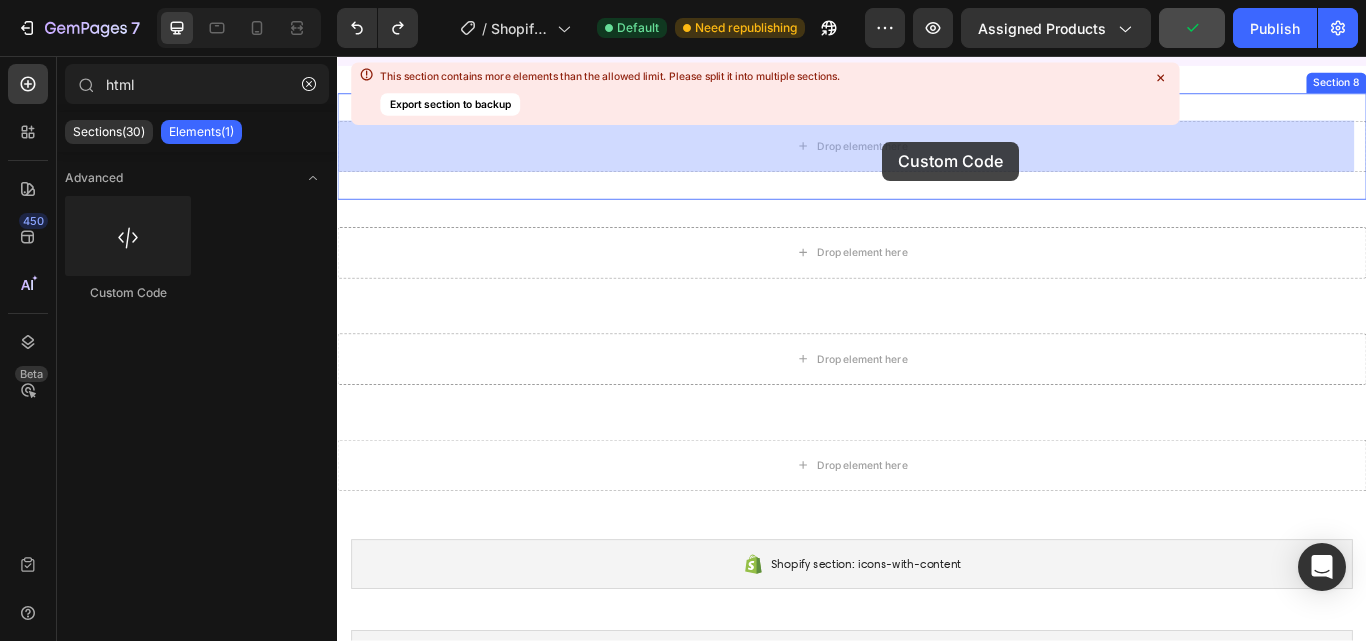 drag, startPoint x: 460, startPoint y: 298, endPoint x: 973, endPoint y: 156, distance: 532.29034 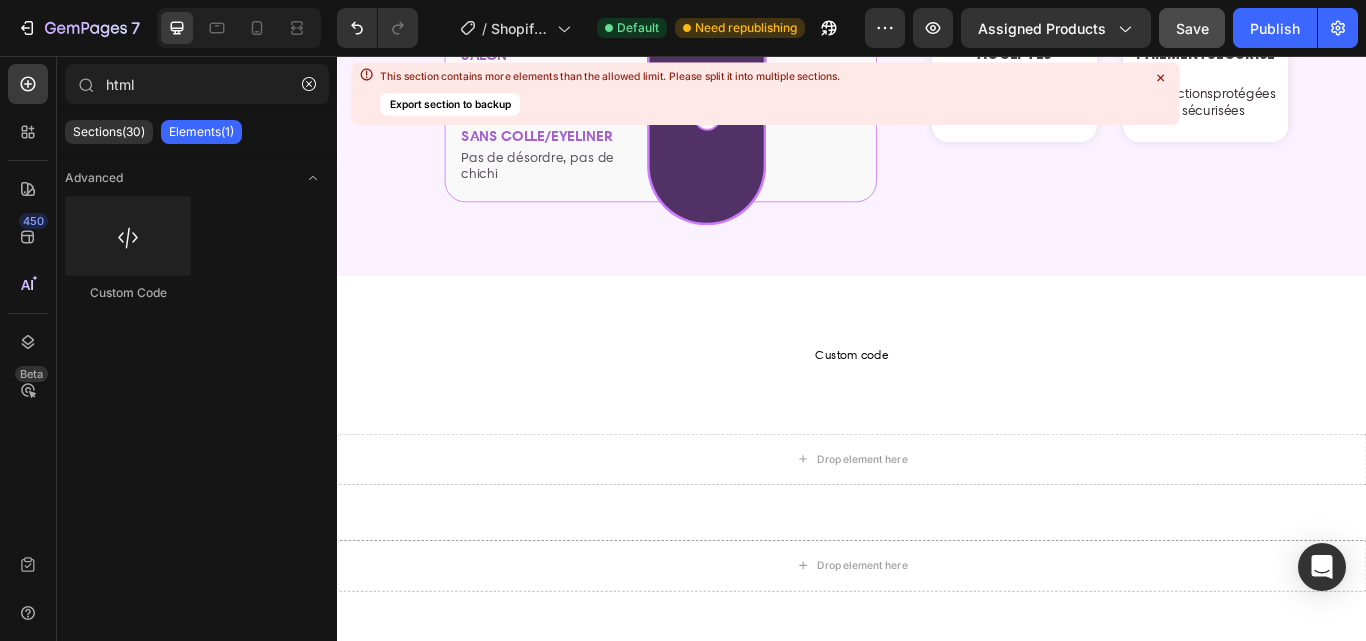 scroll, scrollTop: 6591, scrollLeft: 0, axis: vertical 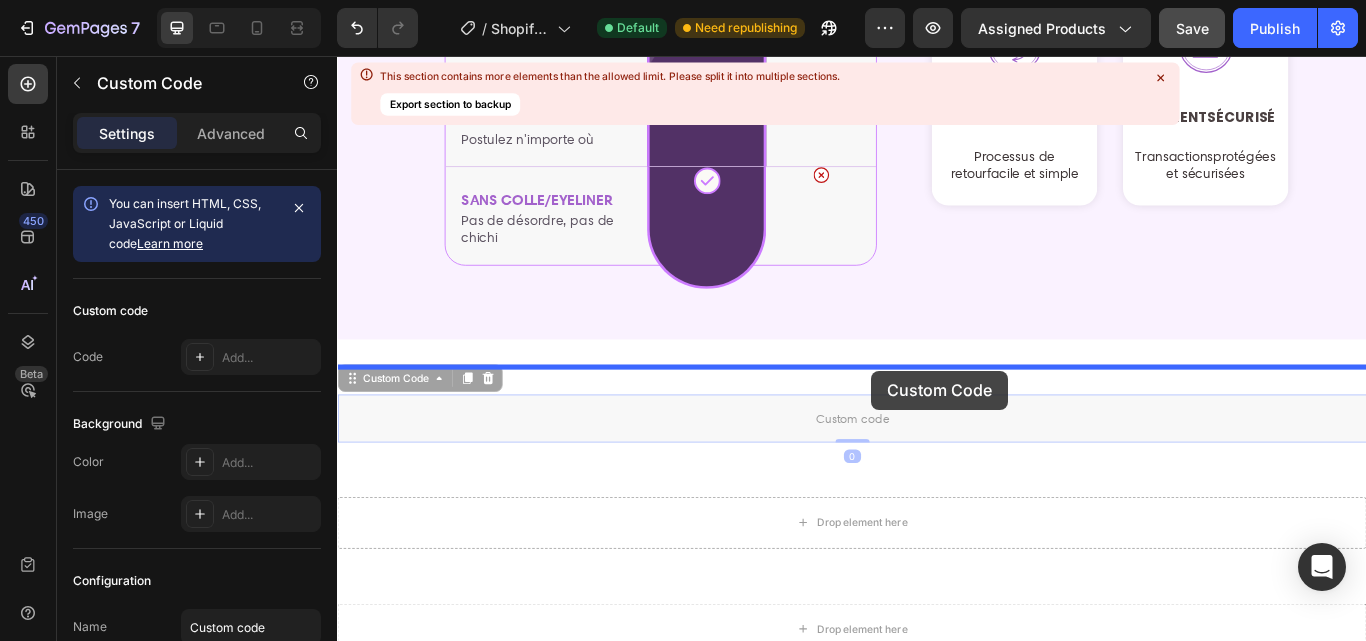 drag, startPoint x: 944, startPoint y: 474, endPoint x: 960, endPoint y: 423, distance: 53.450912 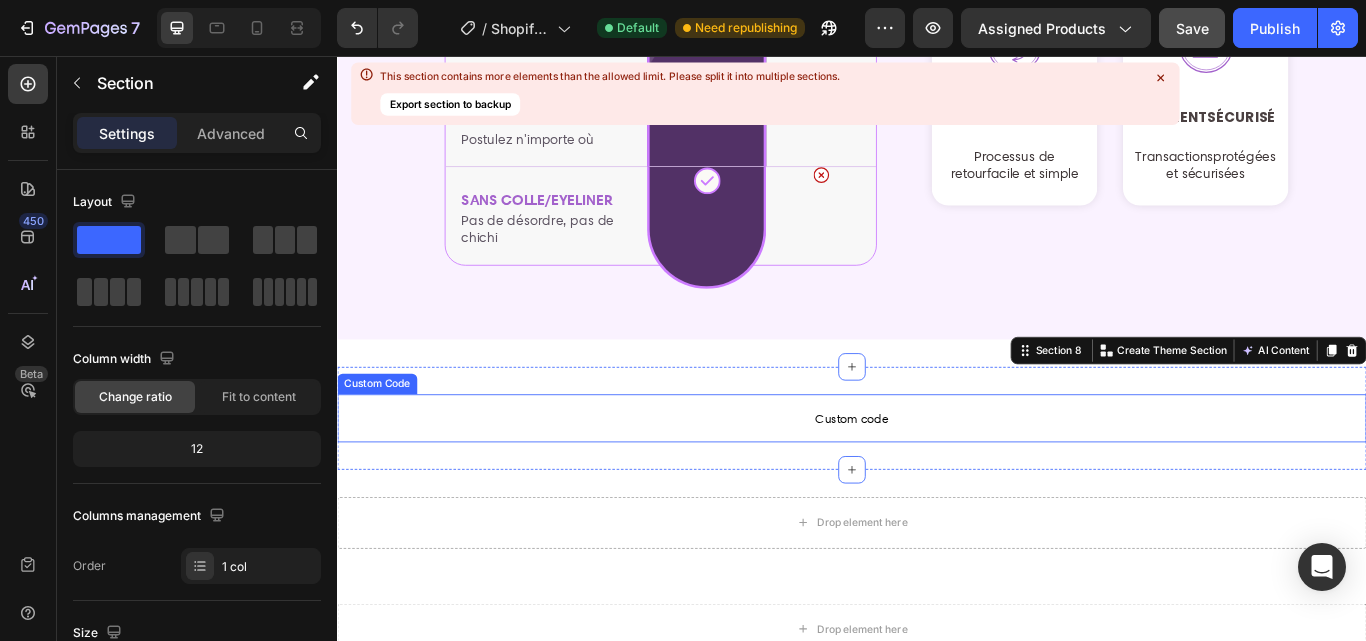 click on "Custom code" at bounding box center (937, 479) 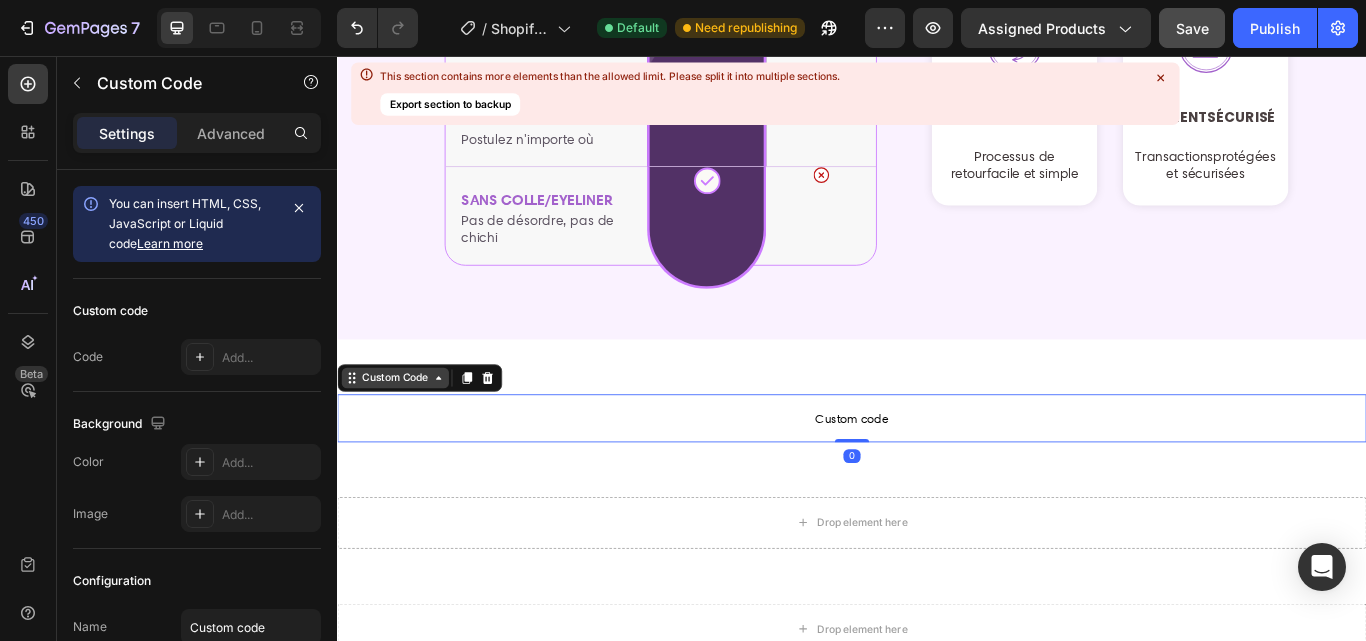 click 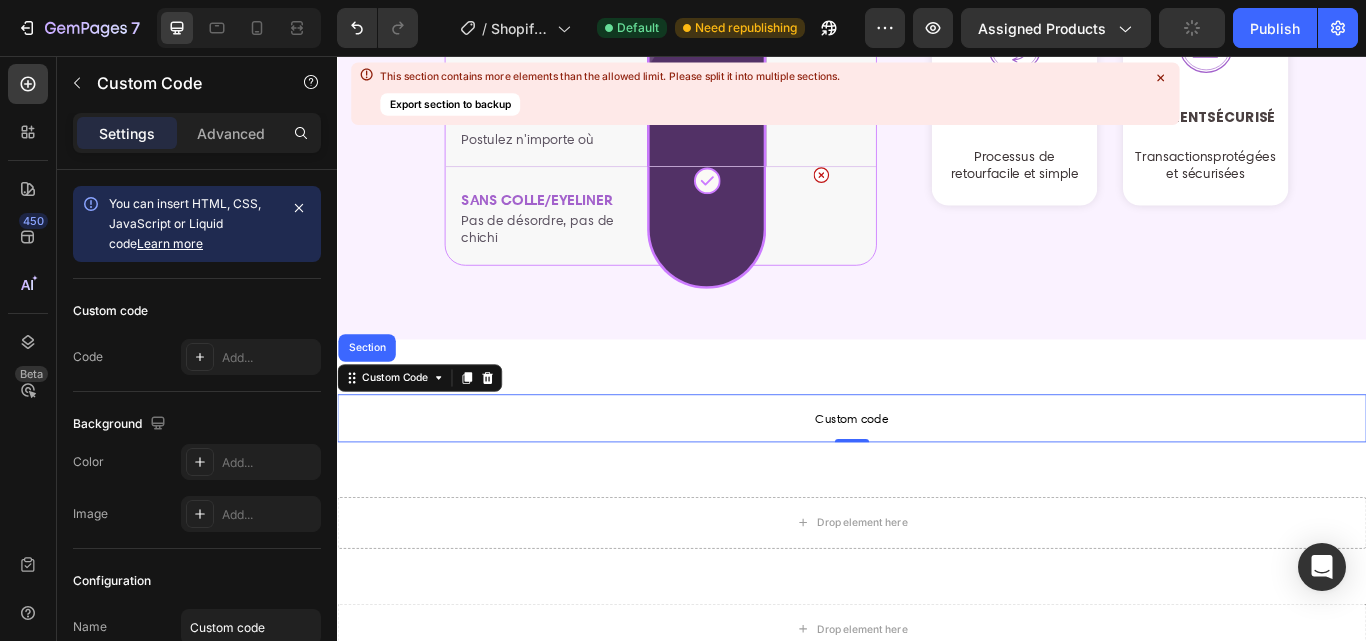 click on "Custom code" at bounding box center (937, 479) 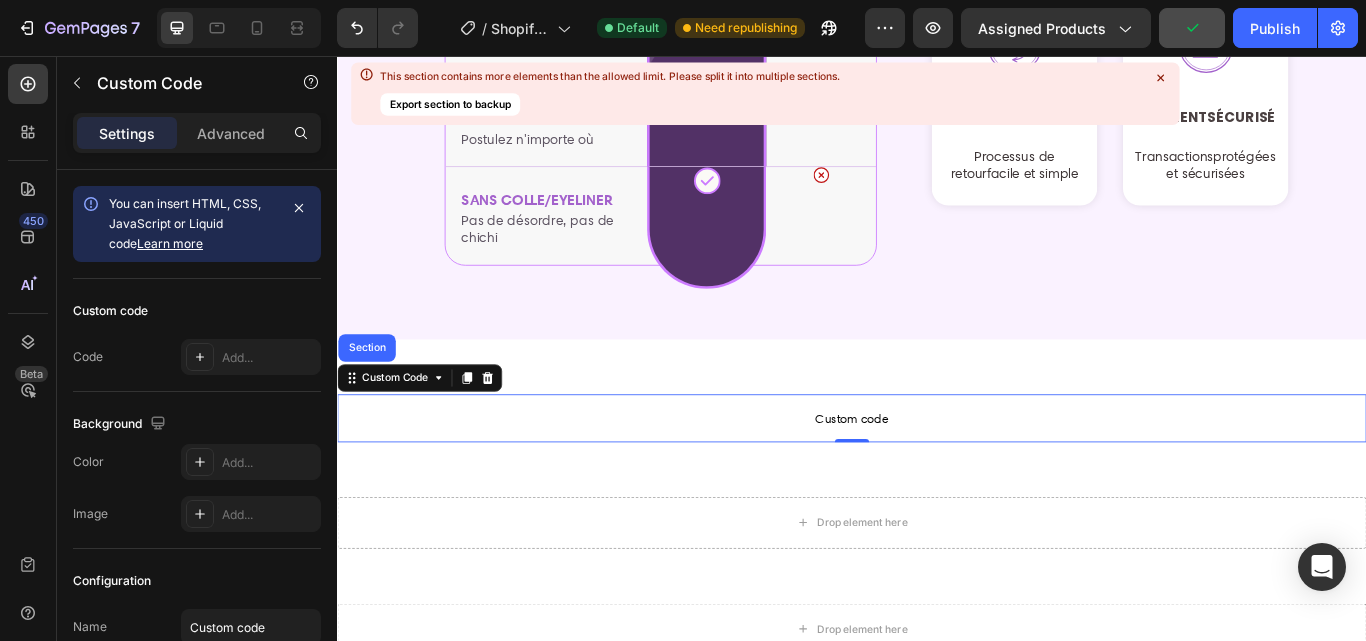 click on "Custom code" at bounding box center (937, 479) 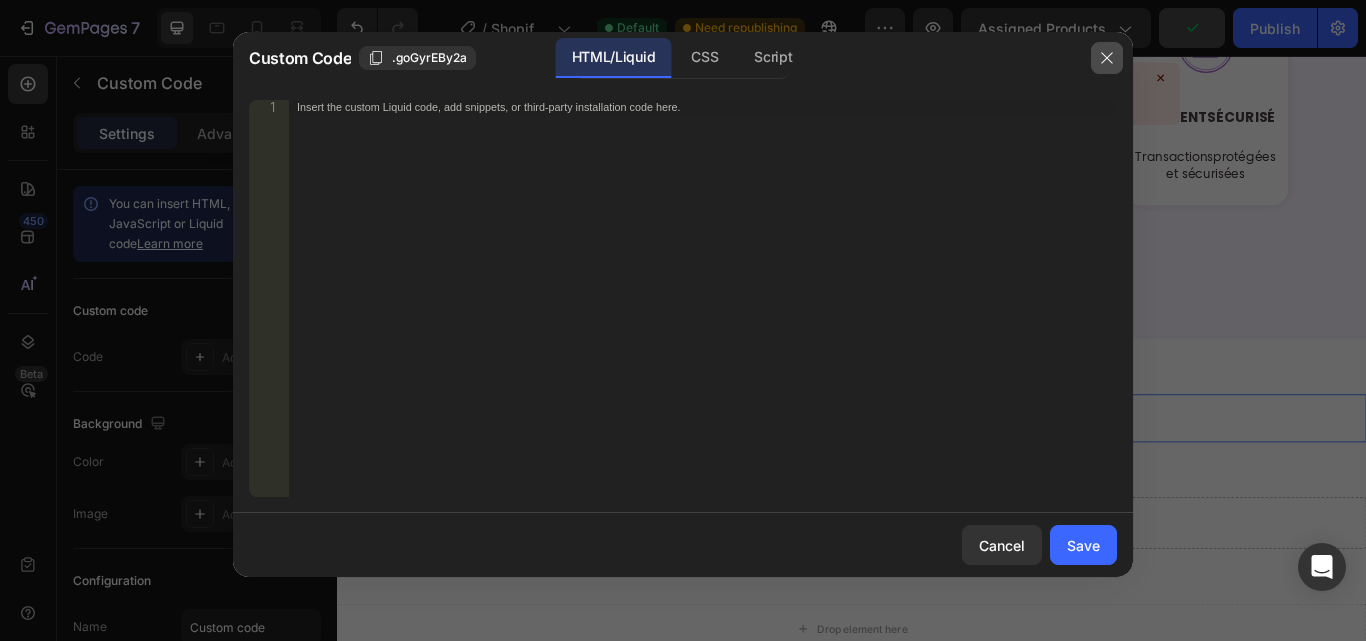 click at bounding box center [1107, 58] 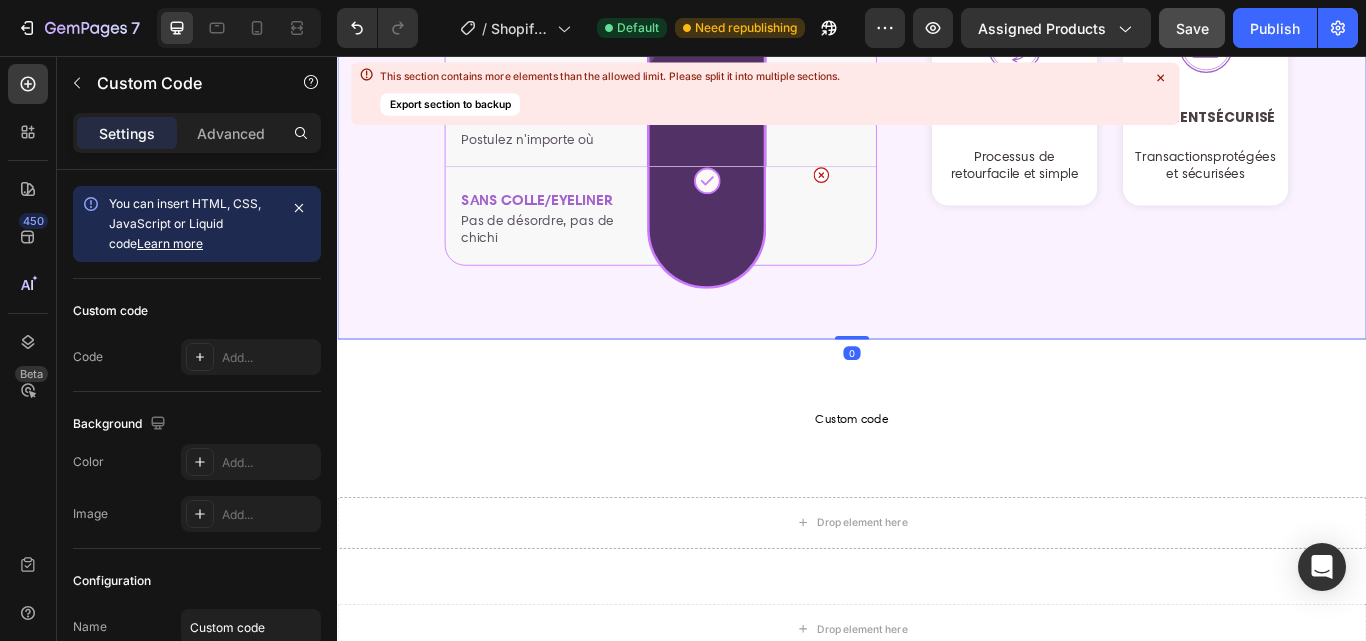 click on "Qu’est-ce qui nous rend meilleur ?
[NAME]
Faux cils  traditionnels
APPLICATION FACILE
Aimants à fixation rapide" at bounding box center [937, -116] 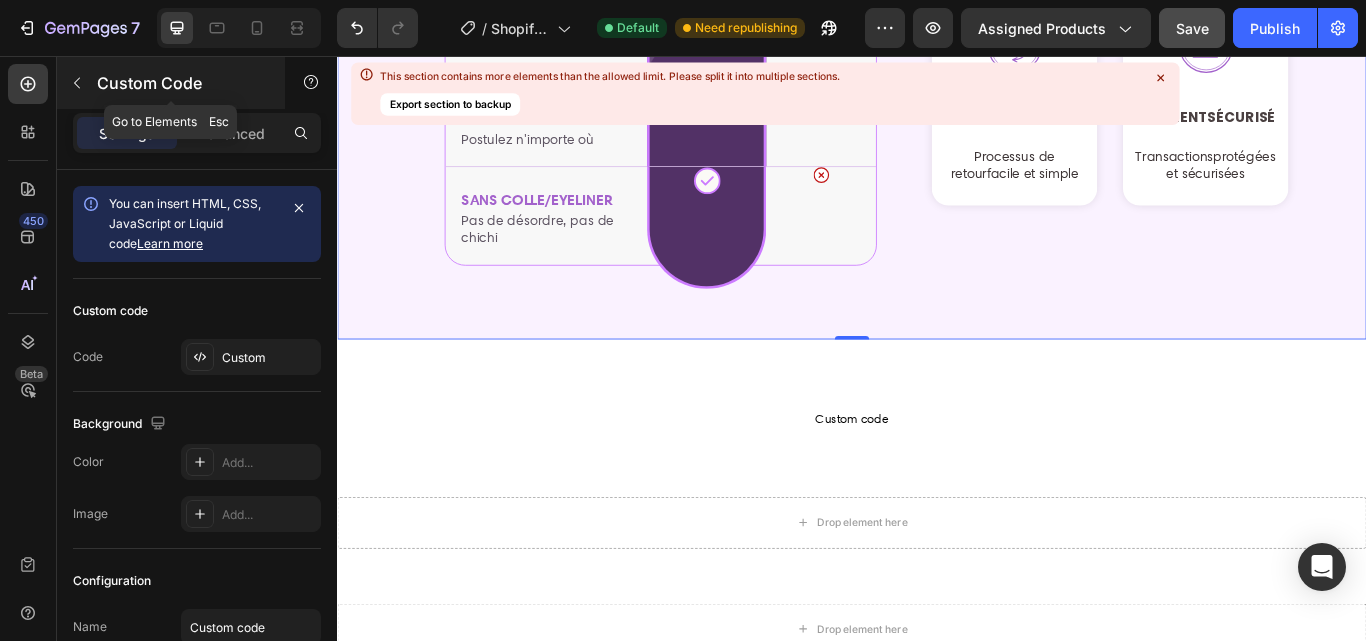 click 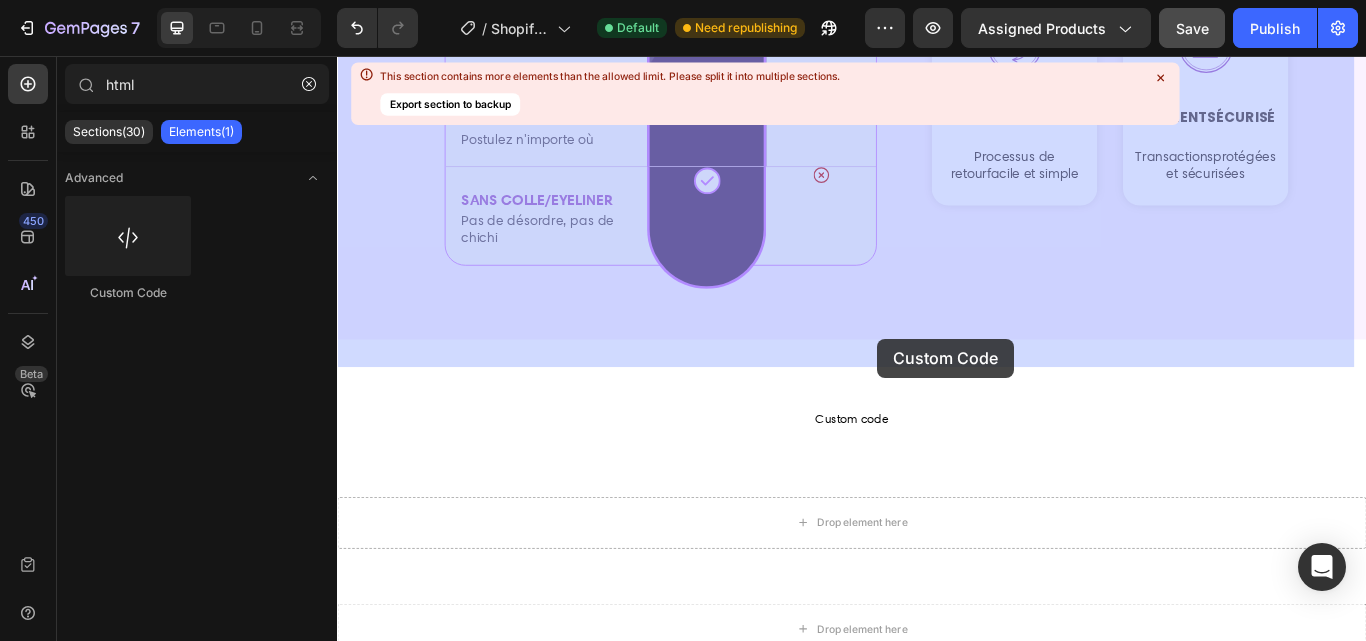 drag, startPoint x: 1131, startPoint y: 363, endPoint x: 967, endPoint y: 386, distance: 165.60495 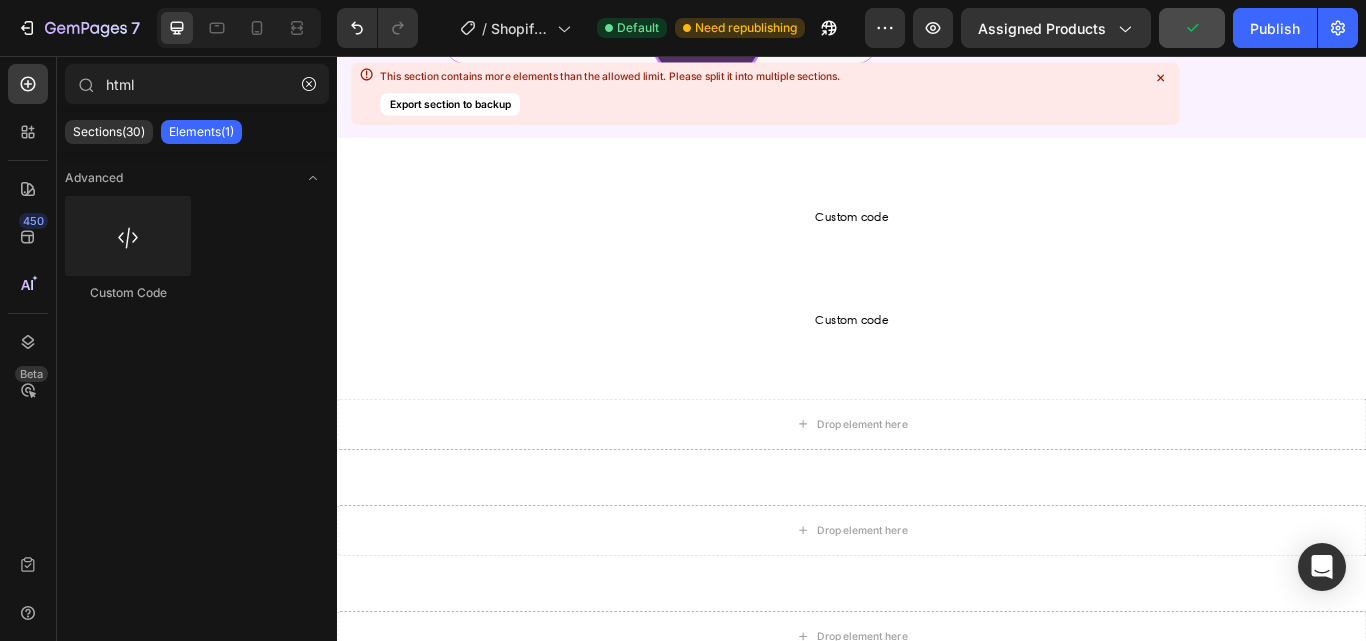 scroll, scrollTop: 6622, scrollLeft: 0, axis: vertical 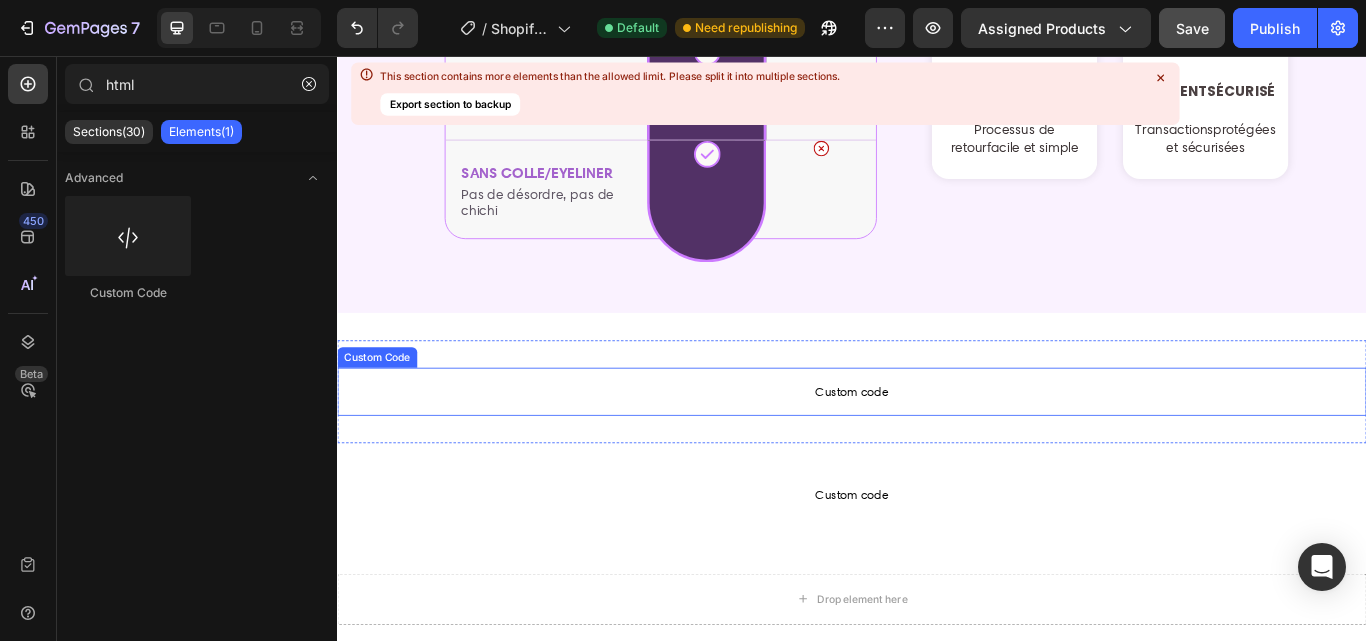 click on "Custom code" at bounding box center (937, 448) 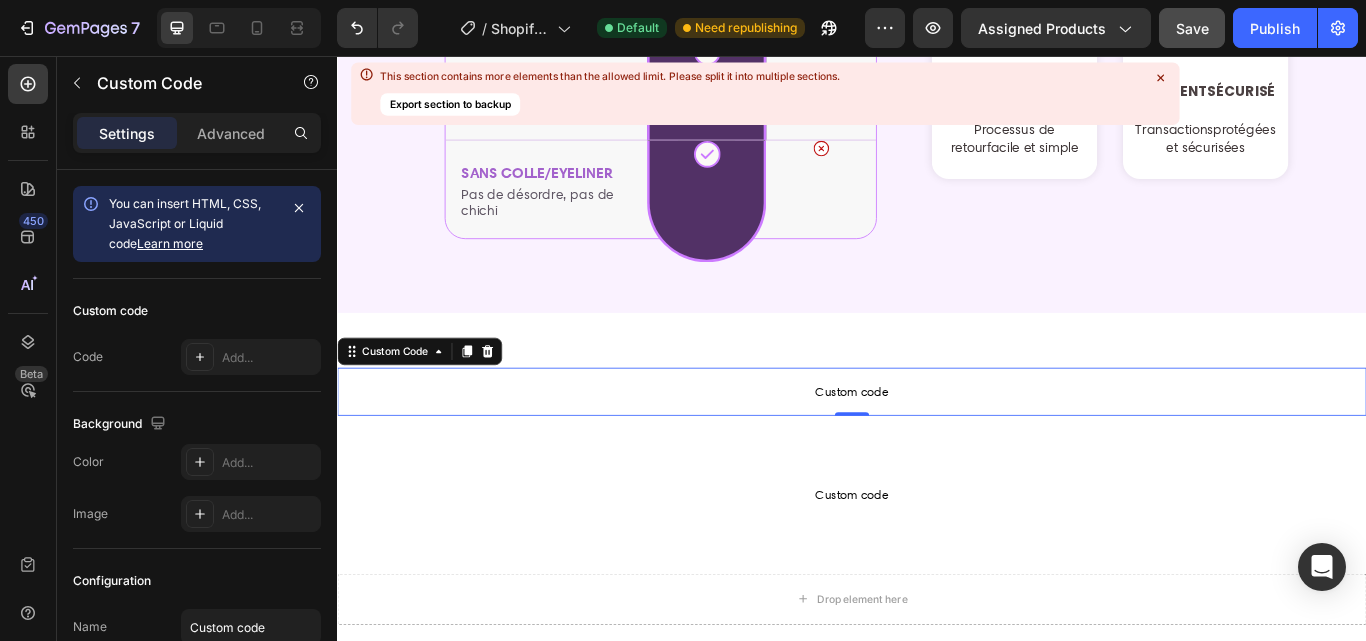 click on "Custom code" at bounding box center [937, 448] 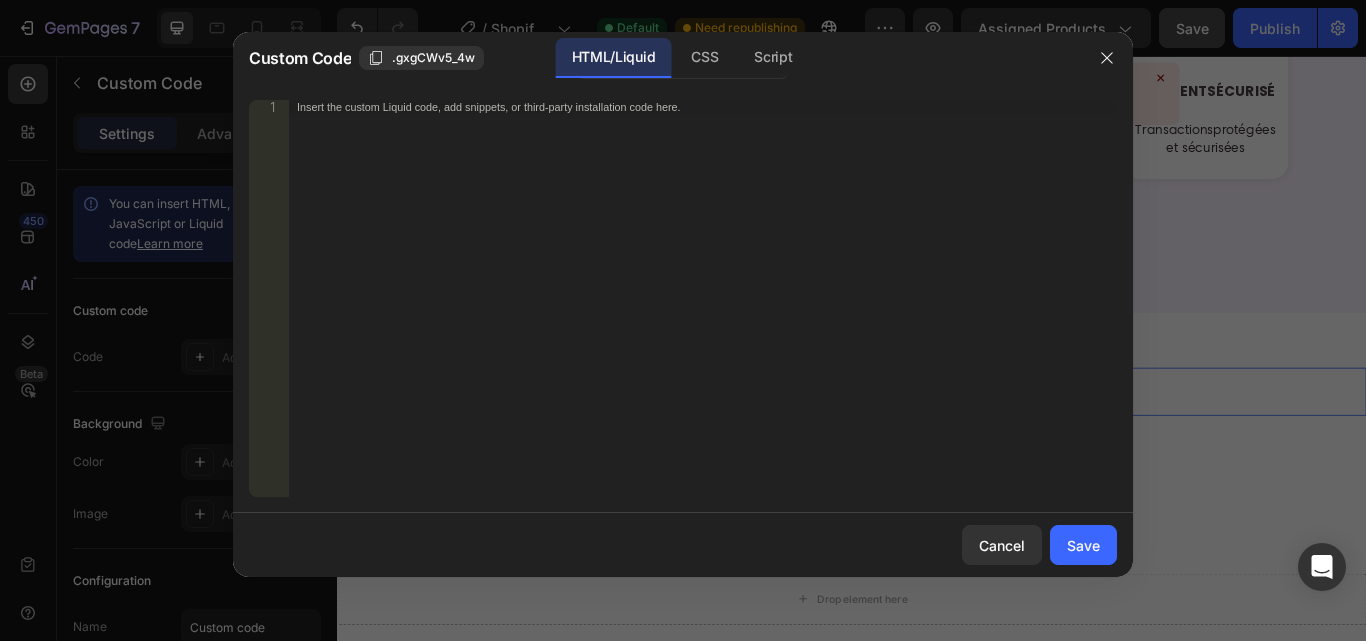click on "Insert the custom Liquid code, add snippets, or third-party installation code here." at bounding box center (703, 312) 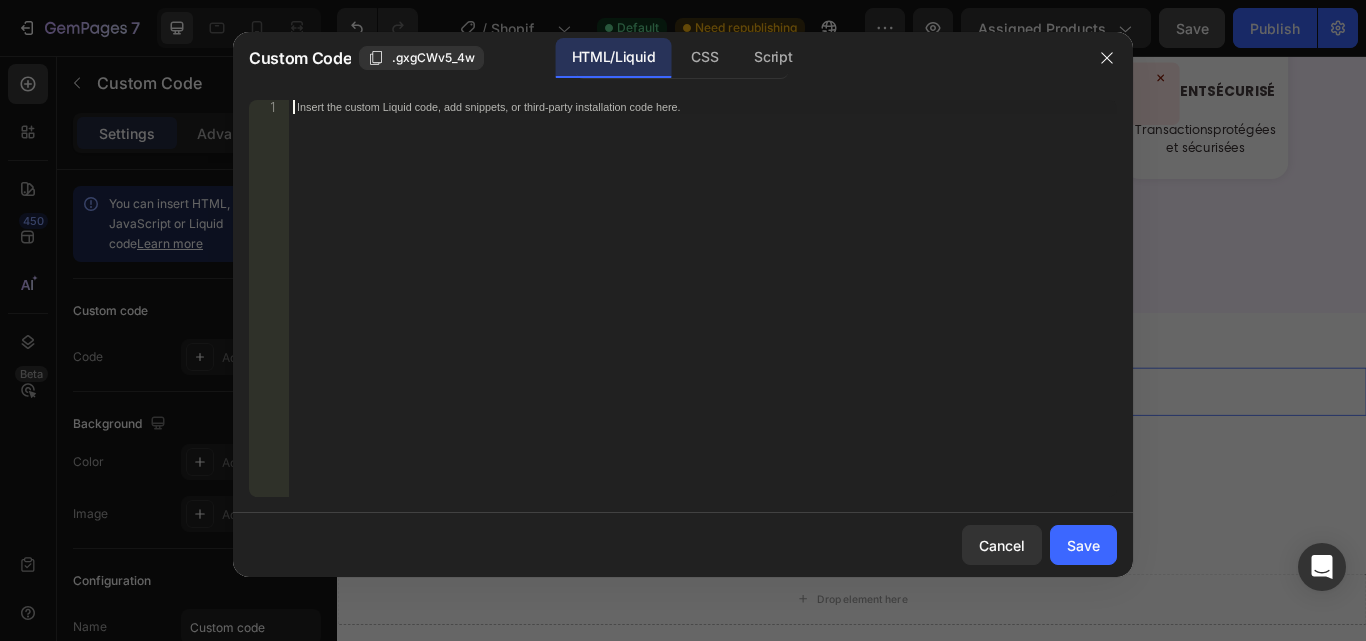 paste on "</section>" 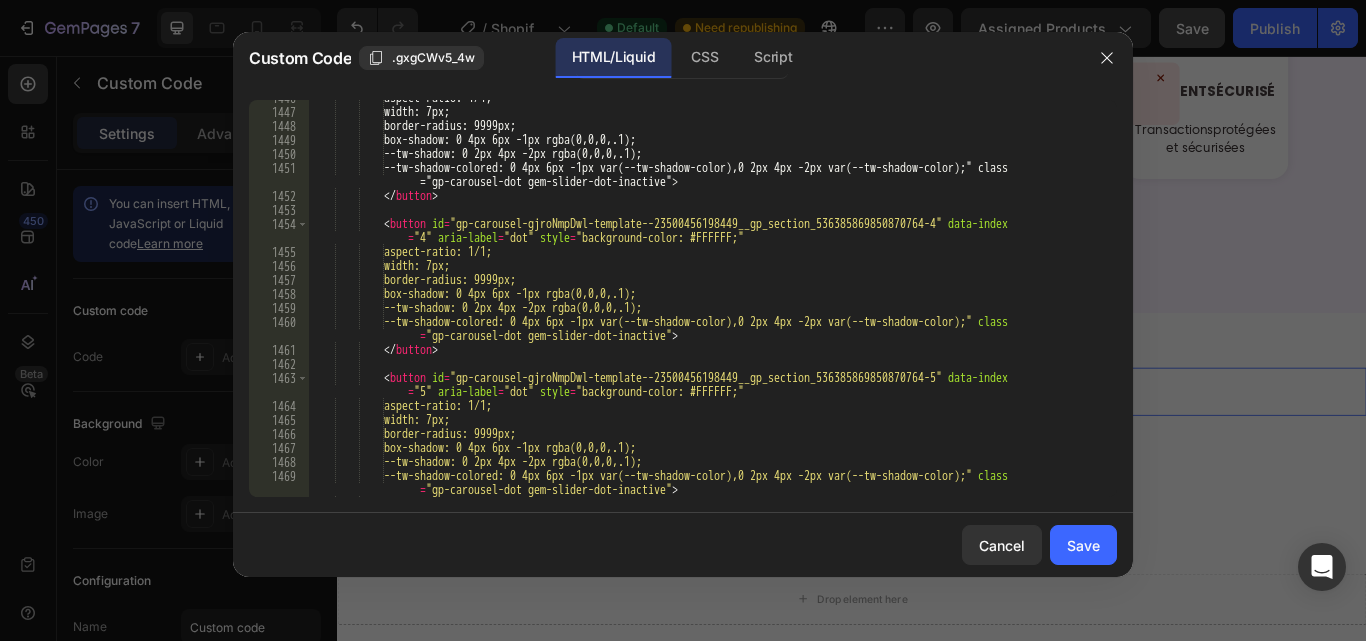scroll, scrollTop: 32371, scrollLeft: 0, axis: vertical 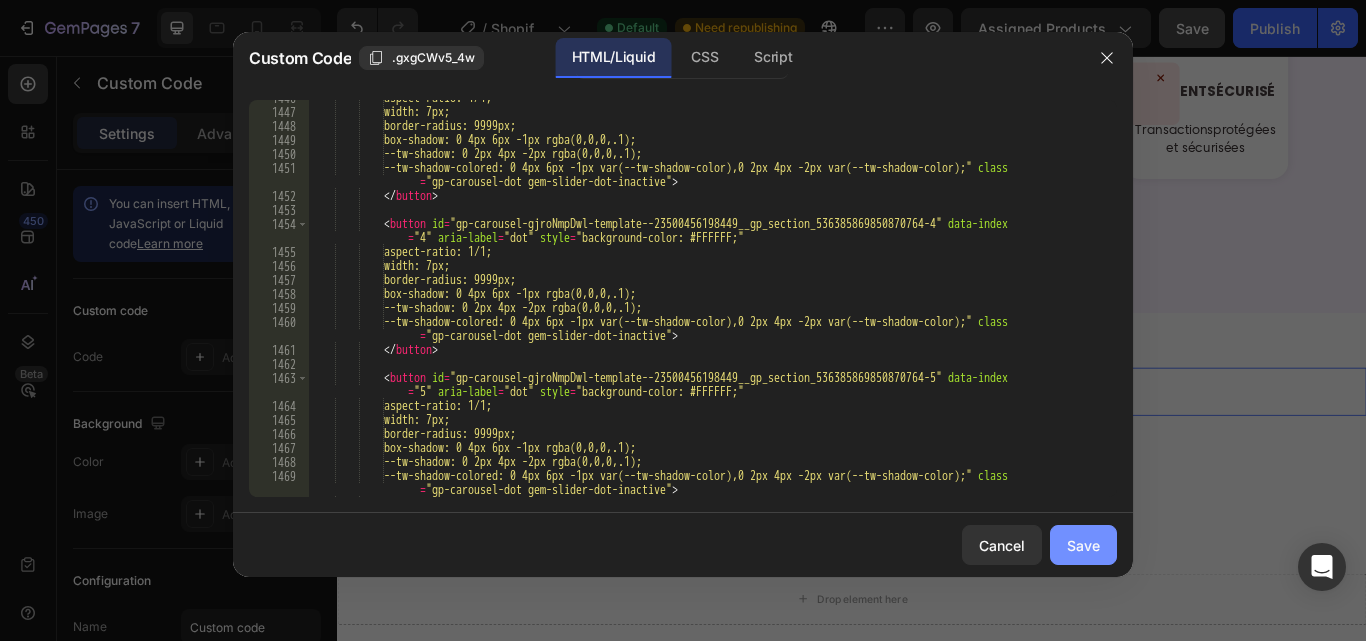 click on "Save" at bounding box center (1083, 545) 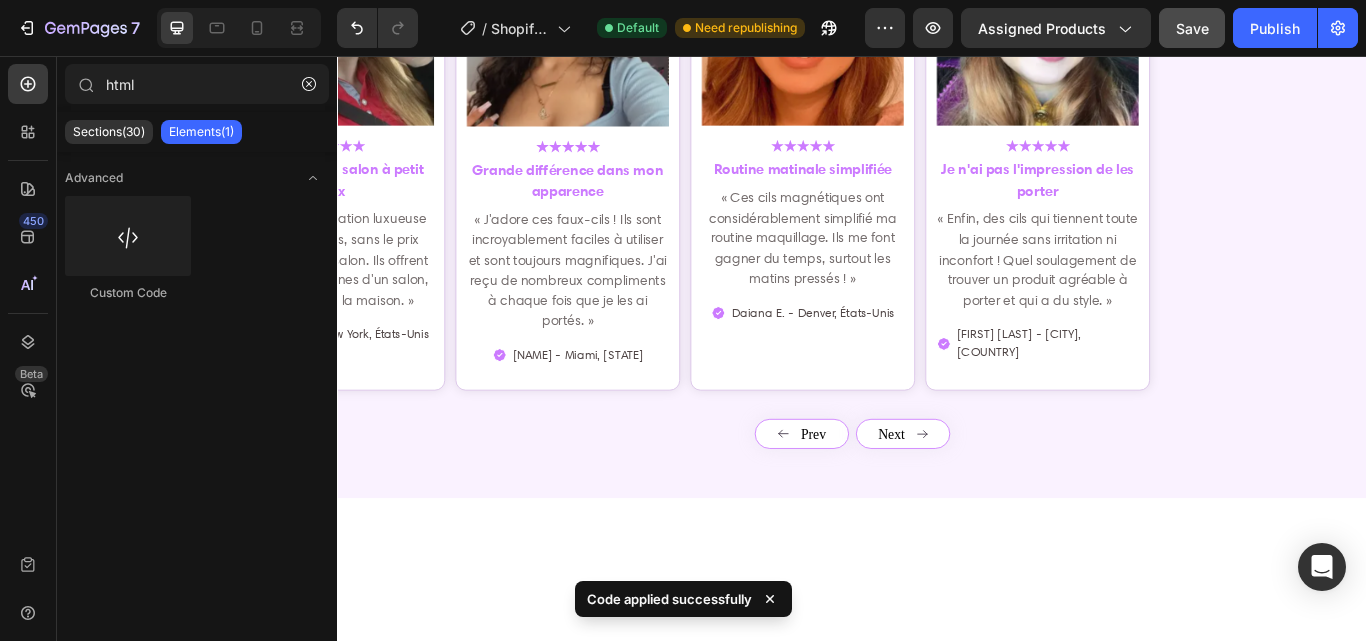 scroll, scrollTop: 7077, scrollLeft: 0, axis: vertical 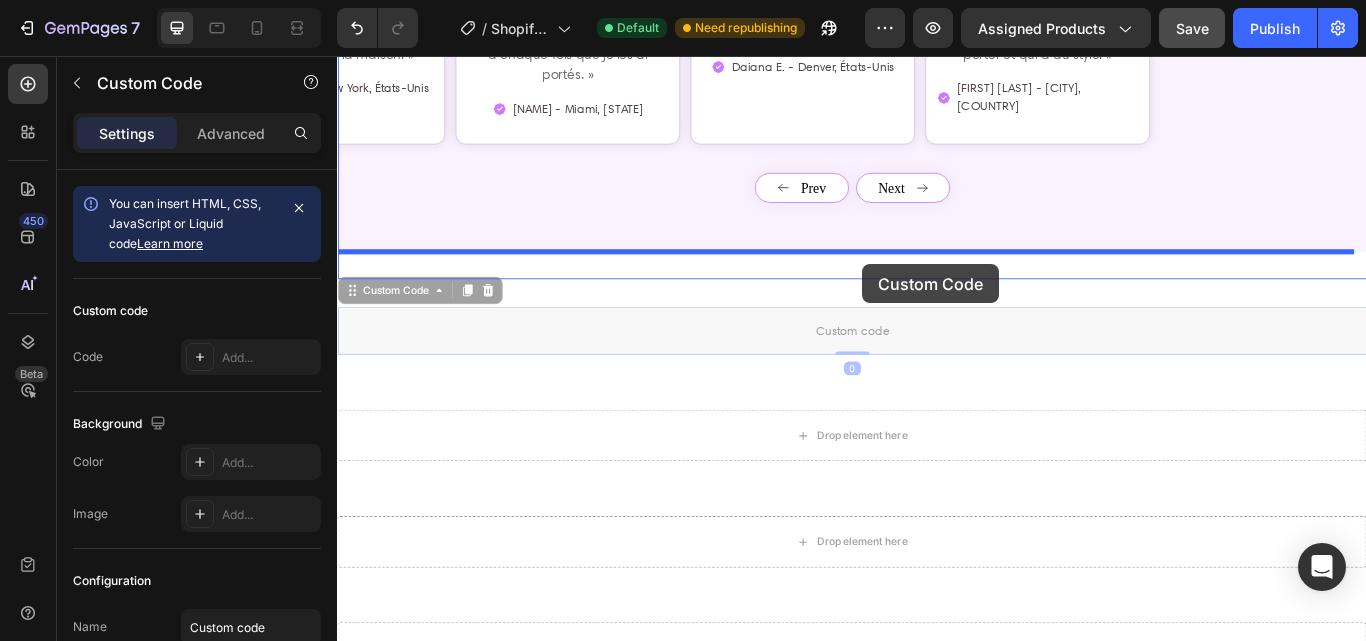 drag, startPoint x: 952, startPoint y: 382, endPoint x: 949, endPoint y: 299, distance: 83.0542 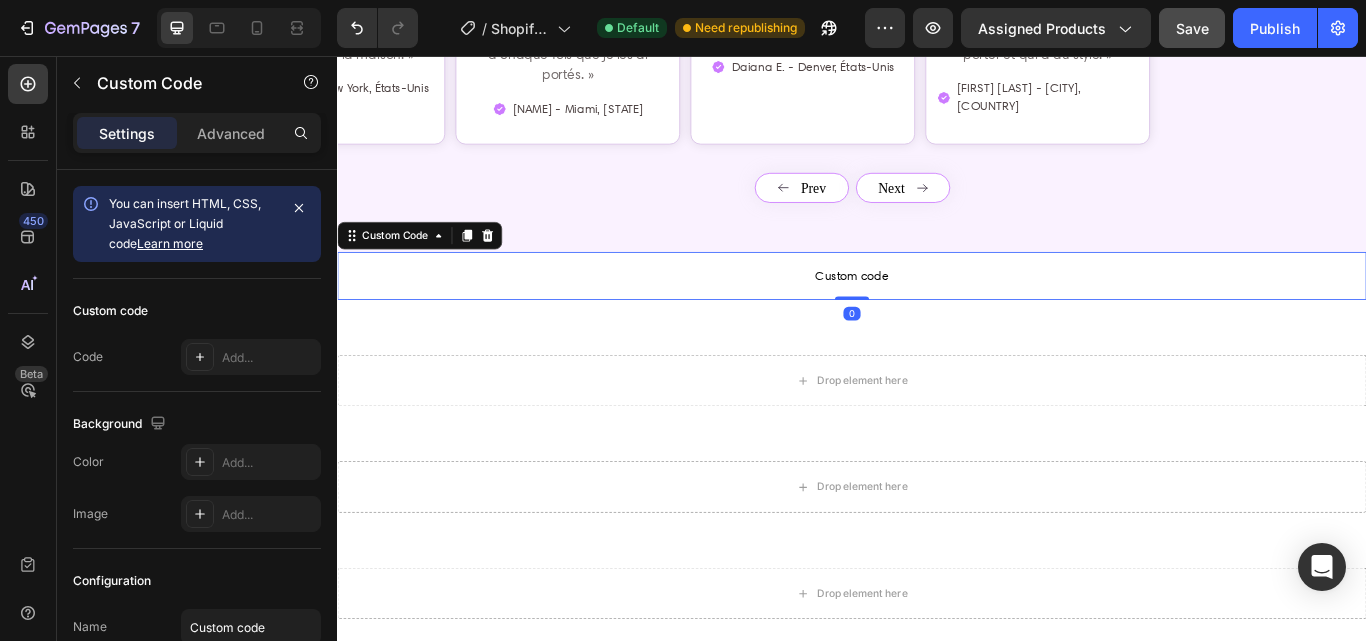 click on "Custom code" at bounding box center (937, 313) 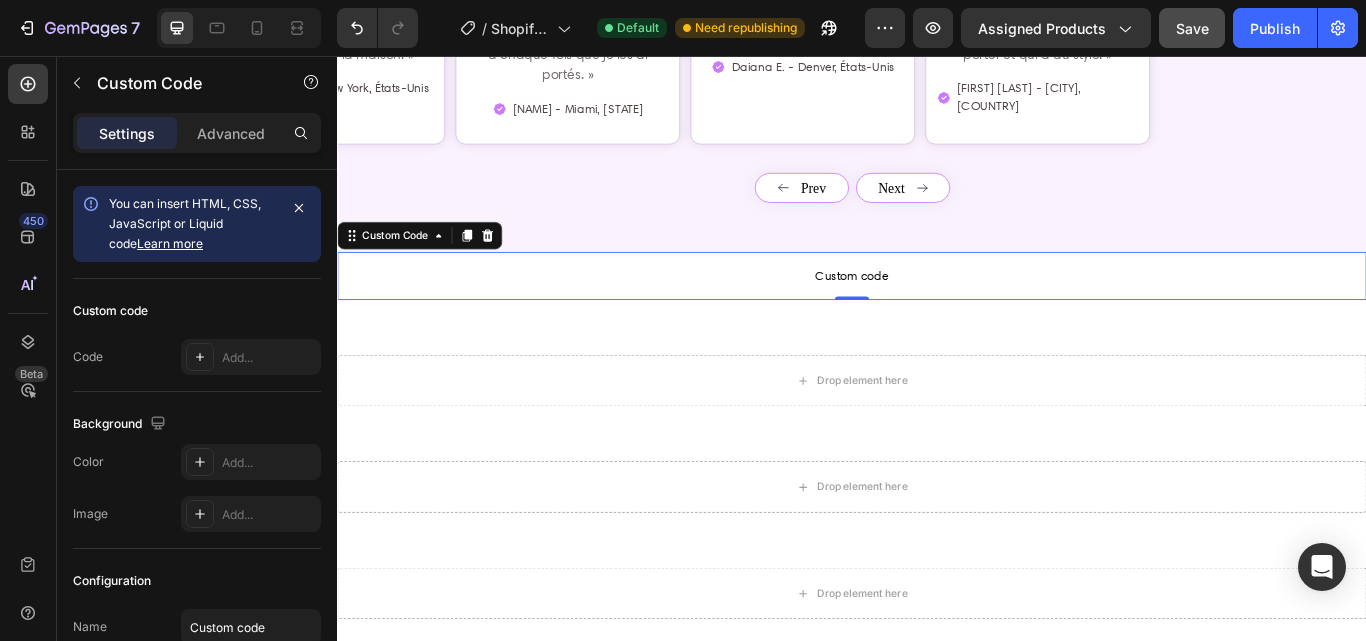 click on "Custom code" at bounding box center (937, 313) 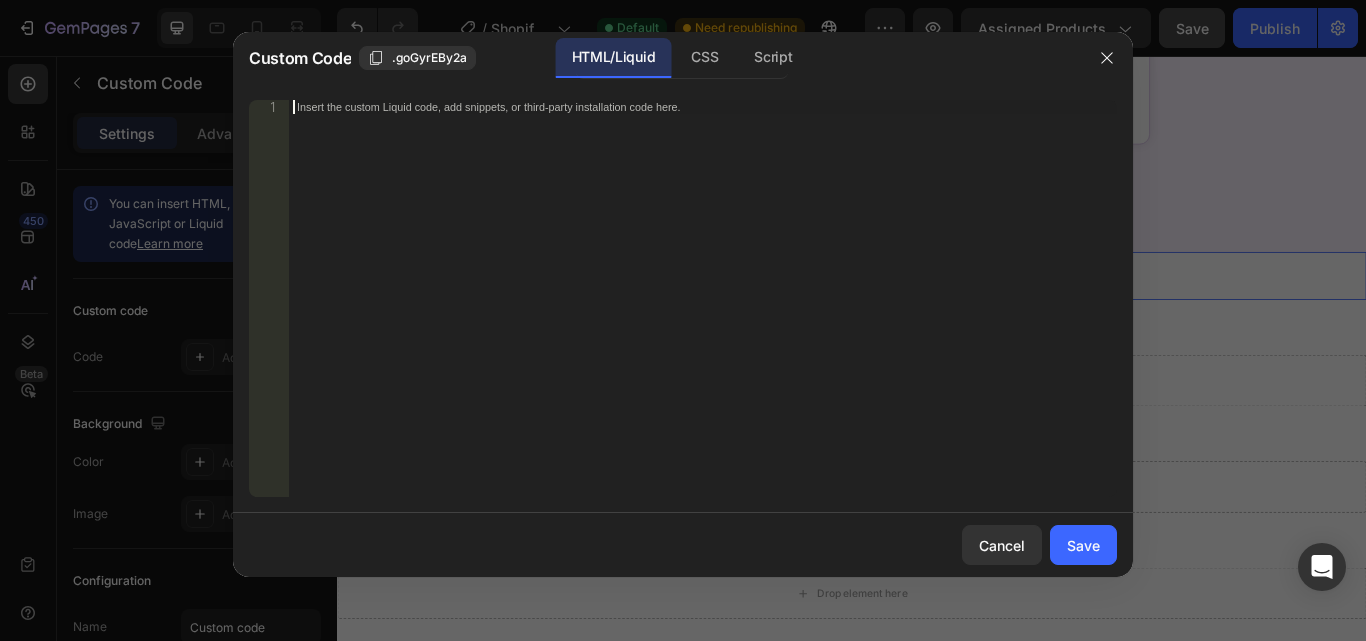 click on "Insert the custom Liquid code, add snippets, or third-party installation code here." at bounding box center (703, 312) 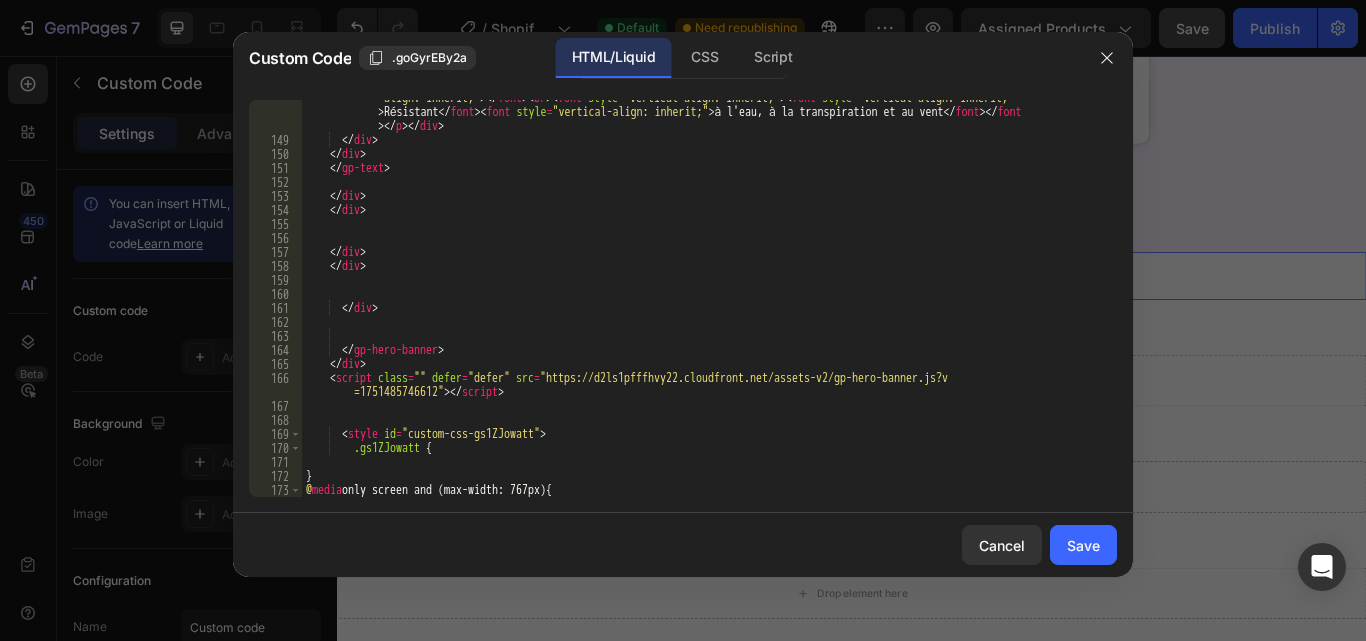 scroll, scrollTop: 5693, scrollLeft: 0, axis: vertical 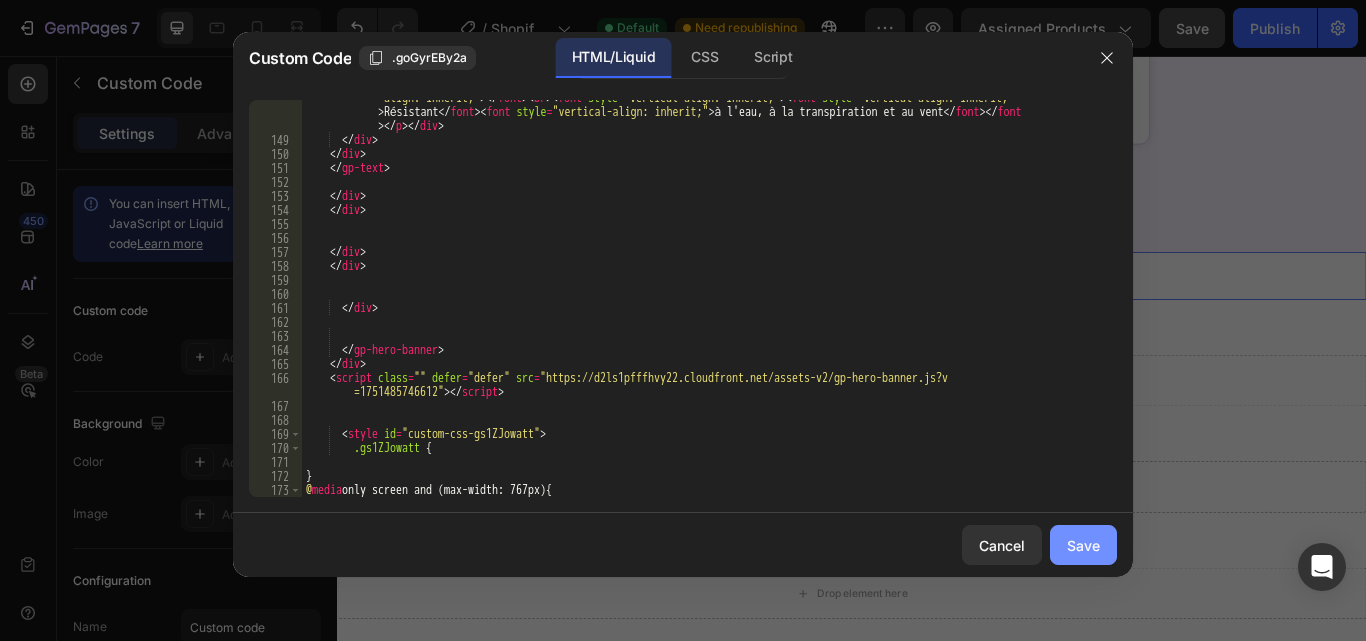click on "Save" 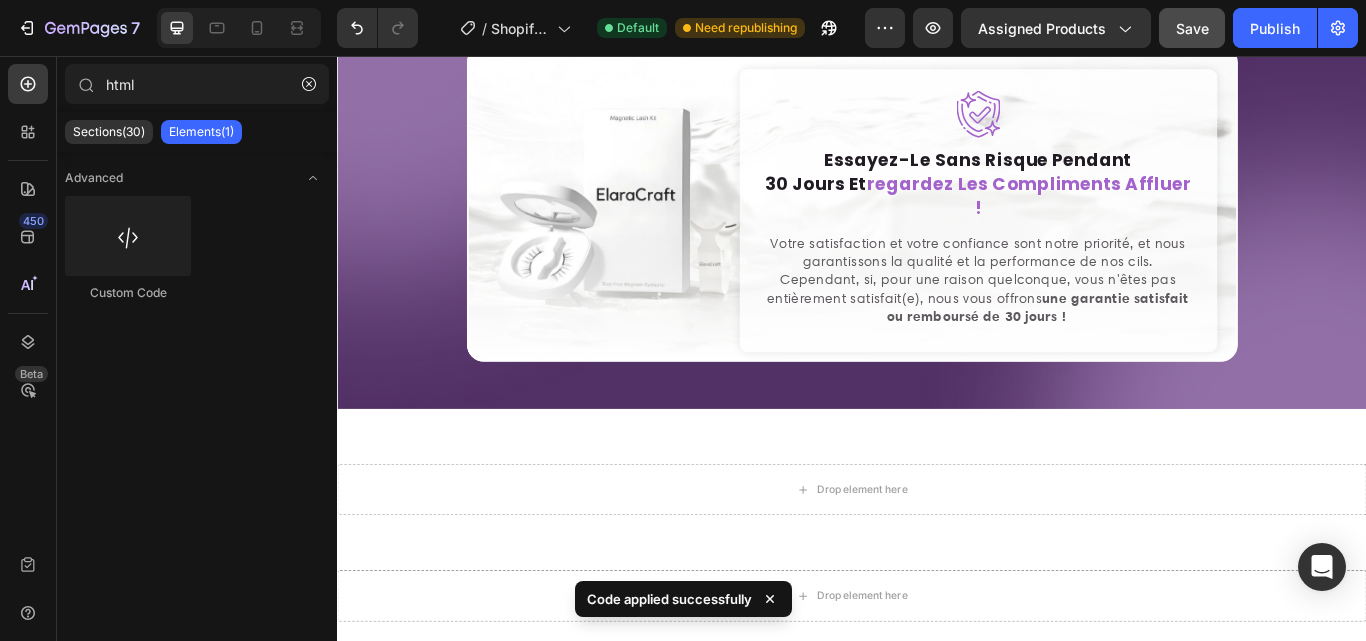 scroll, scrollTop: 7902, scrollLeft: 0, axis: vertical 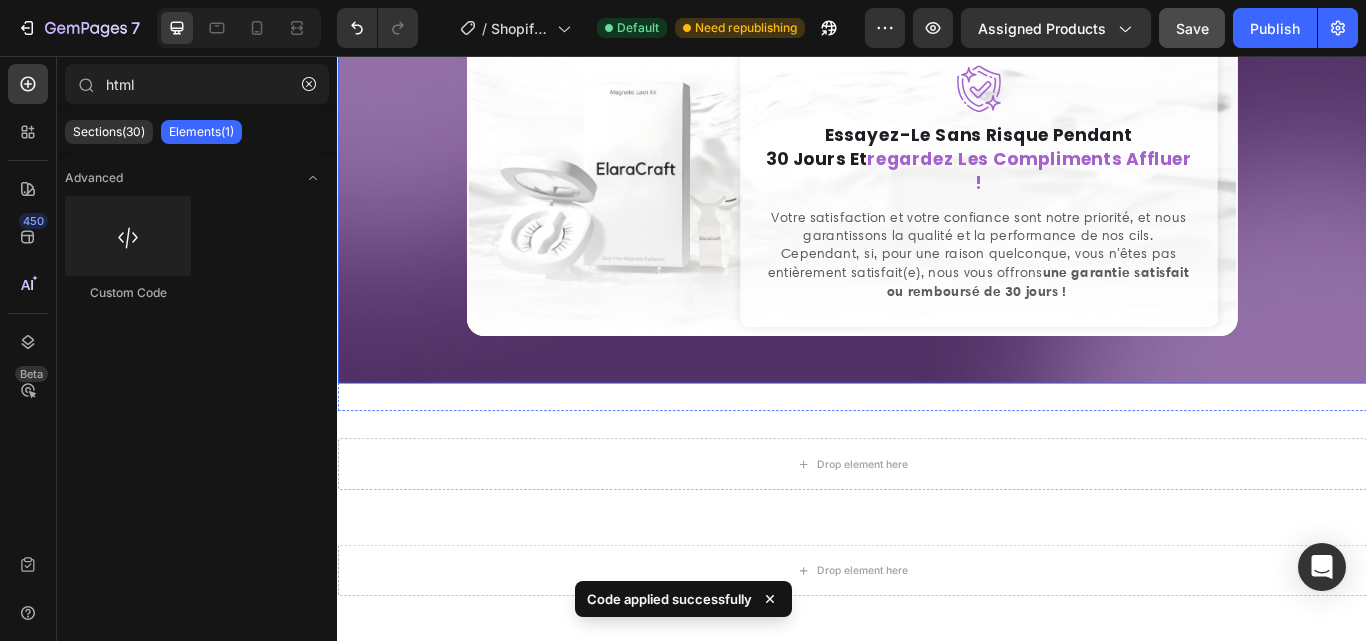click on "Essayez-le sans risque pendant   30 jours et  regardez les compliments affluer !
Votre satisfaction et votre confiance sont notre priorité, et nous garantissons la qualité et la performance de nos cils. Cependant, si, pour une raison quelconque, vous n'êtes pas entièrement satisfait(e), nous vous offrons  une garantie satisfait ou remboursé de 30 jours !
Léger et  confortable
Réutilisable  jusqu'à 3 mois" at bounding box center (937, 199) 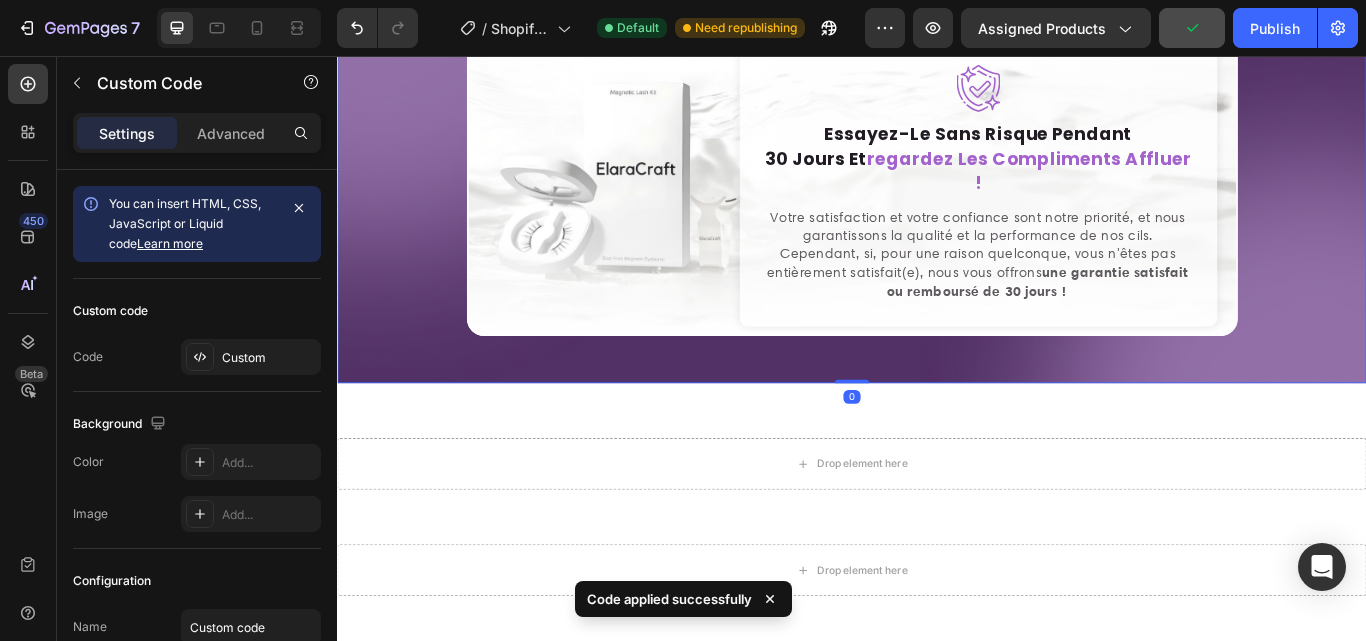 click on "Essayez-le sans risque pendant   30 jours et  regardez les compliments affluer !
Votre satisfaction et votre confiance sont notre priorité, et nous garantissons la qualité et la performance de nos cils. Cependant, si, pour une raison quelconque, vous n'êtes pas entièrement satisfait(e), nous vous offrons  une garantie satisfait ou remboursé de 30 jours !
Léger et  confortable
Réutilisable  jusqu'à 3 mois" at bounding box center (937, 199) 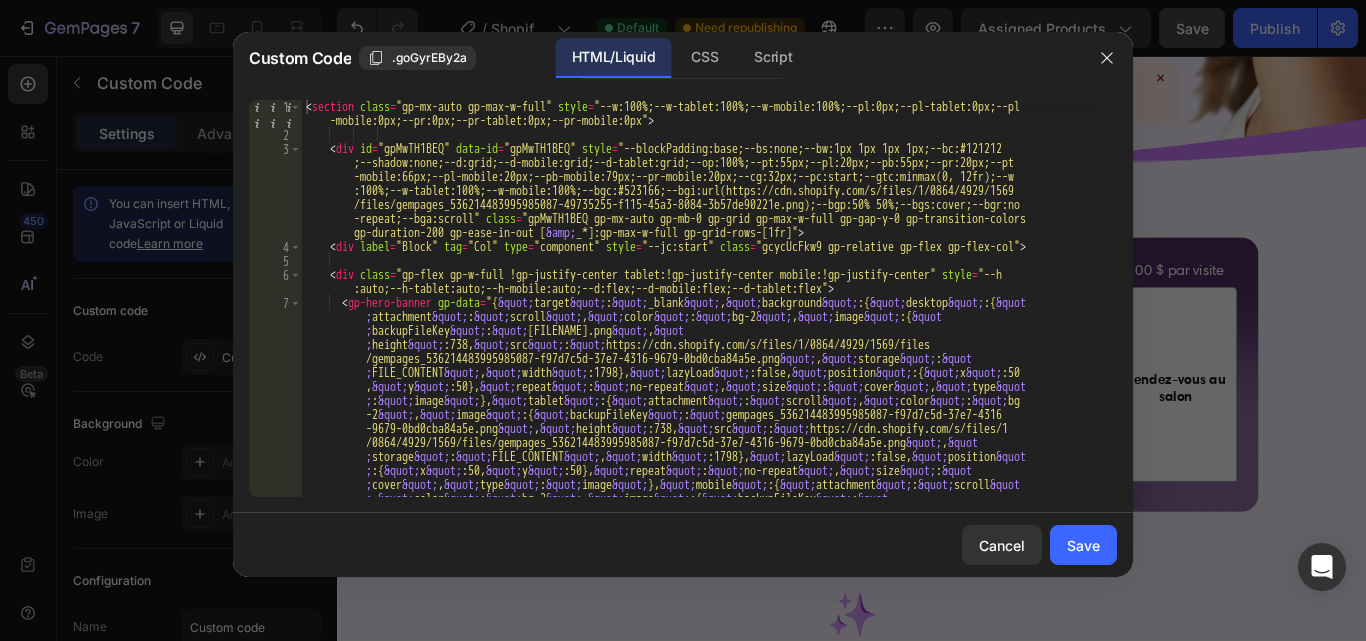 scroll, scrollTop: 5795, scrollLeft: 0, axis: vertical 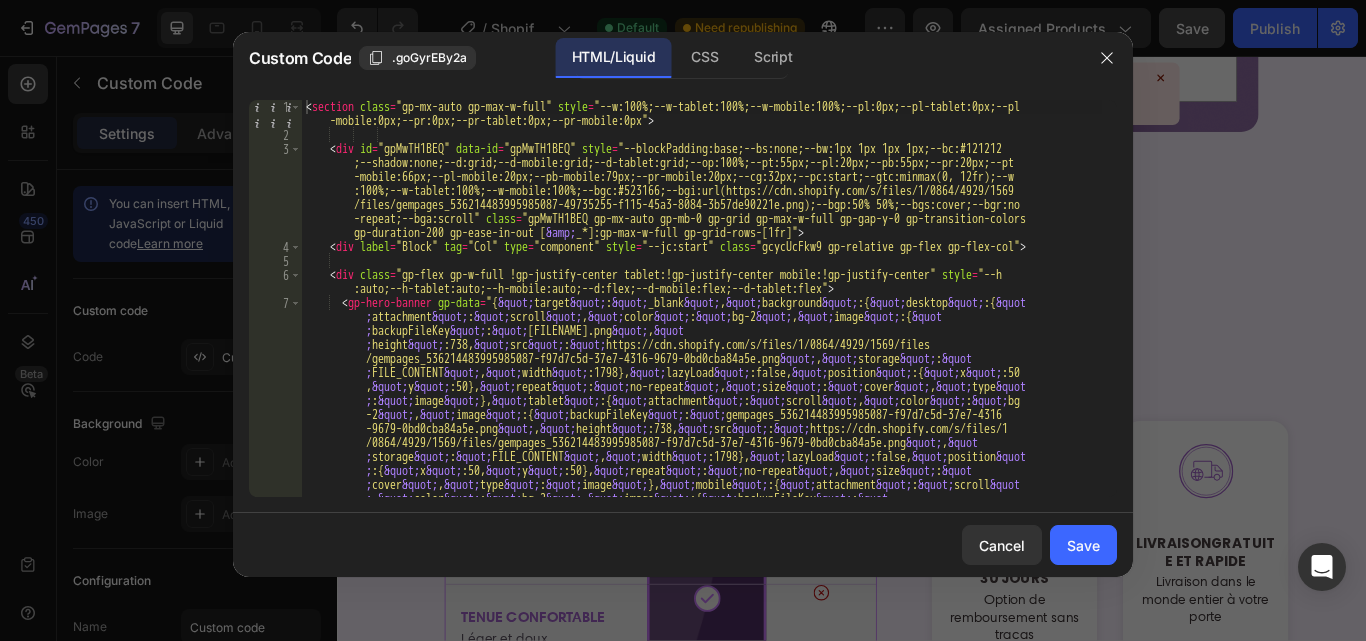 type on "<div id="gpMwTH1BEQ" data-id="gpMwTH1BEQ" style="--blockPadding:base;--bs:none;--bw:1px 1px 1px 1px;--bc:#121212;--shadow:none;--d:grid;--d-mobile:grid;--d-tablet:grid;--op:100%;--pt:55px;--pl:20px;--pb:55px;--pr:20px;--pt-mobile:66px;--pl-mobile:20px;--pb-mobile:79px;--pr-mobile:20px;--cg:32px;--pc:start;--gtc:minmax(0, 12fr);--w:100%;--w-tablet:100%;--w-mobile:100%;--bgc:#523166;--bgi:url(ht" 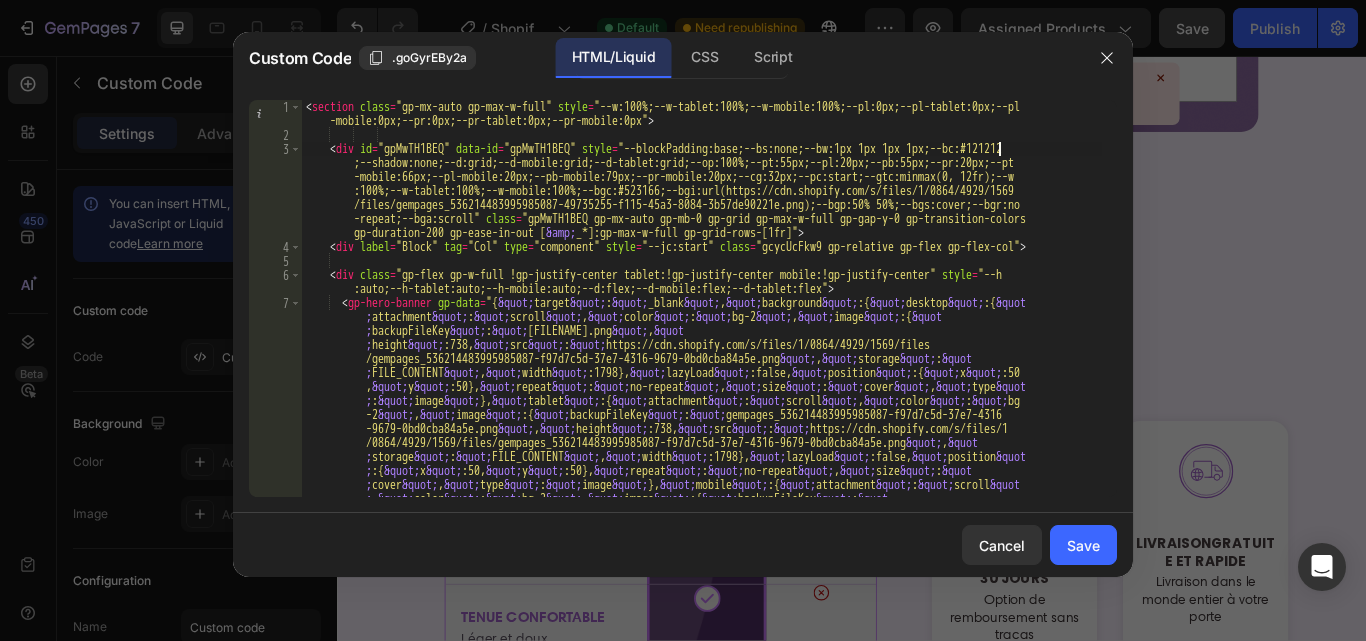 click on "< section   class = "gp-mx-auto gp-max-w-full"   style = "--w:100%;--w-tablet:100%;--w-mobile:100%;--pl:0px;--pl-tablet:0px;--pl      -mobile:0px;--pr:0px;--pr-tablet:0px;--pr-mobile:0px" >                        < div   id = "gpMwTH1BEQ"   data-id = "gpMwTH1BEQ"   style = "--blockPadding:base;--bs:none;--bw:1px 1px 1px 1px;--bc:#121212          ;--shadow:none;--d:grid;--d-mobile:grid;--d-tablet:grid;--op:100%;--pt:55px;--pl:20px;--pb:55px;--pr:20px;--pt          -mobile:66px;--pl-mobile:20px;--pb-mobile:79px;--pr-mobile:20px;--cg:32px;--pc:start;--gtc:minmax(0, 12fr);--w          :100%;--w-tablet:100%;--w-mobile:100%;--bgc:#523166;--bgi:url(https://cdn.shopify.com/s/files/1/0864/4929/1569          /files/gempages_536214483995985087-49735255-f115-45a3-8084-3b57de90221e.png);--bgp:50% 50%;--bgs:cover;--bgr:no          -repeat;--bga:scroll"   class = "gpMwTH1BEQ gp-mx-auto gp-mb-0 gp-grid gp-max-w-full gp-gap-y-0 gp-transition-colors           &amp; >      <" at bounding box center [702, 522] 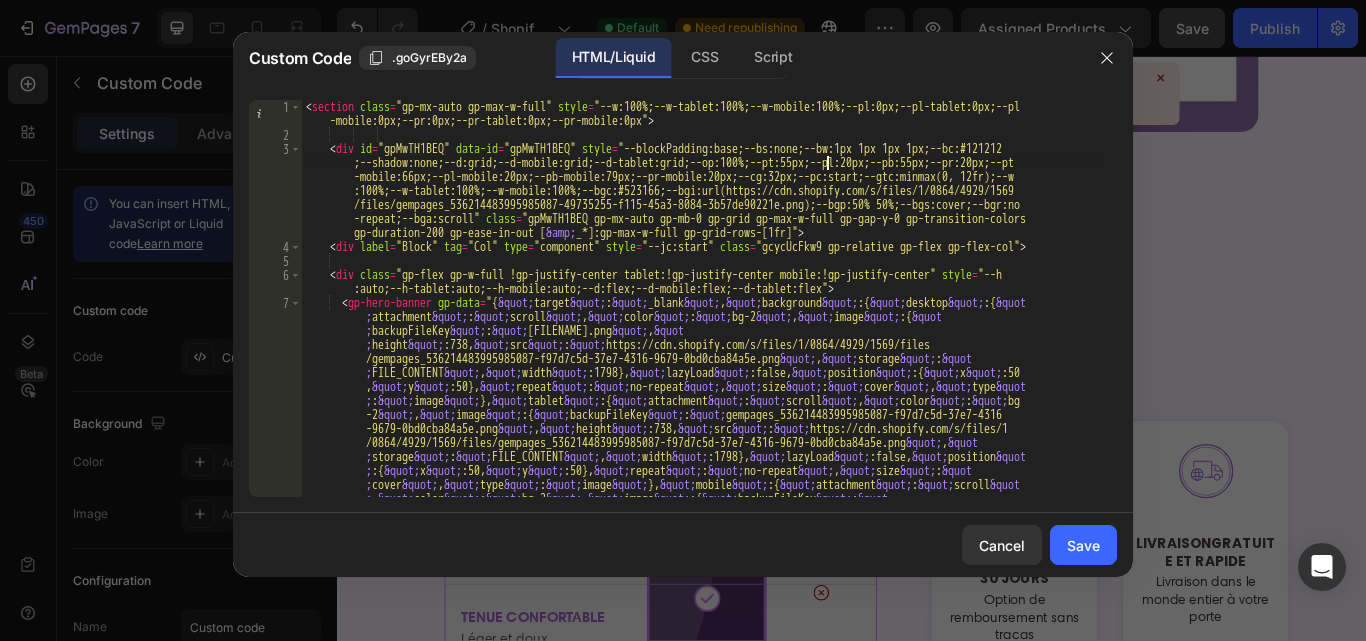 click on "< section   class = "gp-mx-auto gp-max-w-full"   style = "--w:100%;--w-tablet:100%;--w-mobile:100%;--pl:0px;--pl-tablet:0px;--pl      -mobile:0px;--pr:0px;--pr-tablet:0px;--pr-mobile:0px" >                        < div   id = "gpMwTH1BEQ"   data-id = "gpMwTH1BEQ"   style = "--blockPadding:base;--bs:none;--bw:1px 1px 1px 1px;--bc:#121212          ;--shadow:none;--d:grid;--d-mobile:grid;--d-tablet:grid;--op:100%;--pt:55px;--pl:20px;--pb:55px;--pr:20px;--pt          -mobile:66px;--pl-mobile:20px;--pb-mobile:79px;--pr-mobile:20px;--cg:32px;--pc:start;--gtc:minmax(0, 12fr);--w          :100%;--w-tablet:100%;--w-mobile:100%;--bgc:#523166;--bgi:url(https://cdn.shopify.com/s/files/1/0864/4929/1569          /files/gempages_536214483995985087-49735255-f115-45a3-8084-3b57de90221e.png);--bgp:50% 50%;--bgs:cover;--bgr:no          -repeat;--bga:scroll"   class = "gpMwTH1BEQ gp-mx-auto gp-mb-0 gp-grid gp-max-w-full gp-gap-y-0 gp-transition-colors           &amp; >      <" at bounding box center [702, 522] 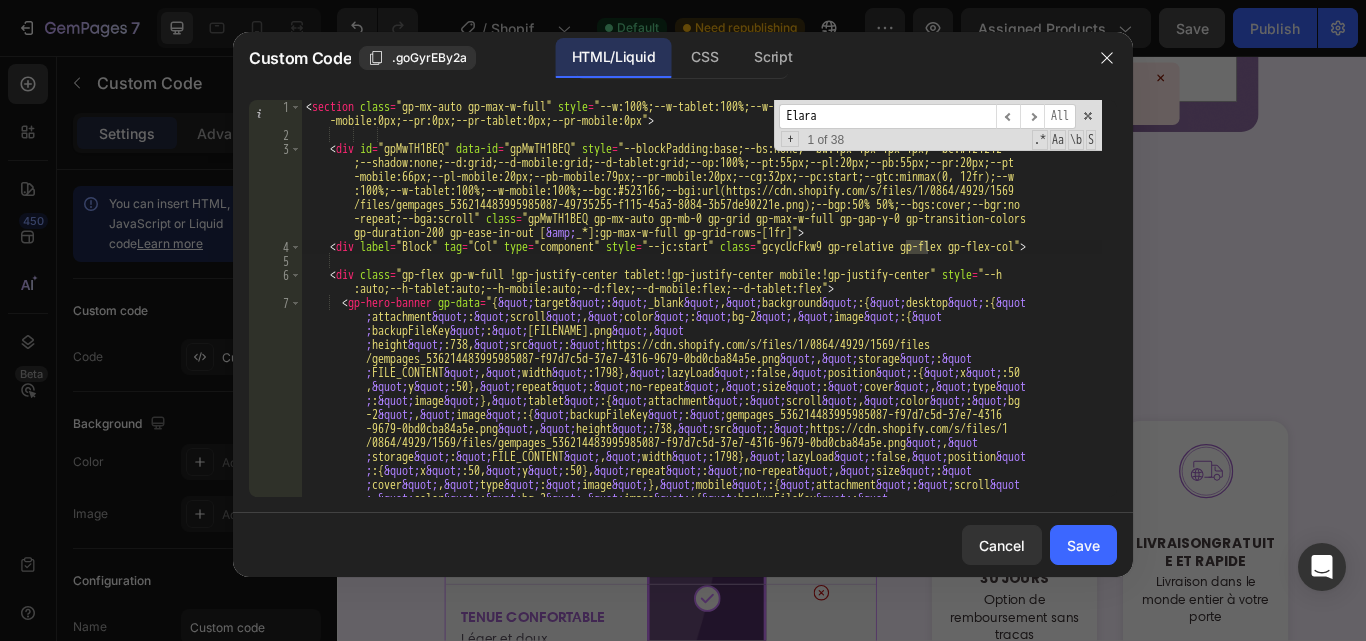 scroll, scrollTop: 544, scrollLeft: 0, axis: vertical 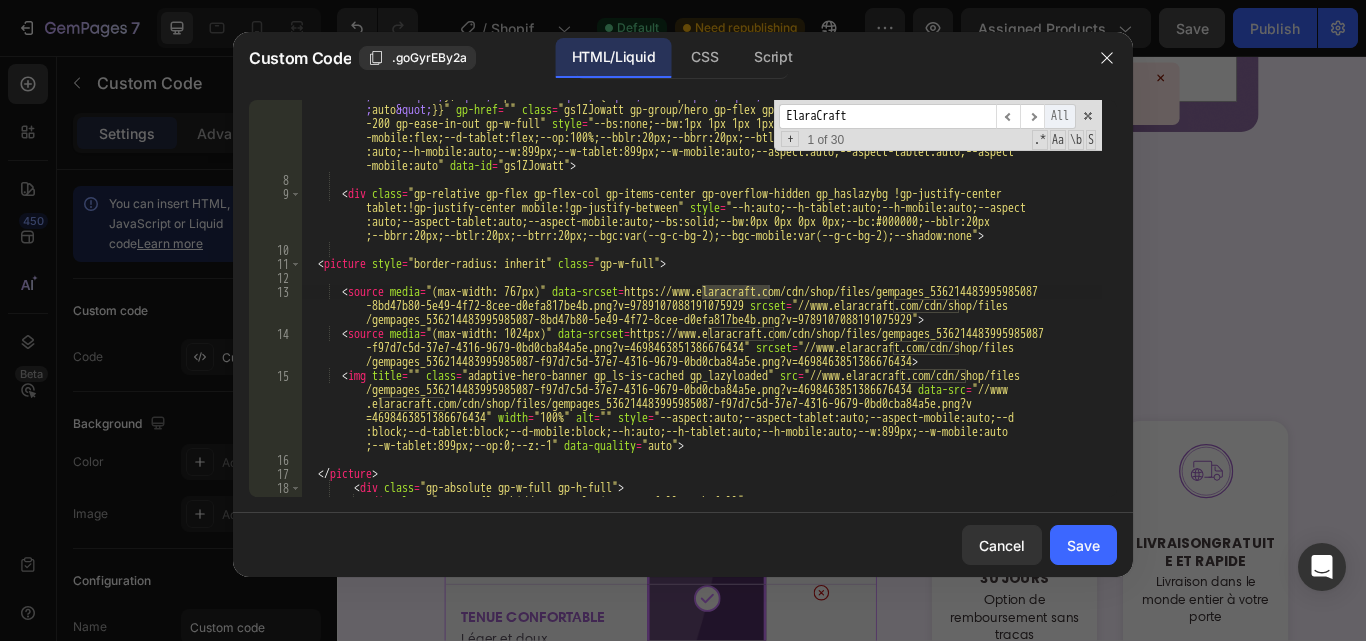 type on "ElaraCraft" 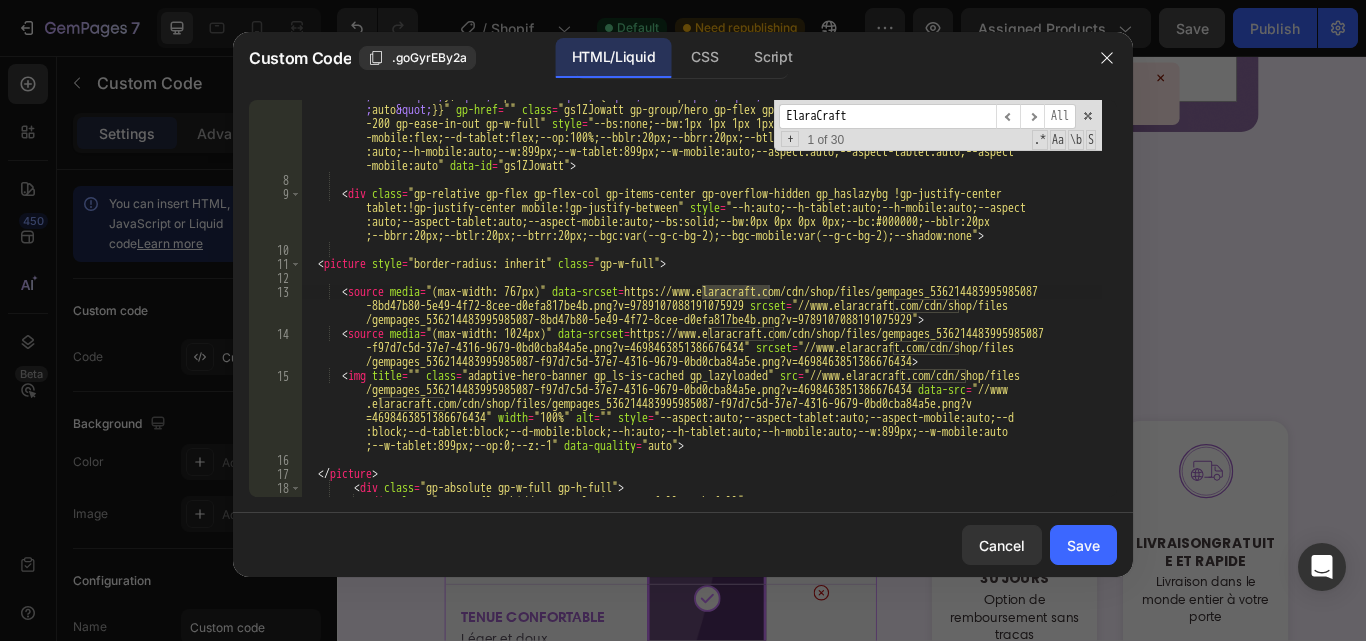 click on "All" at bounding box center (1060, 116) 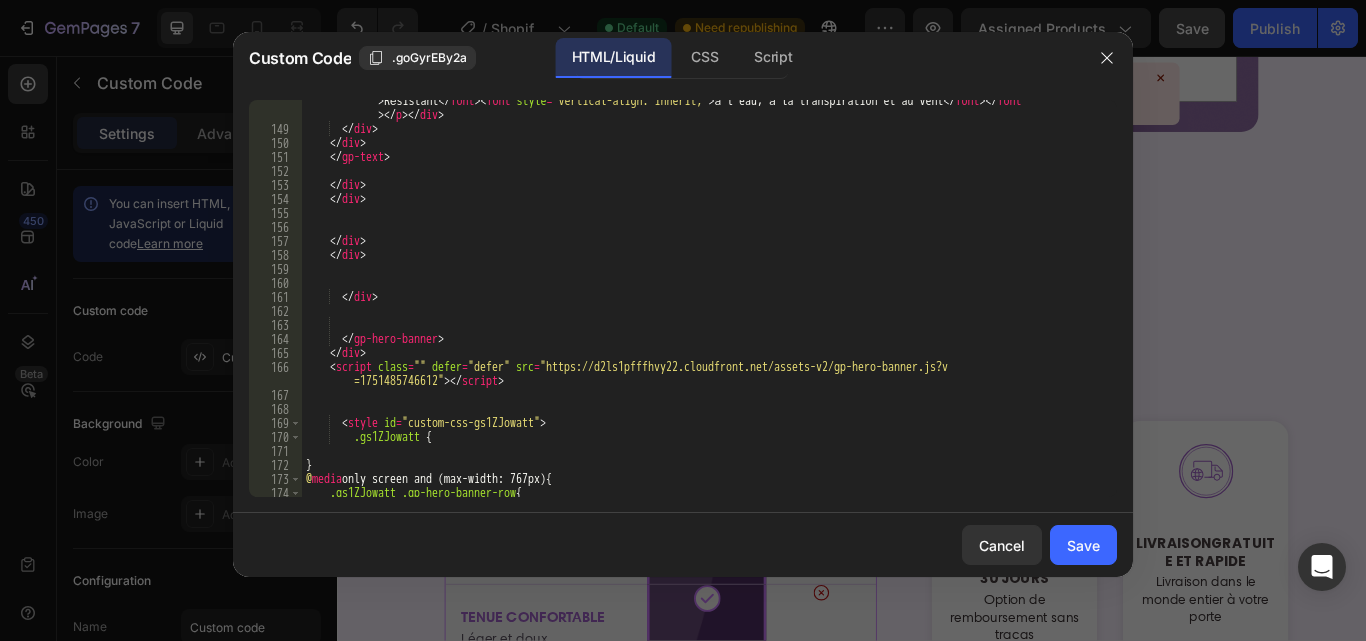scroll, scrollTop: 5756, scrollLeft: 0, axis: vertical 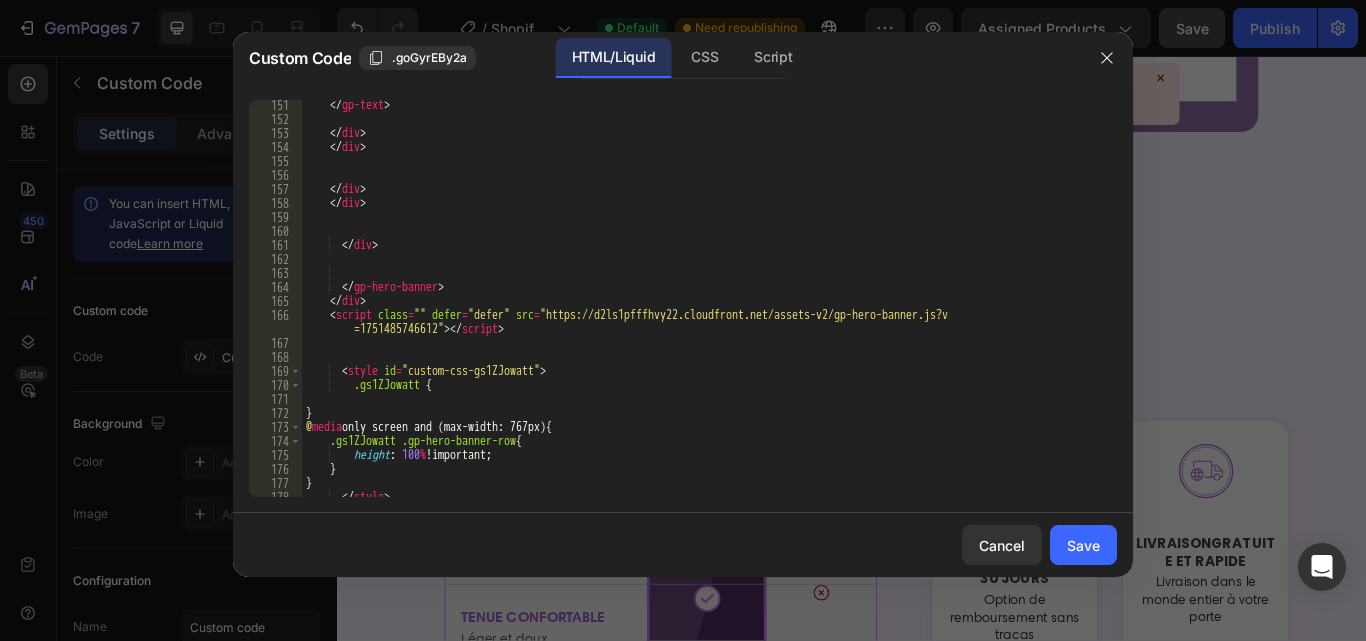 click at bounding box center (683, 320) 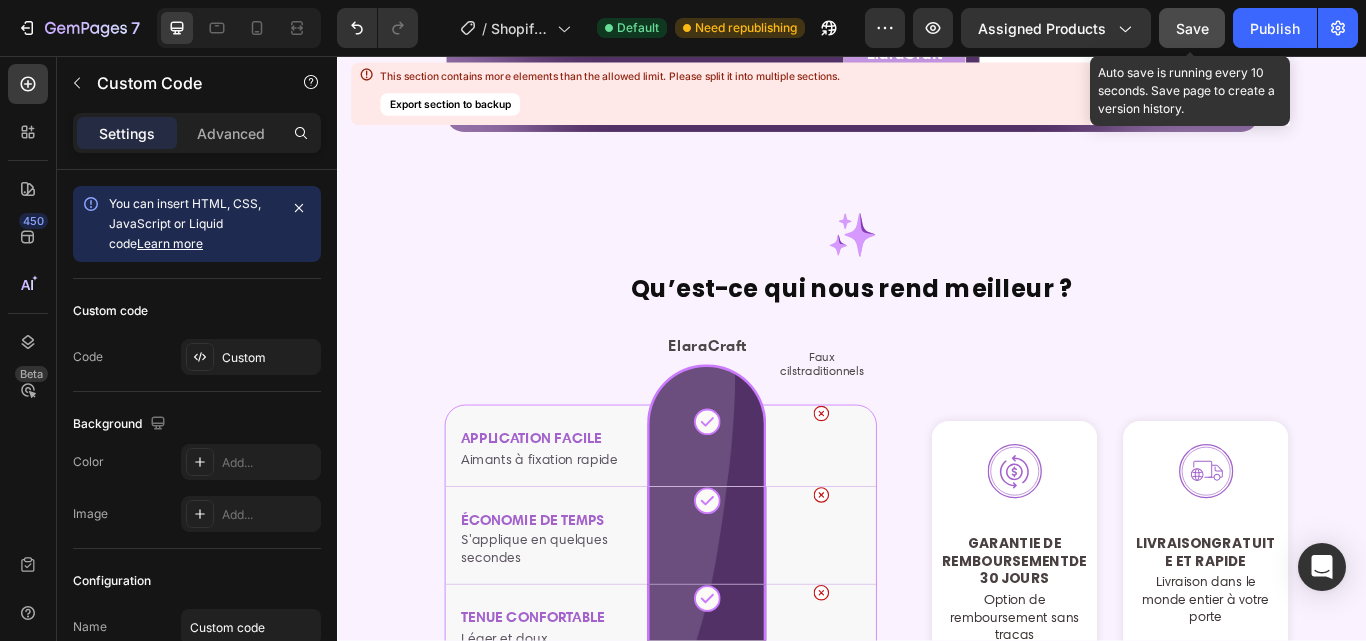 click on "Save" at bounding box center [1192, 28] 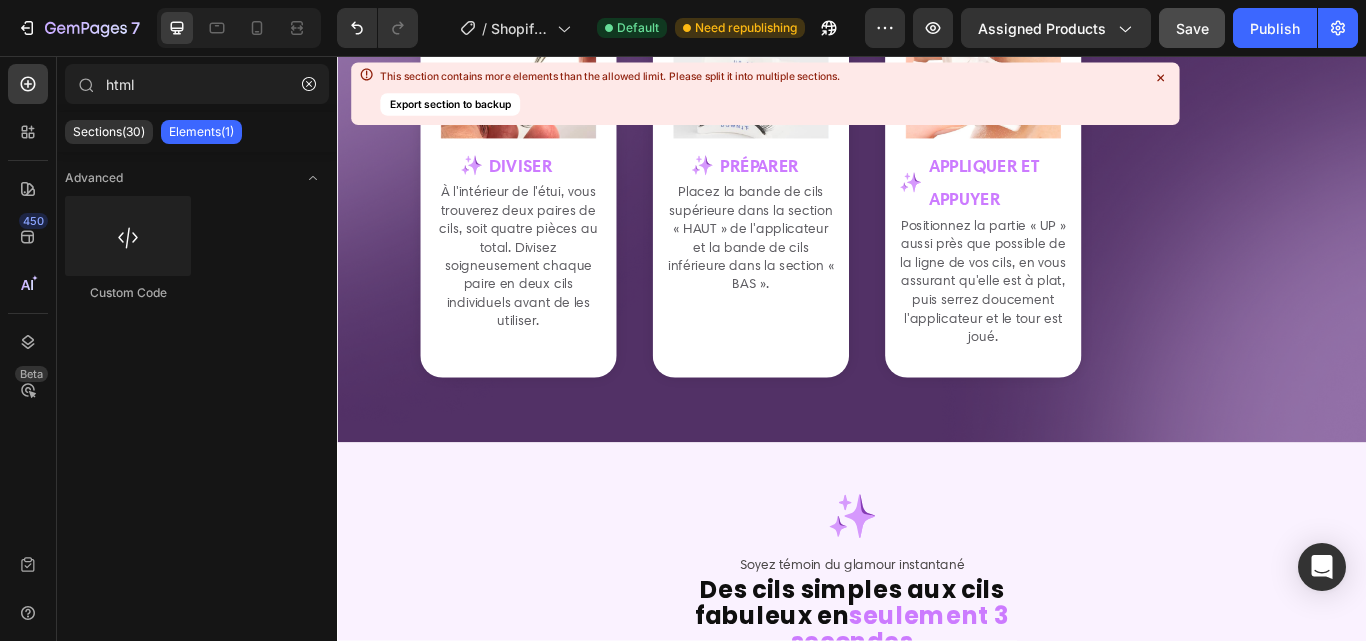 scroll, scrollTop: 3311, scrollLeft: 0, axis: vertical 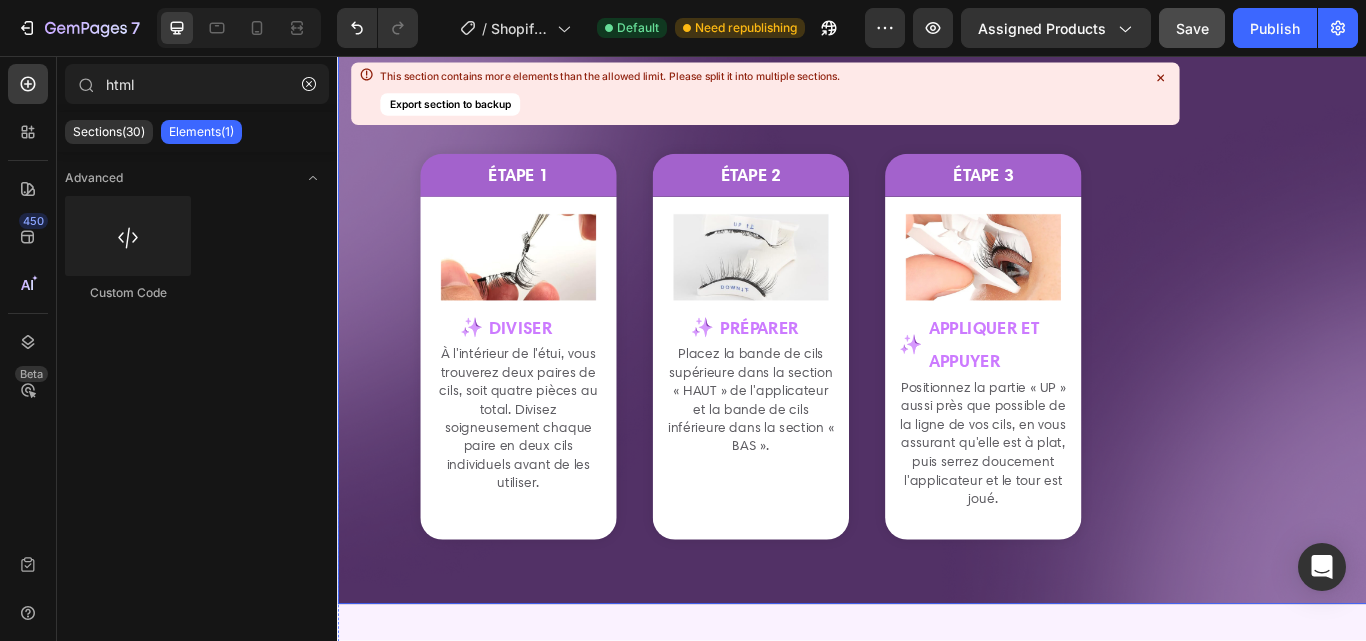 click 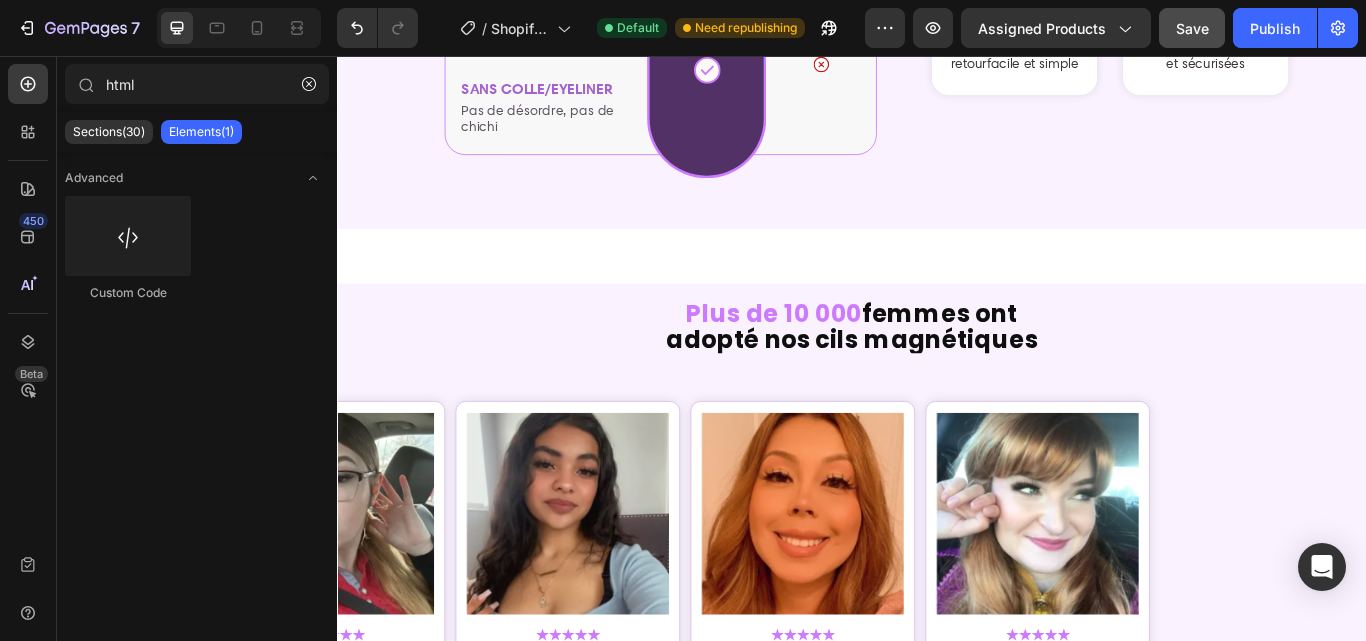 scroll, scrollTop: 6754, scrollLeft: 0, axis: vertical 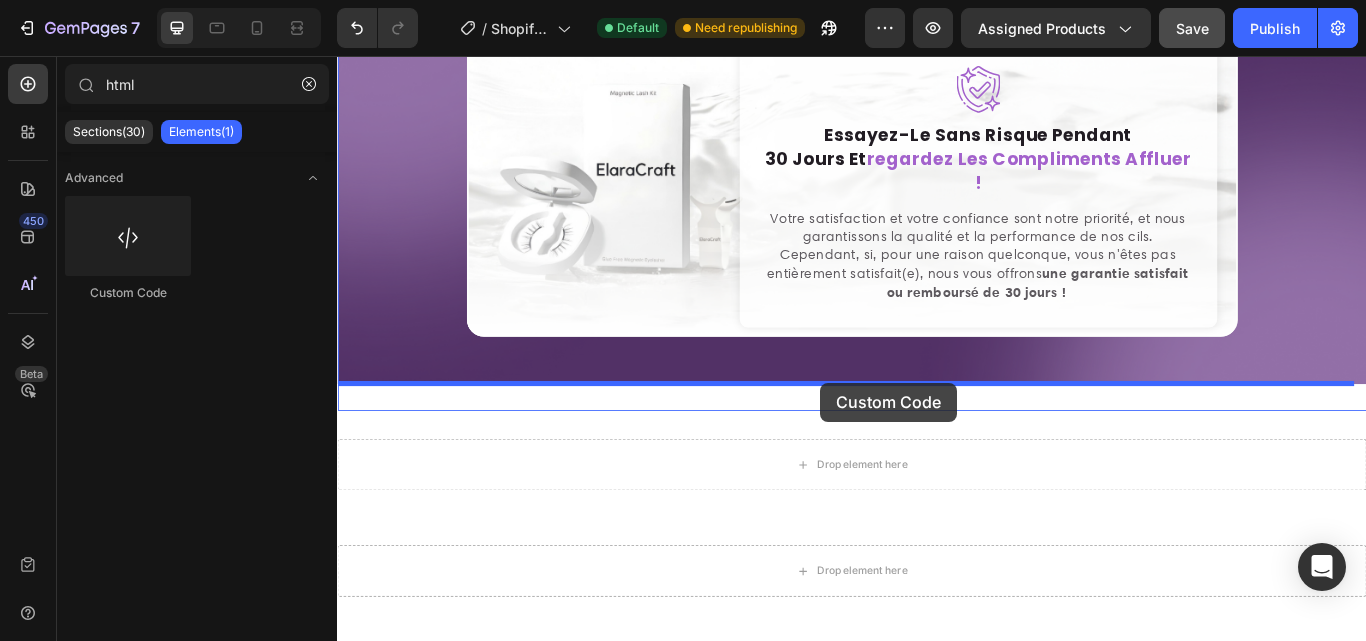 drag, startPoint x: 464, startPoint y: 292, endPoint x: 900, endPoint y: 437, distance: 459.47906 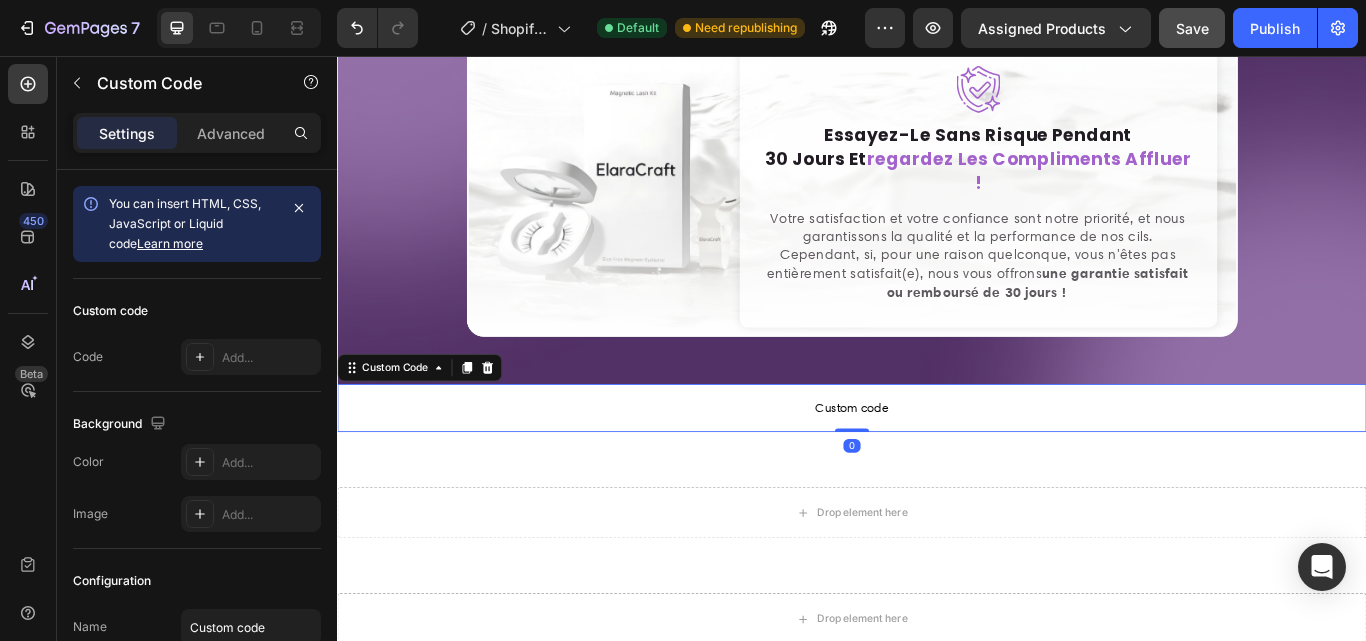 click on "Custom code" at bounding box center [937, 467] 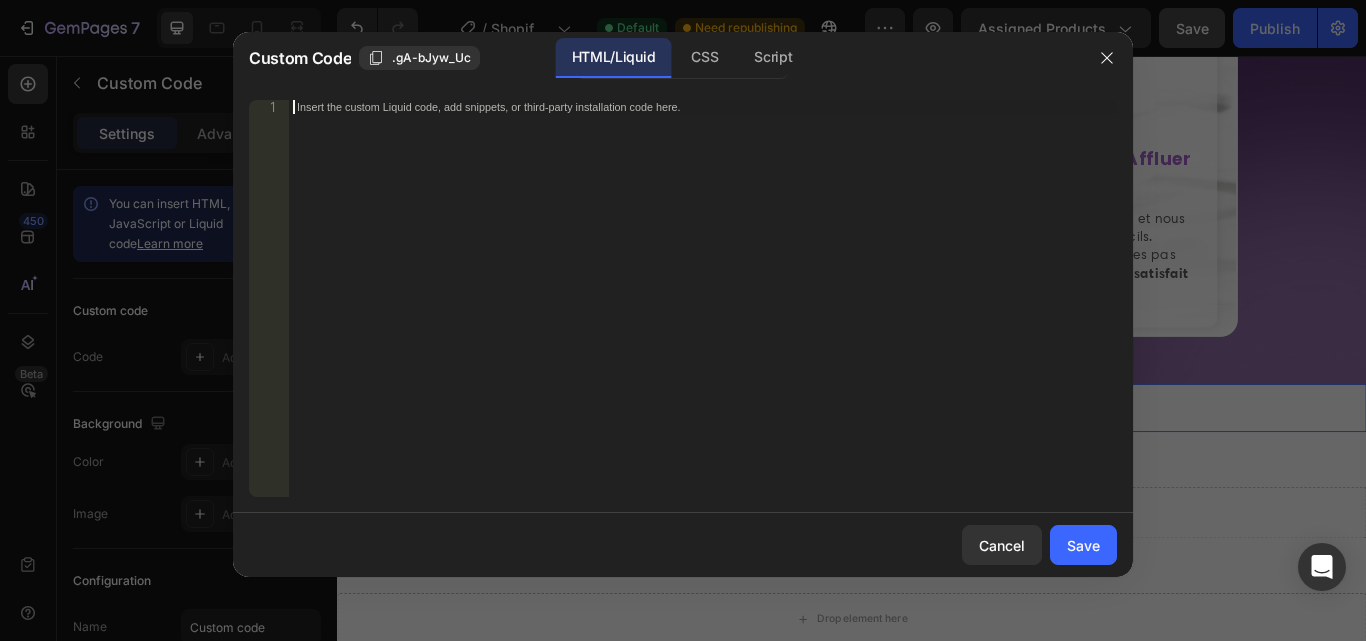 click on "Insert the custom Liquid code, add snippets, or third-party installation code here." at bounding box center (703, 312) 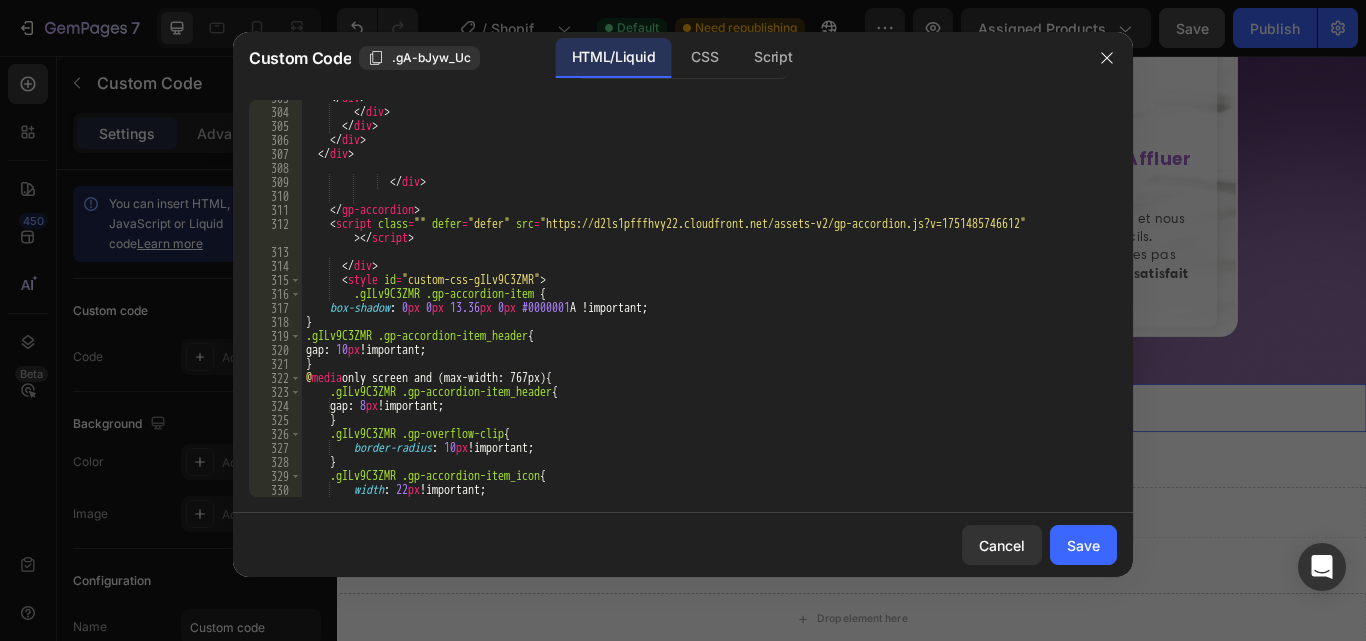 scroll, scrollTop: 7219, scrollLeft: 0, axis: vertical 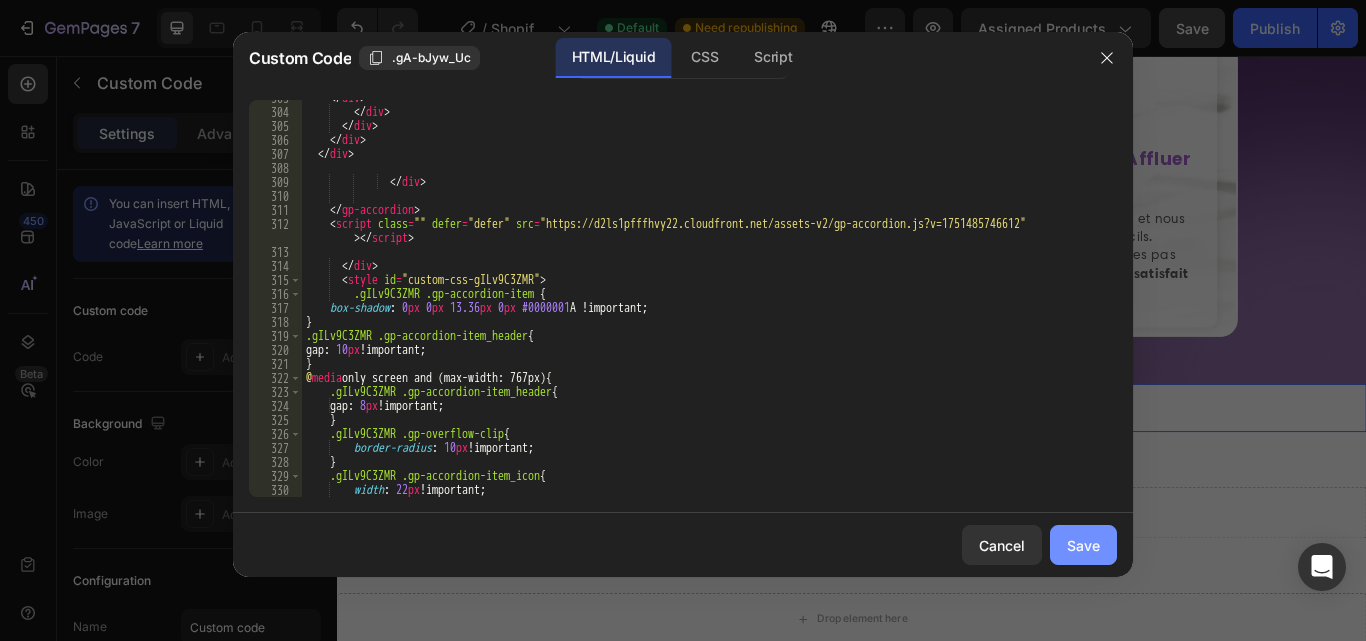 click on "Save" 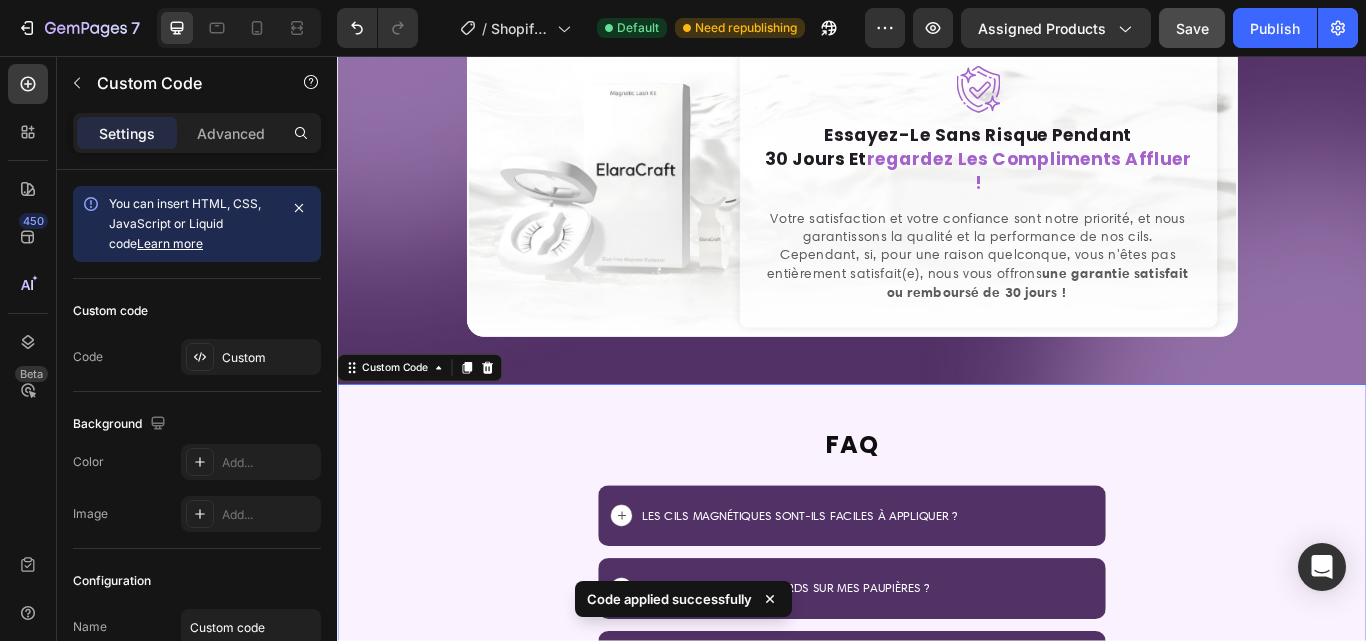 click on "Les cils magnétiques sont-ils faciles à appliquer ?" at bounding box center [876, 592] 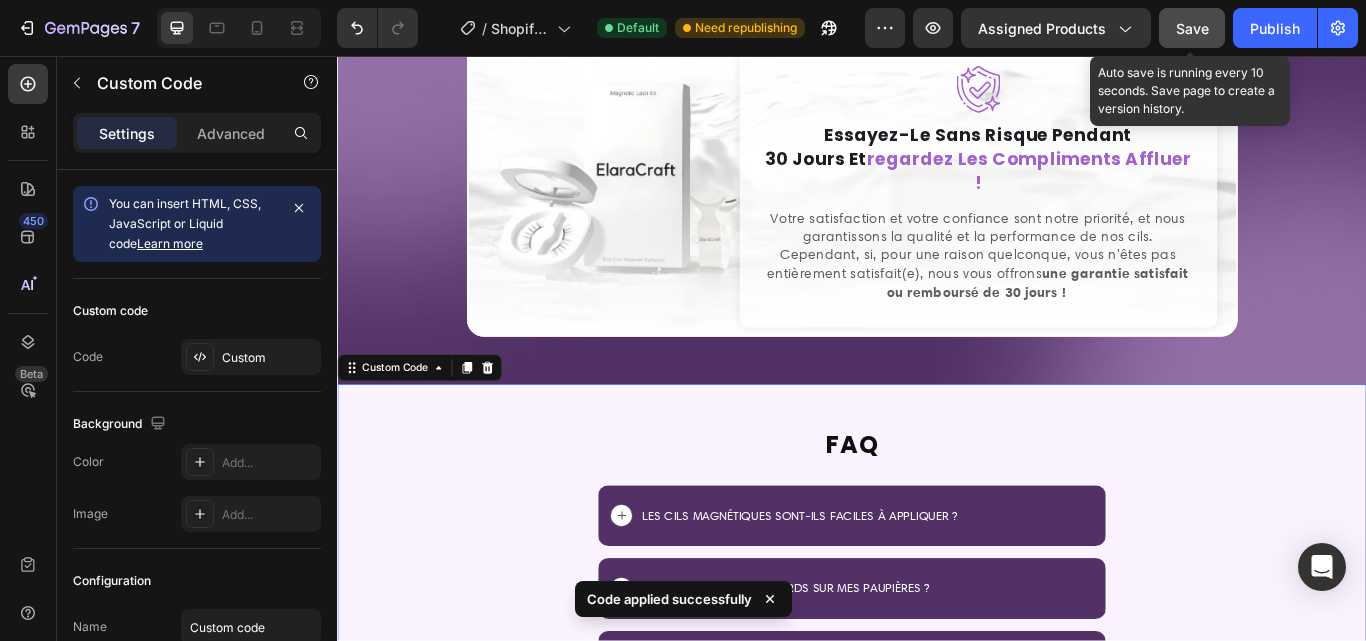 click on "Save" at bounding box center (1192, 28) 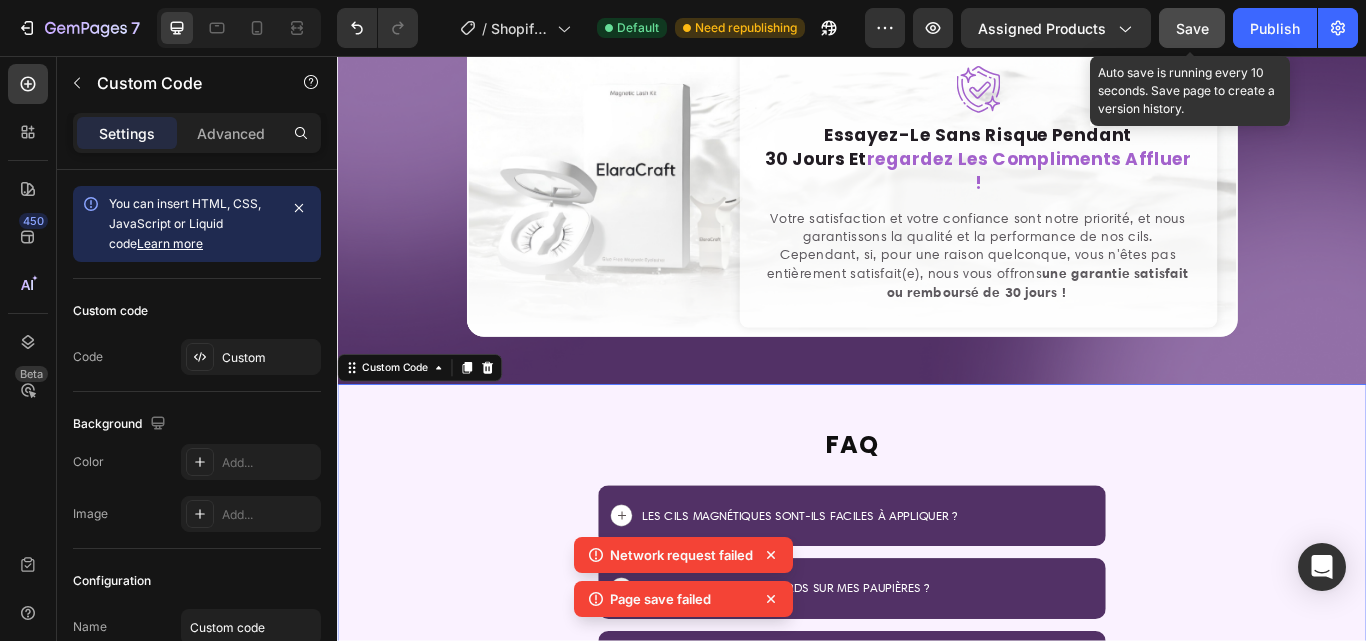 click on "Save" at bounding box center [1192, 28] 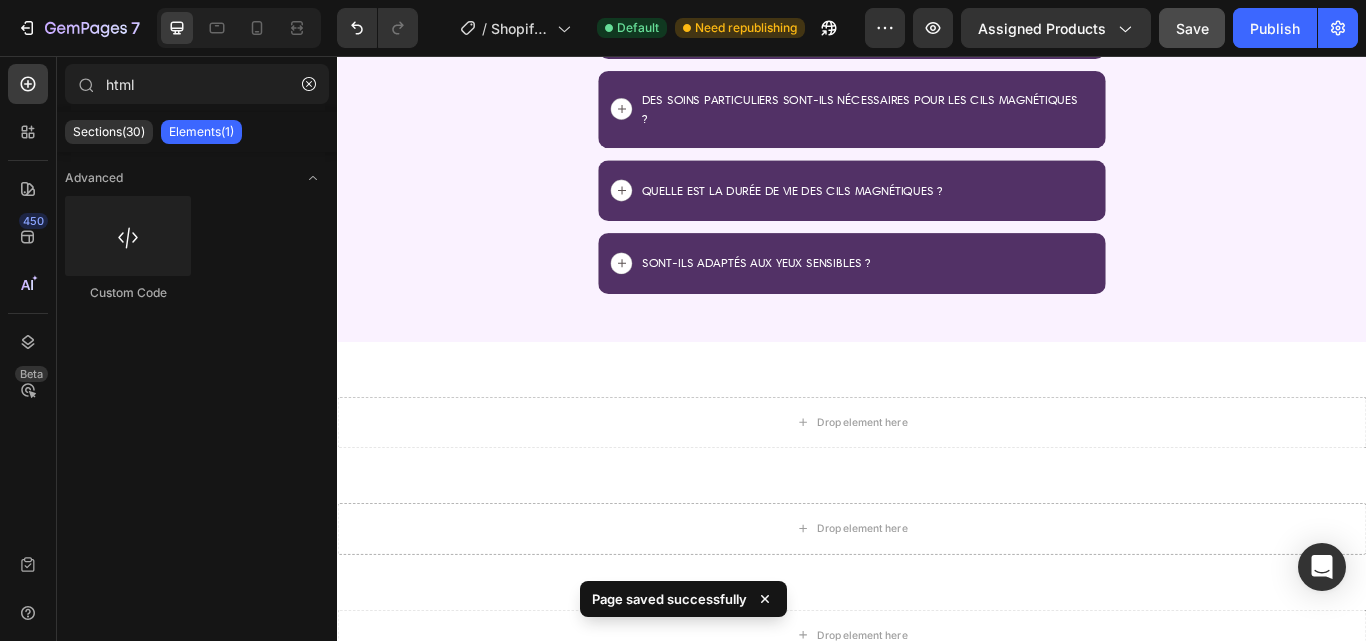 scroll, scrollTop: 8569, scrollLeft: 0, axis: vertical 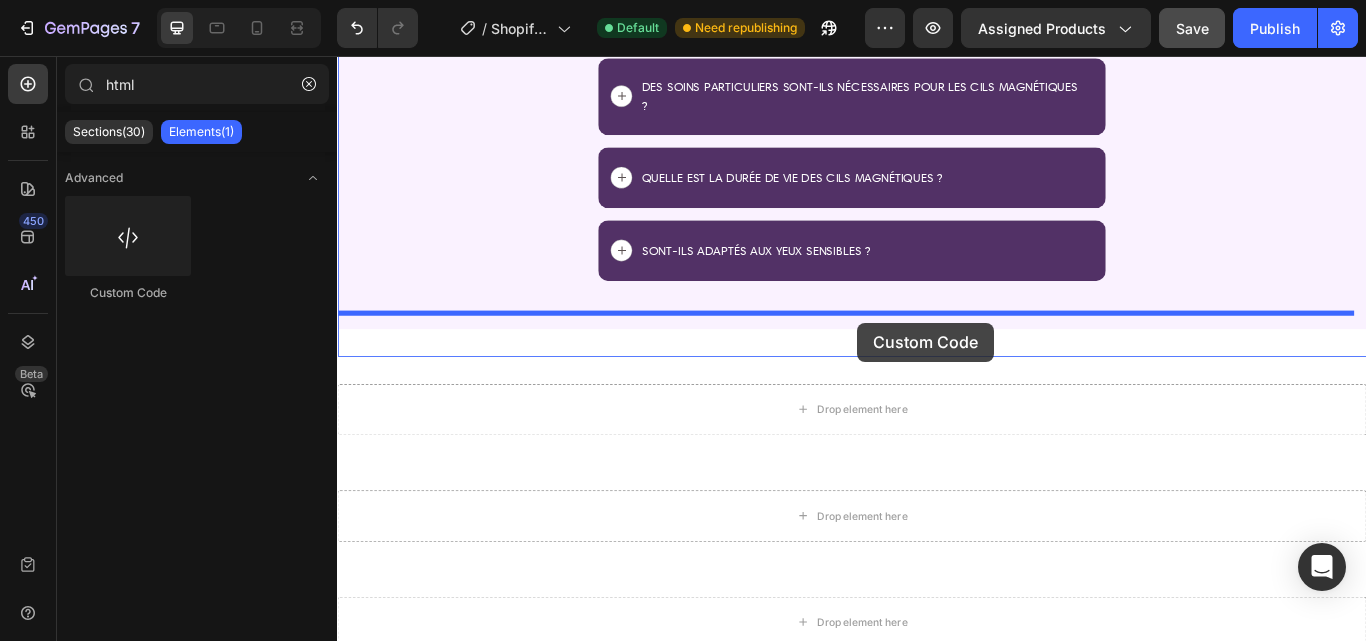 drag, startPoint x: 426, startPoint y: 291, endPoint x: 943, endPoint y: 367, distance: 522.5562 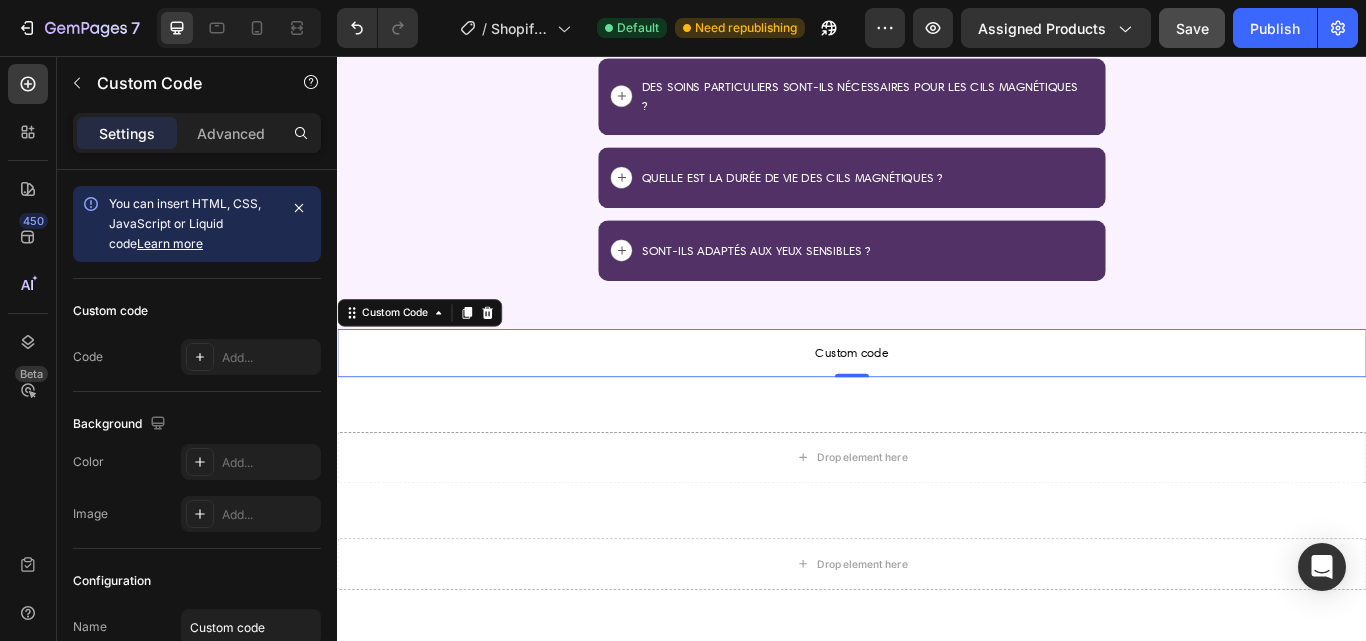 click on "Custom code" at bounding box center (937, 403) 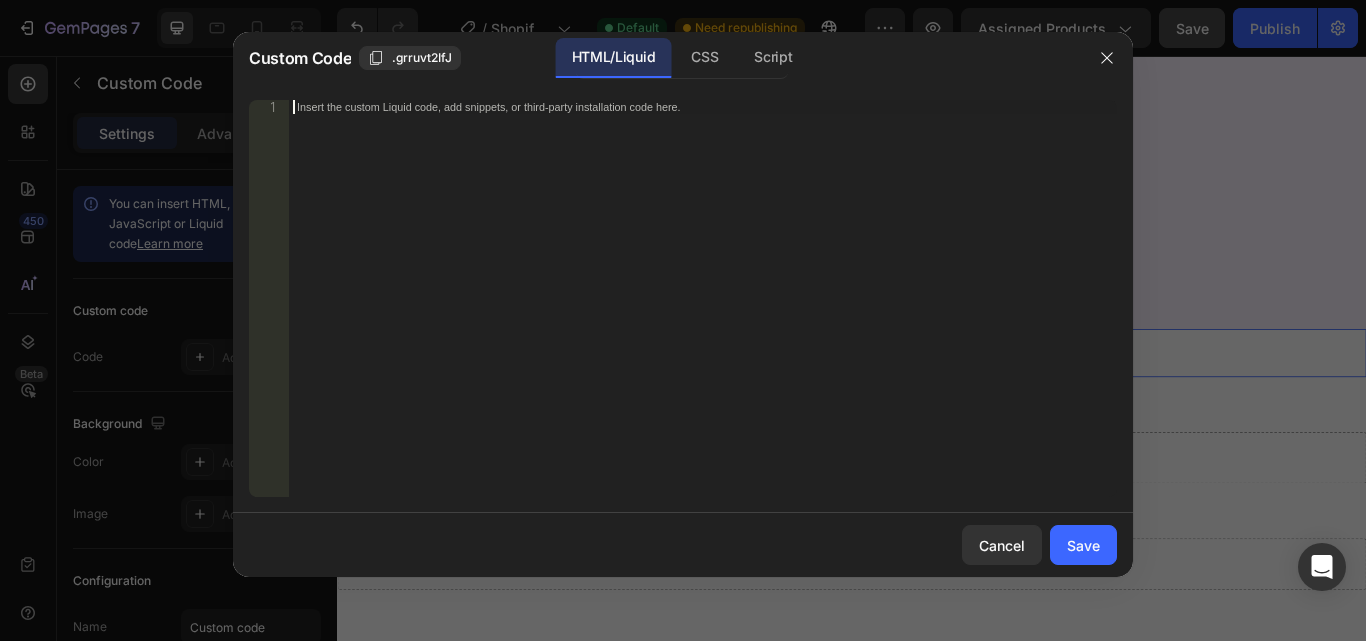 click on "Insert the custom Liquid code, add snippets, or third-party installation code here." at bounding box center (703, 312) 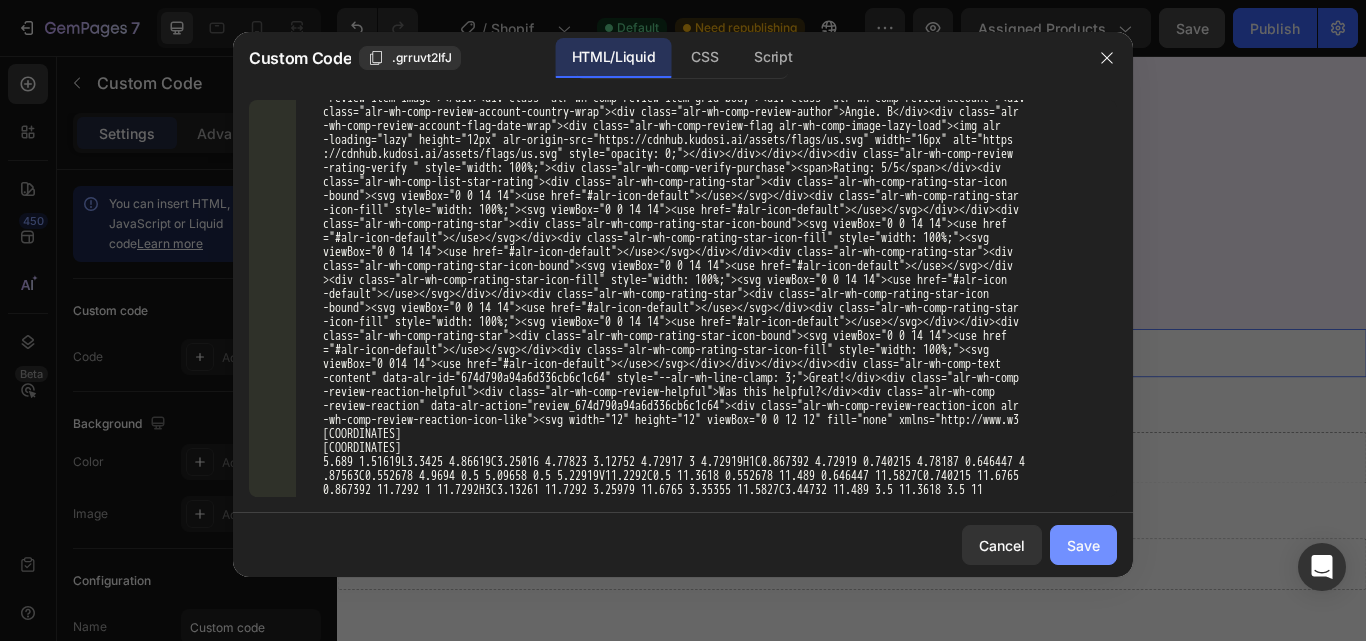 click on "Save" at bounding box center (1083, 545) 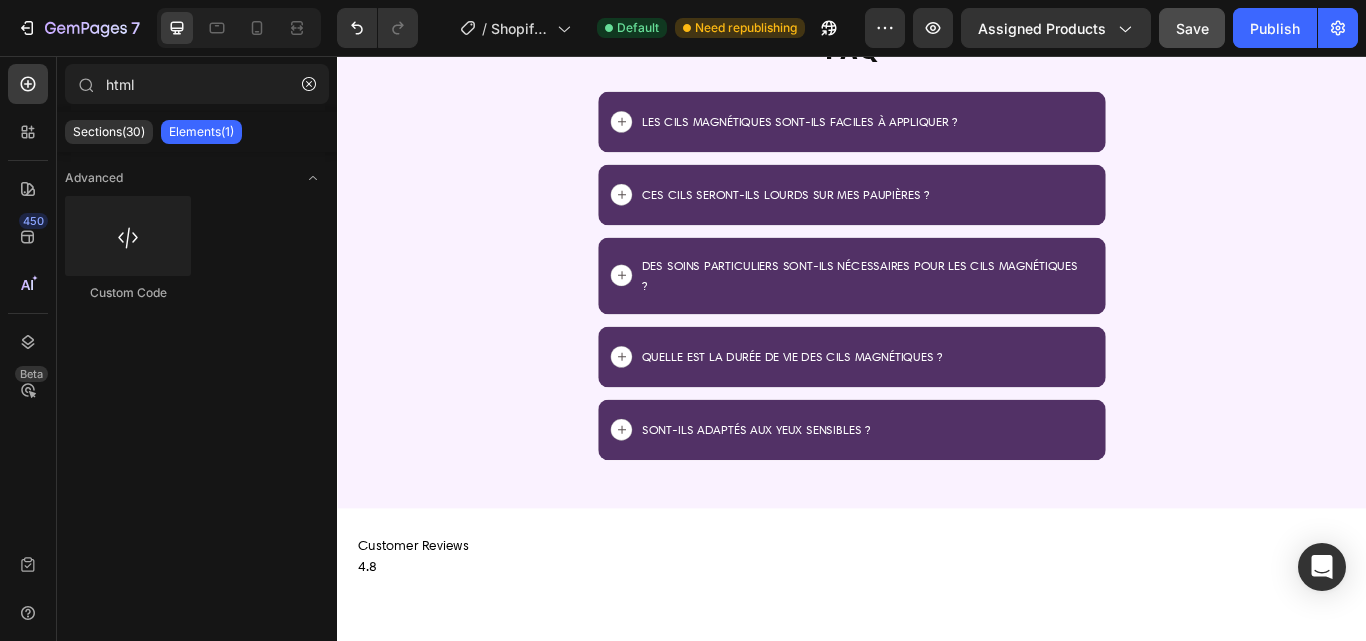 scroll, scrollTop: 8049, scrollLeft: 0, axis: vertical 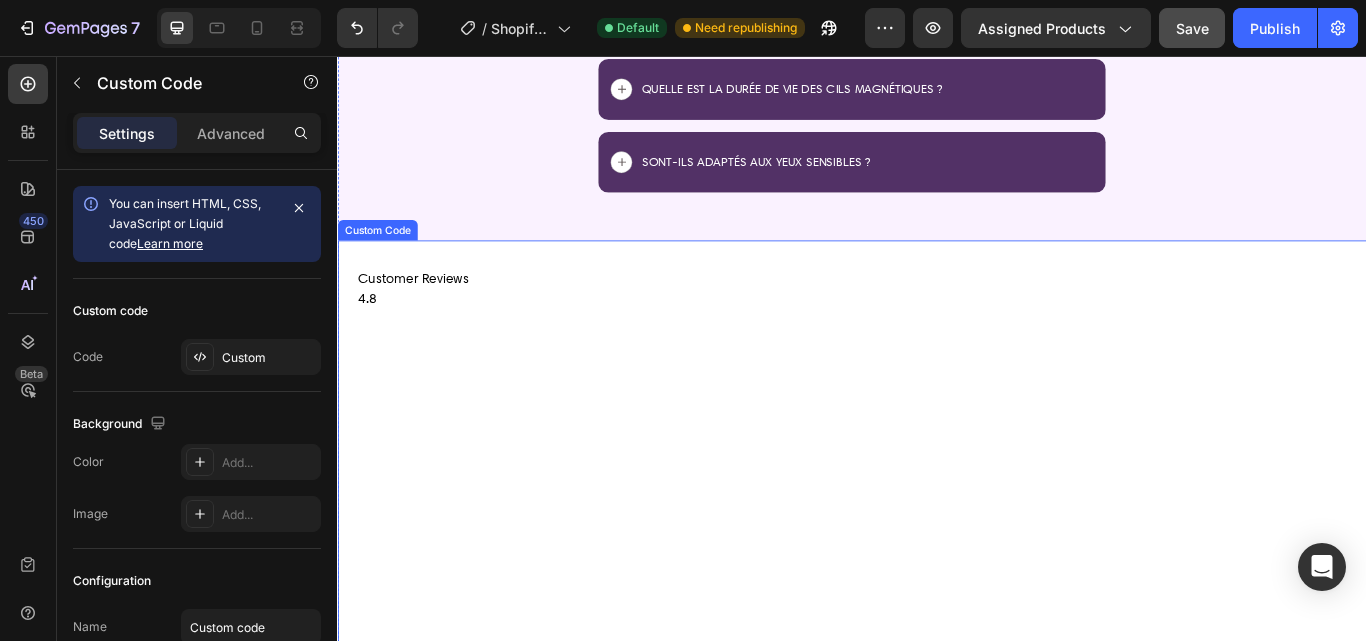 click on "Customer Reviews 4.8 403 Reviews 5 4 3 2 1 330 73 0 0 0 Write A Review Amelia H Rating: 5/5 I will purchase these again! Quality product and easy to apply. Once they are on they don't lift. I love these lashes! Was this helpful? 14 Isla. B Rating: 5/5 I have always hated false eyelashes because they were so hard to apply to my eyes. But these lashes, let me tell you these lashes are amazing! They apply so  See more Was this helpful? 15 Ivy. R Rating: 5/5 Very easy to put on I love that part and it holds for a more than 8hrs for me and they have the laid back lashes and the dramatic lashes so you also  See more Was this helpful? 10 Lily. A Rating: 4/5 IM IN LOVE (from a beginner in makeup)
I literally can never do my own eyeliner or false lashes but this was so freaking easy and they stay very well!! Was this helpful? 17 Sophia. G Rating: 4/5 These magnetic lashes for me was easy to put on. They don't make my eyes feel heavy, nor itchy. l love them. 8 12 3" at bounding box center (937, 13353) 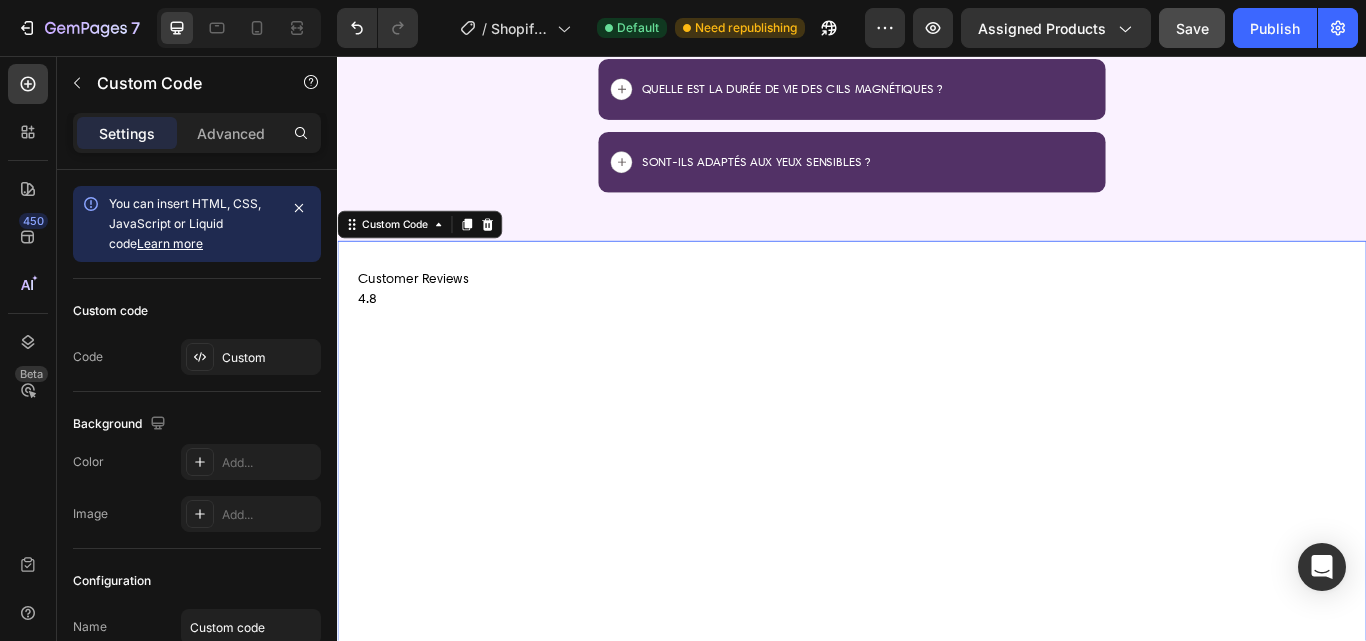 click on "Customer Reviews 4.8 403 Reviews 5 4 3 2 1 330 73 0 0 0 Write A Review Amelia H Rating: 5/5 I will purchase these again! Quality product and easy to apply. Once they are on they don't lift. I love these lashes! Was this helpful? 14 Isla. B Rating: 5/5 I have always hated false eyelashes because they were so hard to apply to my eyes. But these lashes, let me tell you these lashes are amazing! They apply so  See more Was this helpful? 15 Ivy. R Rating: 5/5 Very easy to put on I love that part and it holds for a more than 8hrs for me and they have the laid back lashes and the dramatic lashes so you also  See more Was this helpful? 10 Lily. A Rating: 4/5 IM IN LOVE (from a beginner in makeup)
I literally can never do my own eyeliner or false lashes but this was so freaking easy and they stay very well!! Was this helpful? 17 Sophia. G Rating: 4/5 These magnetic lashes for me was easy to put on. They don't make my eyes feel heavy, nor itchy. l love them. 8 12 3" at bounding box center (937, 13353) 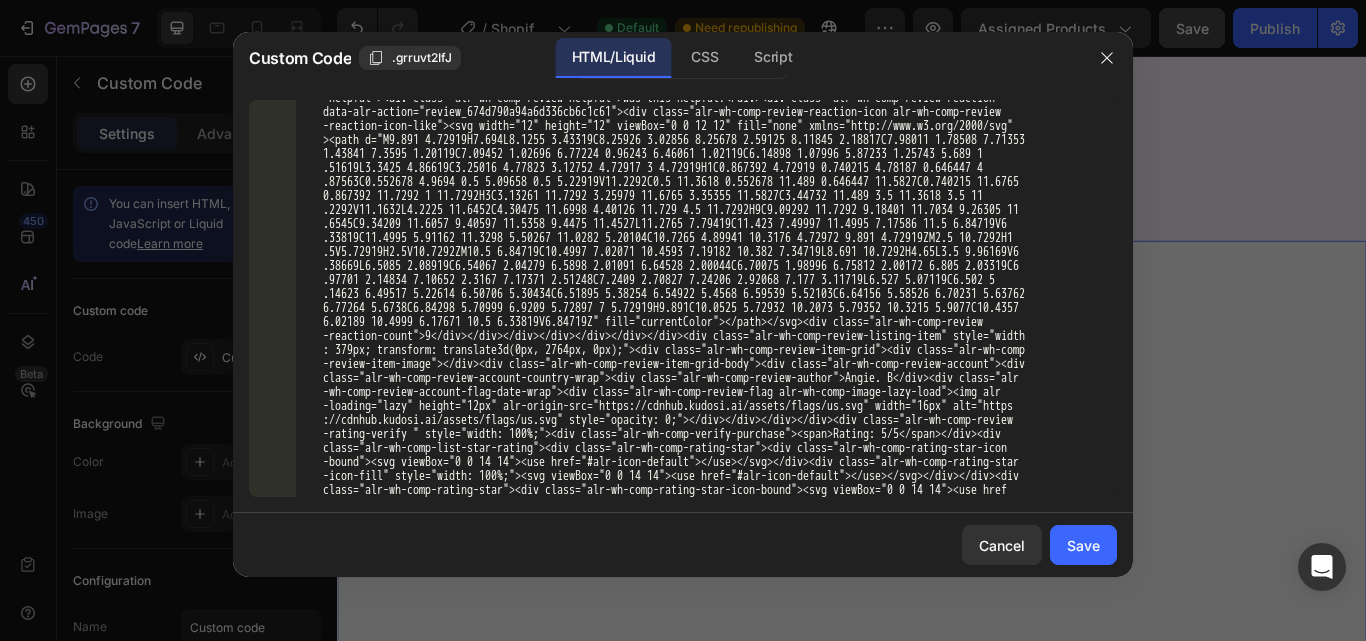 scroll, scrollTop: 8675, scrollLeft: 0, axis: vertical 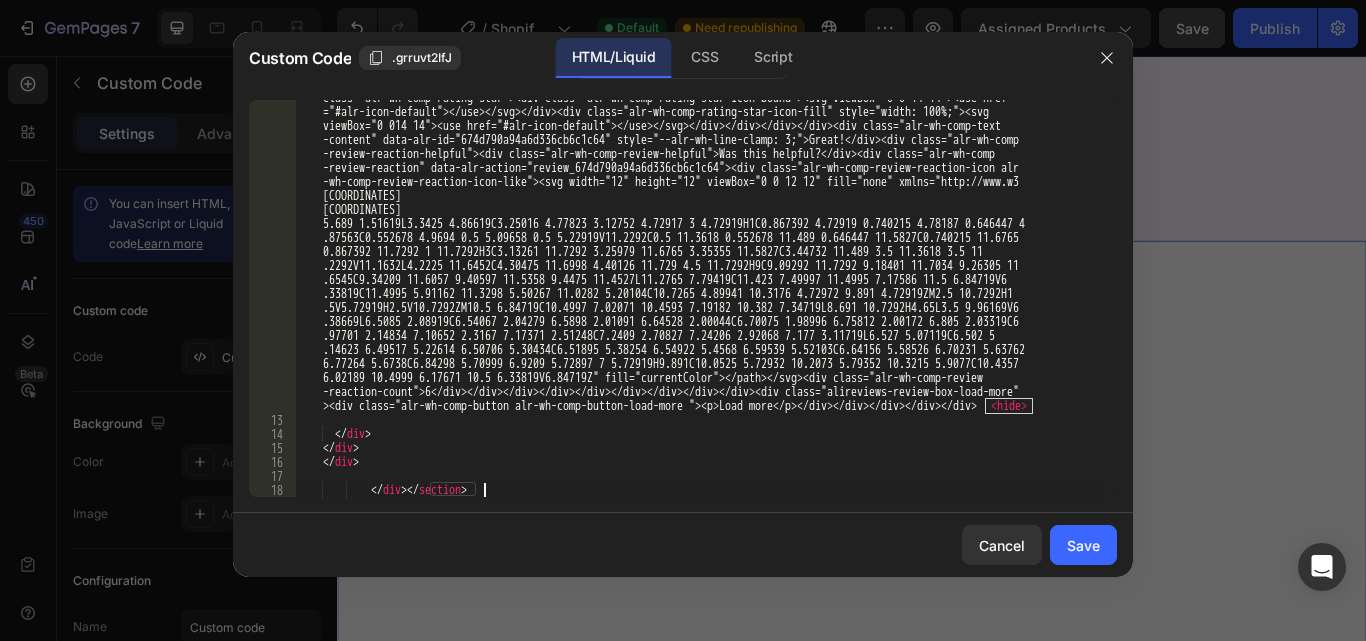 click on "I literally can never do my own eyeliner or false lashes but this was so freaking easy and they stay very well!! </div>     <div   class = "alr-wh-comp-review-reaction-helpful" > Was this helpful? </div>   <div    class = "alr-wh-comp-review      -reaction-icon alr-wh-comp-review-reaction-icon-like" > <svg   width = "12"   height = "12"   viewBox = "0 0 12 12"   fill = "none"        xmlns = "http://www.w3.org/2000/svg" > <path   d = "M9.891 4.72919H7.694L8.1255 3.43319C8.25926 3.02856 8.25678 2.59125 8      .11845 2.18817C7.98011 1.78508 7.71353 1.43841 7.3595 1.20119C7.09452 1.02696 6.77224 0.96243 6.46061 1.02119C6.14898       1.07996 5.87233 1.25743 5.689 1.51619L3.3425 4.86619C3.25016 4.77823 3.12752 4.72917 3 4.72919H1C0.867392 4.72919 0                                           fill" at bounding box center [698, -1930] 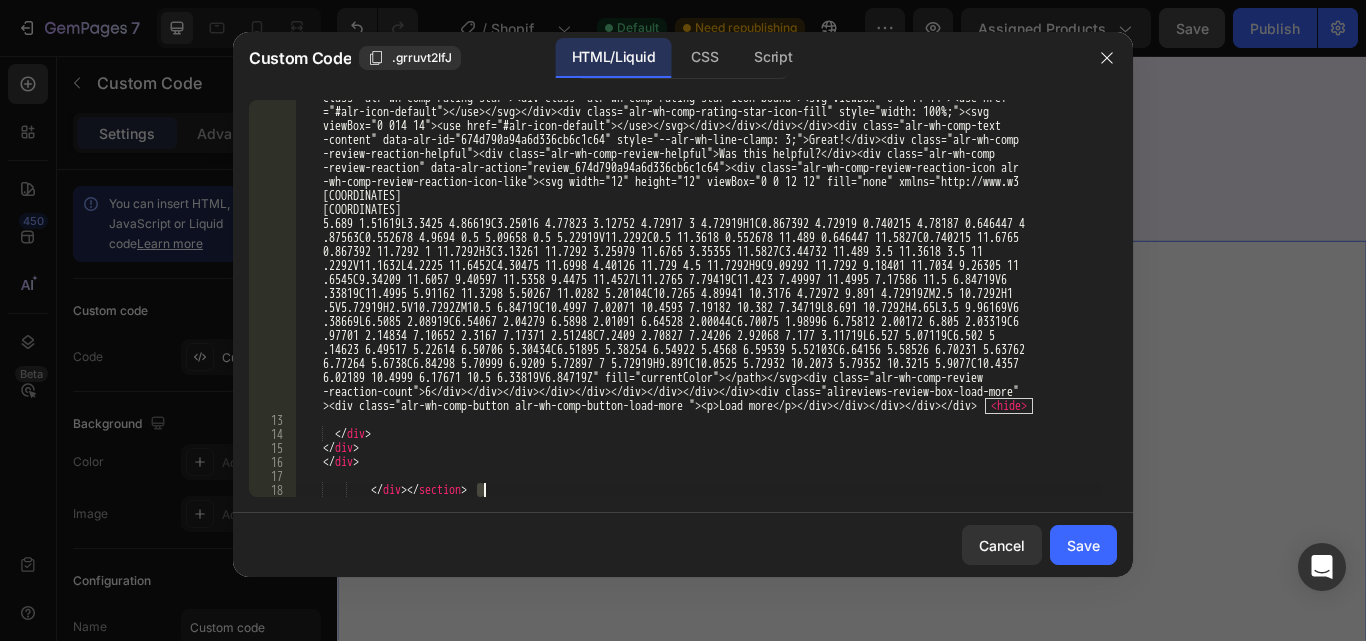 click on "I literally can never do my own eyeliner or false lashes but this was so freaking easy and they stay very well!! </div>     <div   class = "alr-wh-comp-review-reaction-helpful" > Was this helpful? </div>   <div    class = "alr-wh-comp-review      -reaction-icon alr-wh-comp-review-reaction-icon-like" > <svg   width = "12"   height = "12"   viewBox = "0 0 12 12"   fill = "none"        xmlns = "http://www.w3.org/2000/svg" > <path   d = "M9.891 4.72919H7.694L8.1255 3.43319C8.25926 3.02856 8.25678 2.59125 8      .11845 2.18817C7.98011 1.78508 7.71353 1.43841 7.3595 1.20119C7.09452 1.02696 6.77224 0.96243 6.46061 1.02119C6.14898       1.07996 5.87233 1.25743 5.689 1.51619L3.3425 4.86619C3.25016 4.77823 3.12752 4.72917 3 4.72919H1C0.867392 4.72919 0                                           fill" at bounding box center (698, -1930) 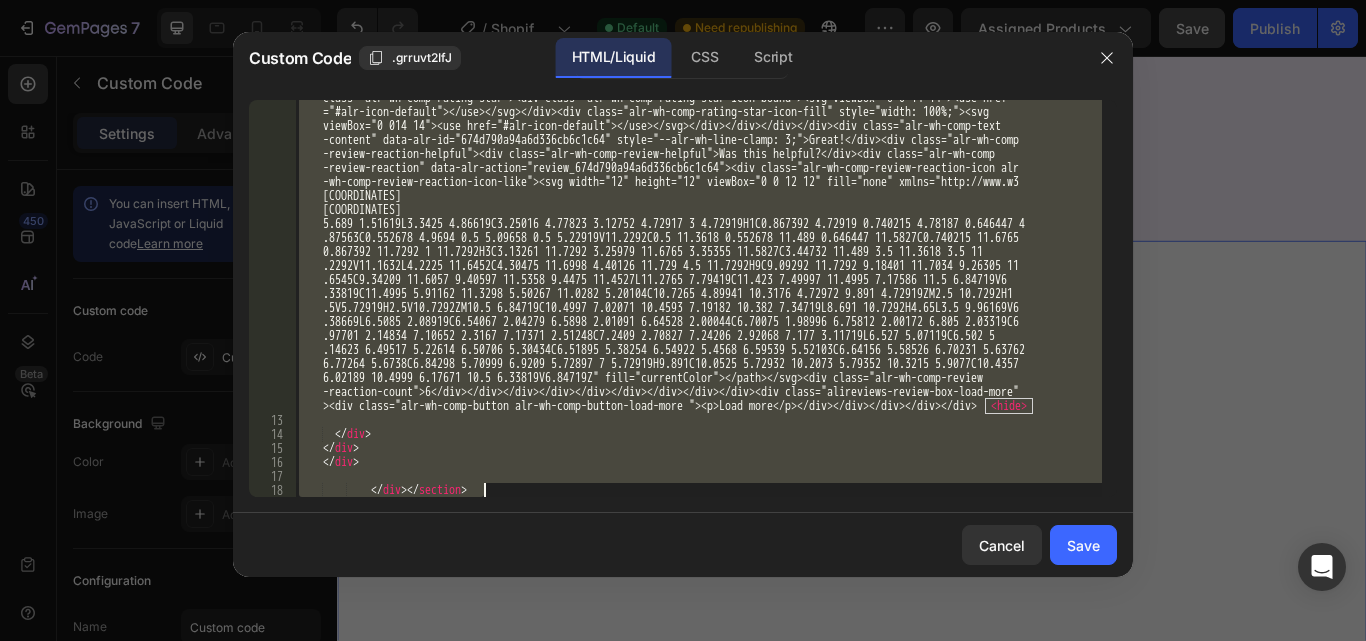click on "I literally can never do my own eyeliner or false lashes but this was so freaking easy and they stay very well!! </div>     <div   class = "alr-wh-comp-review-reaction-helpful" > Was this helpful? </div>   <div    class = "alr-wh-comp-review      -reaction-icon alr-wh-comp-review-reaction-icon-like" > <svg   width = "12"   height = "12"   viewBox = "0 0 12 12"   fill = "none"        xmlns = "http://www.w3.org/2000/svg" > <path   d = "M9.891 4.72919H7.694L8.1255 3.43319C8.25926 3.02856 8.25678 2.59125 8      .11845 2.18817C7.98011 1.78508 7.71353 1.43841 7.3595 1.20119C7.09452 1.02696 6.77224 0.96243 6.46061 1.02119C6.14898       1.07996 5.87233 1.25743 5.689 1.51619L3.3425 4.86619C3.25016 4.77823 3.12752 4.72917 3 4.72919H1C0.867392 4.72919 0                                           fill" at bounding box center [698, -1930] 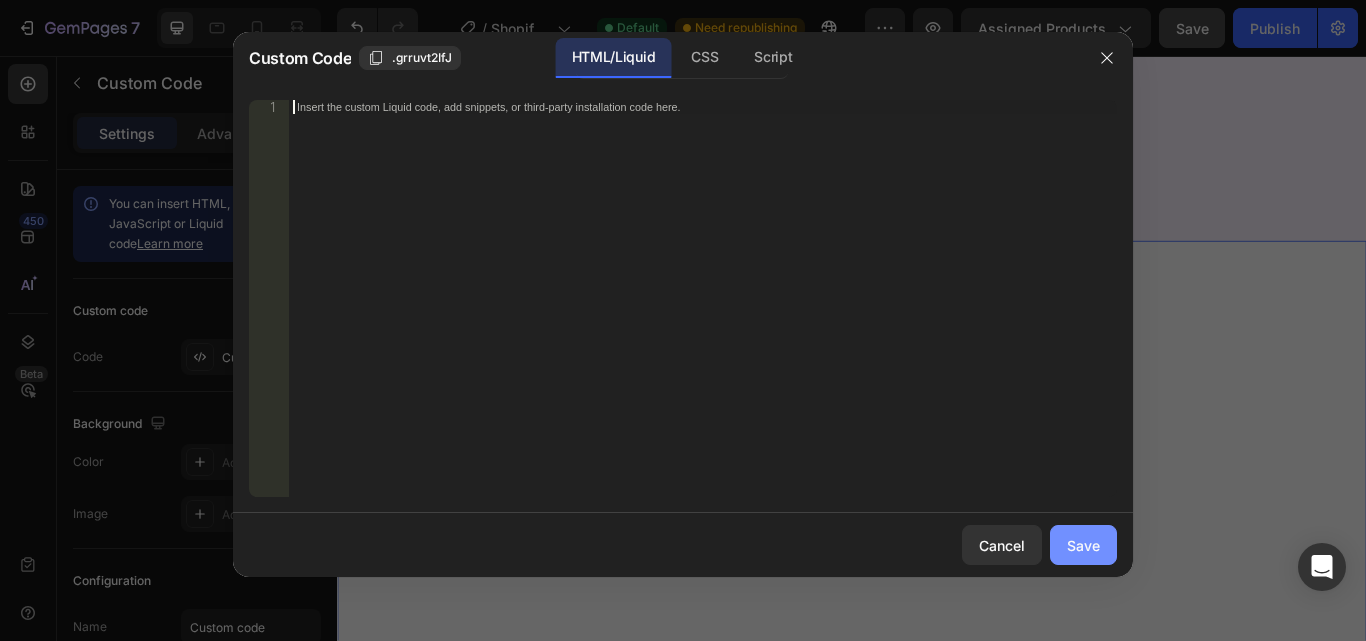 click on "Save" at bounding box center [1083, 545] 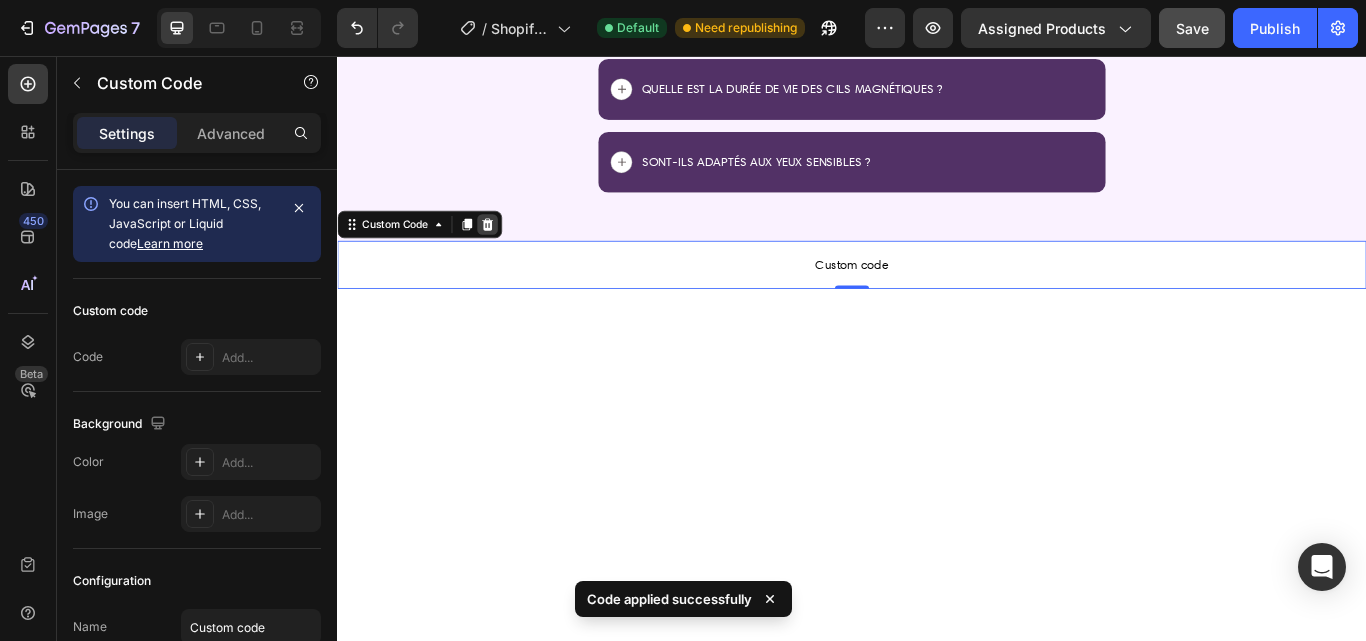 click 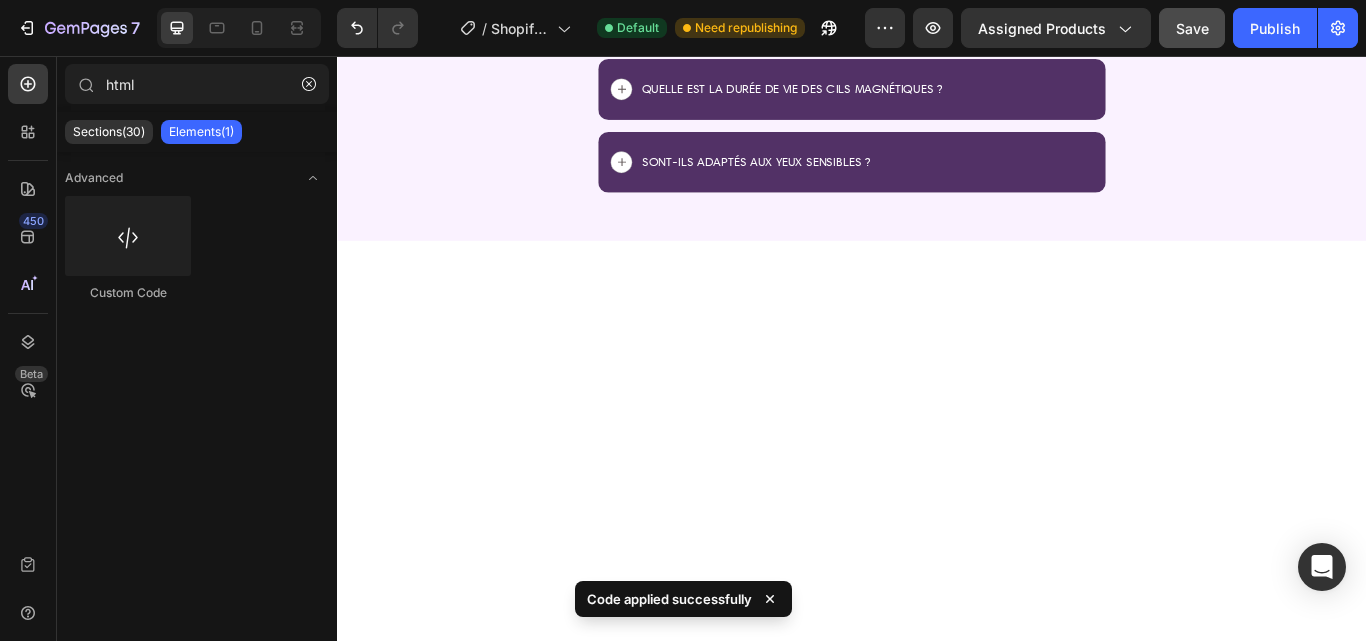 click at bounding box center [937, 366] 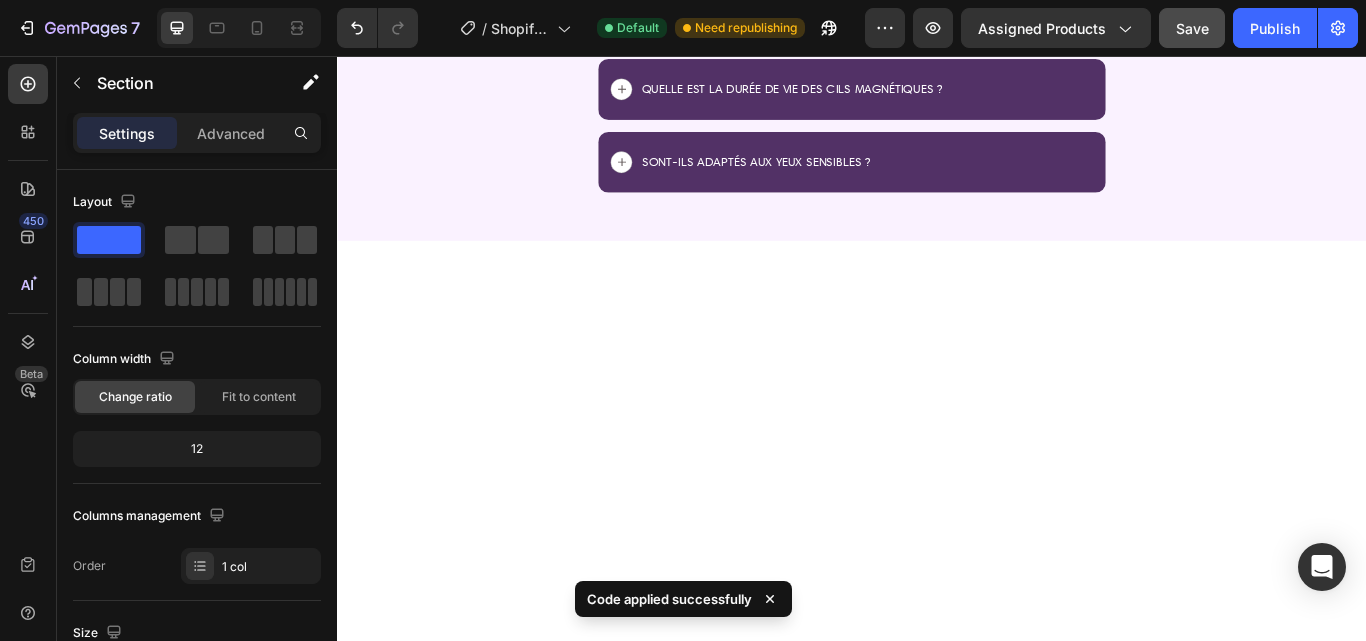 drag, startPoint x: 885, startPoint y: 386, endPoint x: 913, endPoint y: 396, distance: 29.732138 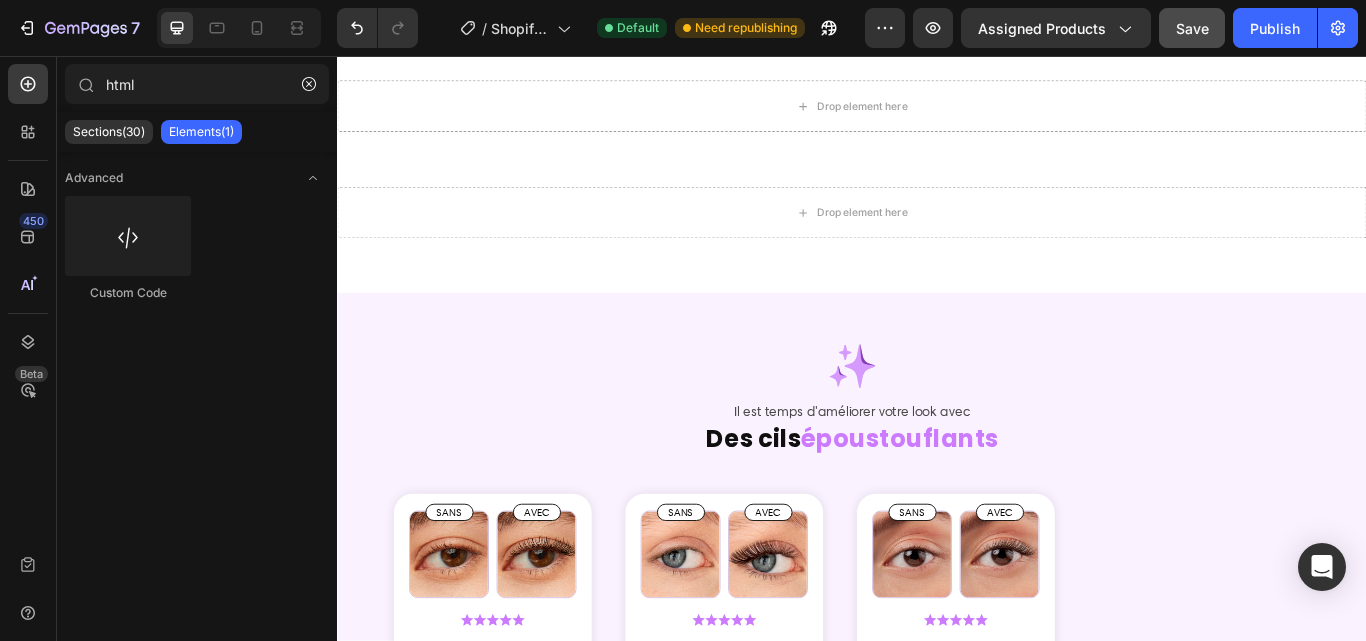 scroll, scrollTop: 265, scrollLeft: 0, axis: vertical 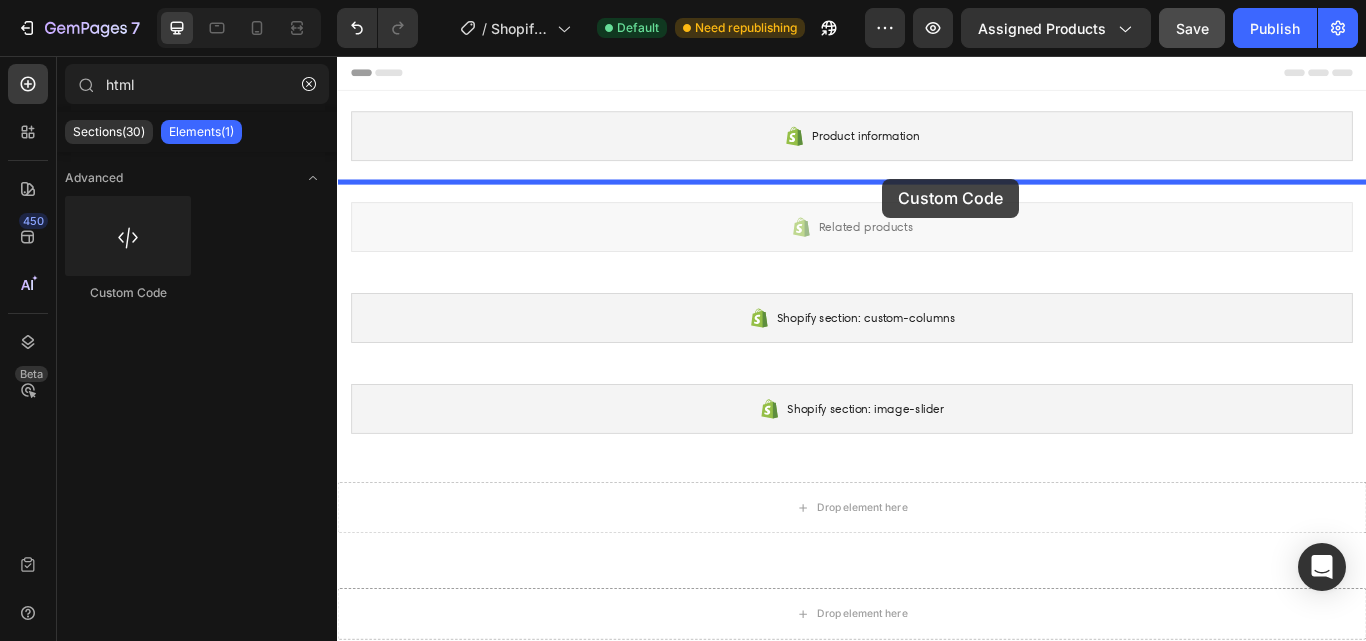 drag, startPoint x: 451, startPoint y: 306, endPoint x: 972, endPoint y: 199, distance: 531.874 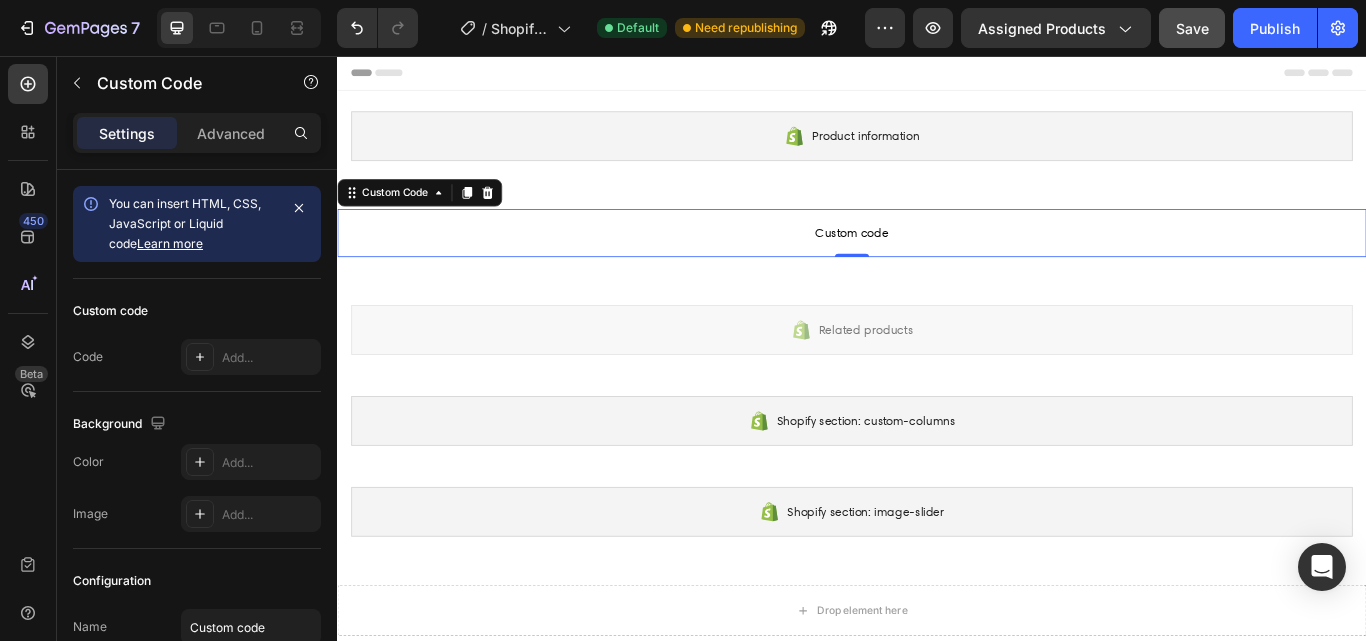 click on "Custom code" at bounding box center [937, 263] 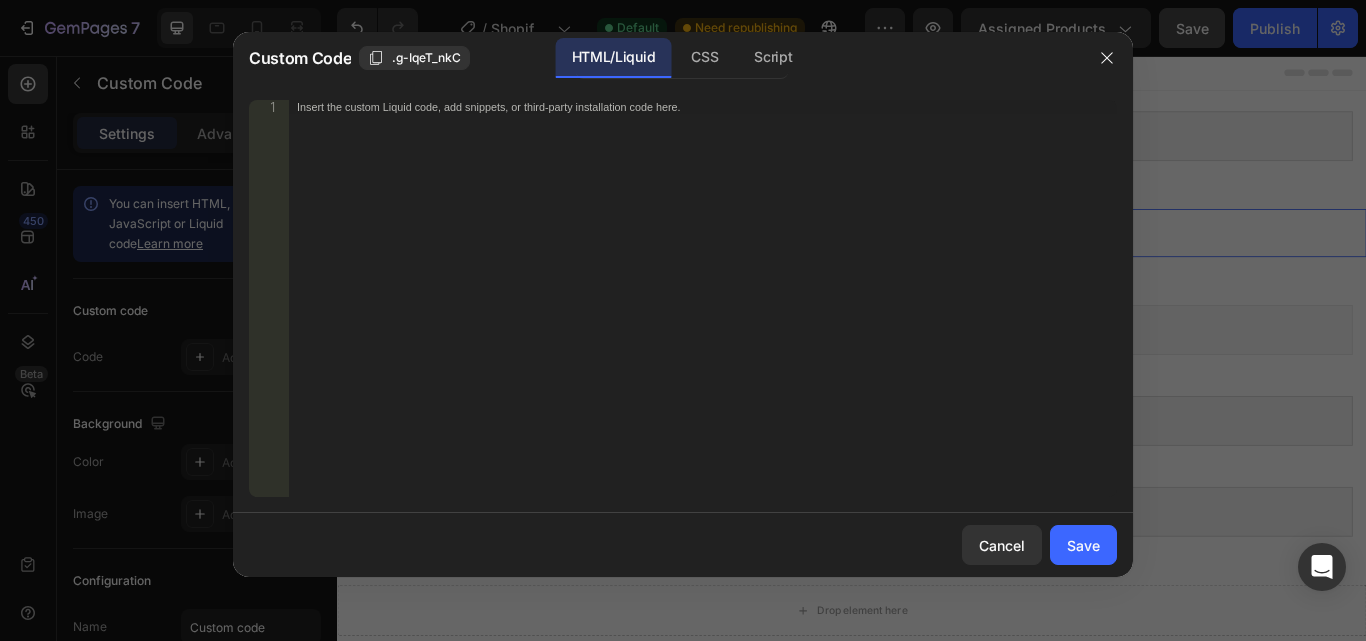 click on "Insert the custom Liquid code, add snippets, or third-party installation code here." at bounding box center [703, 312] 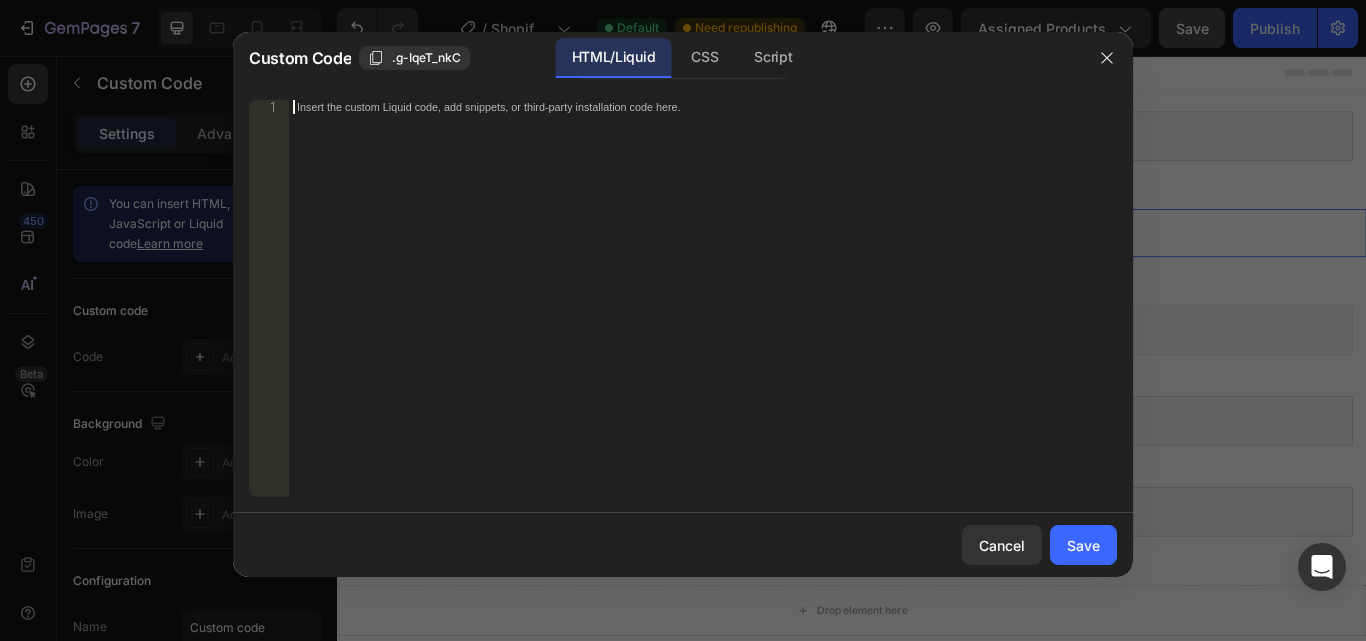 paste on "</div>" 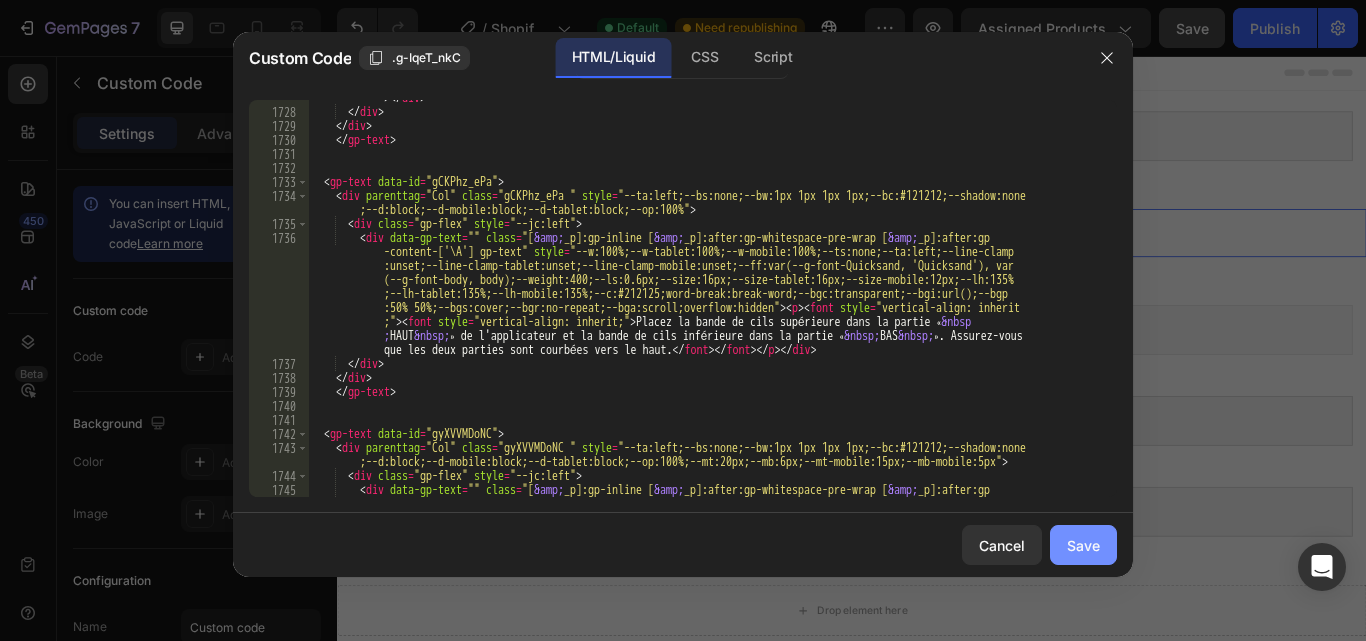 click on "Save" at bounding box center (1083, 545) 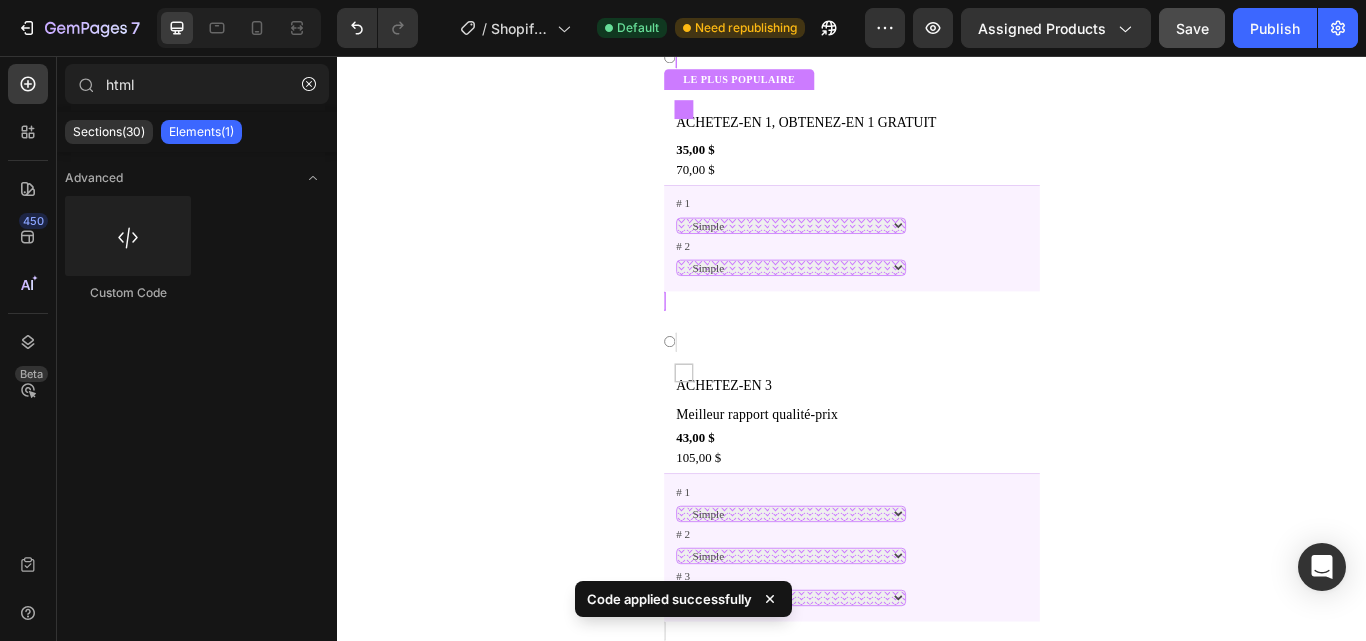 scroll, scrollTop: 1150, scrollLeft: 0, axis: vertical 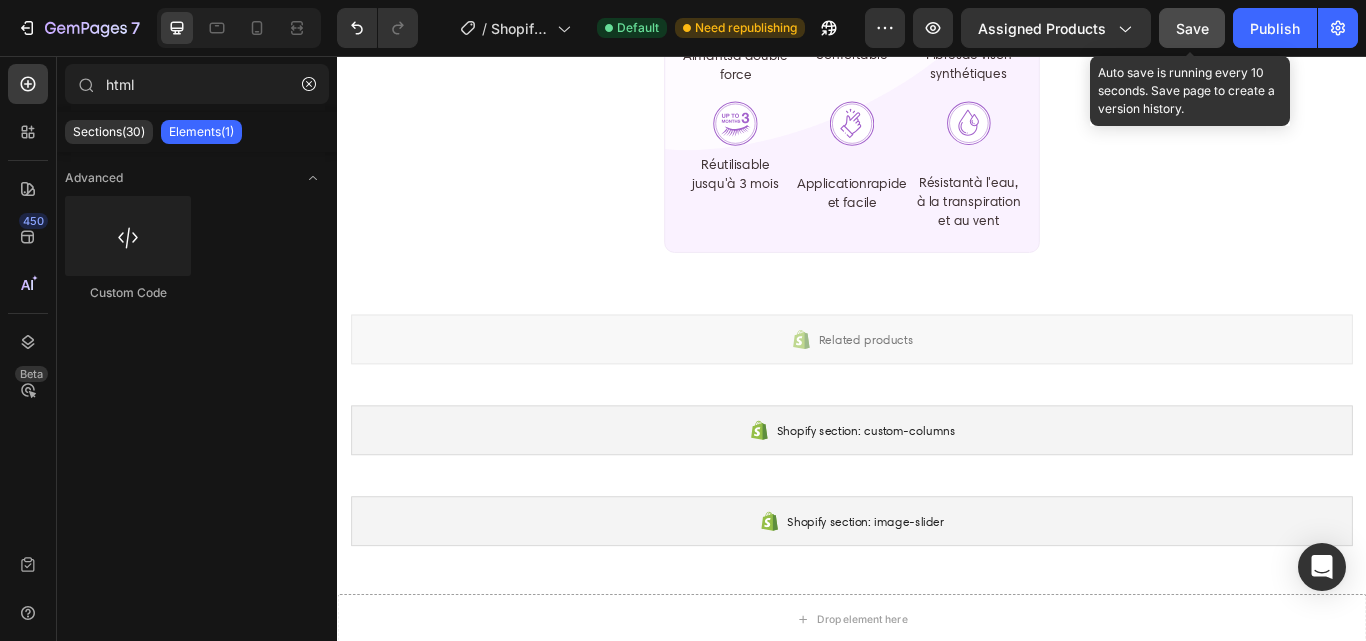 click on "Save" at bounding box center (1192, 28) 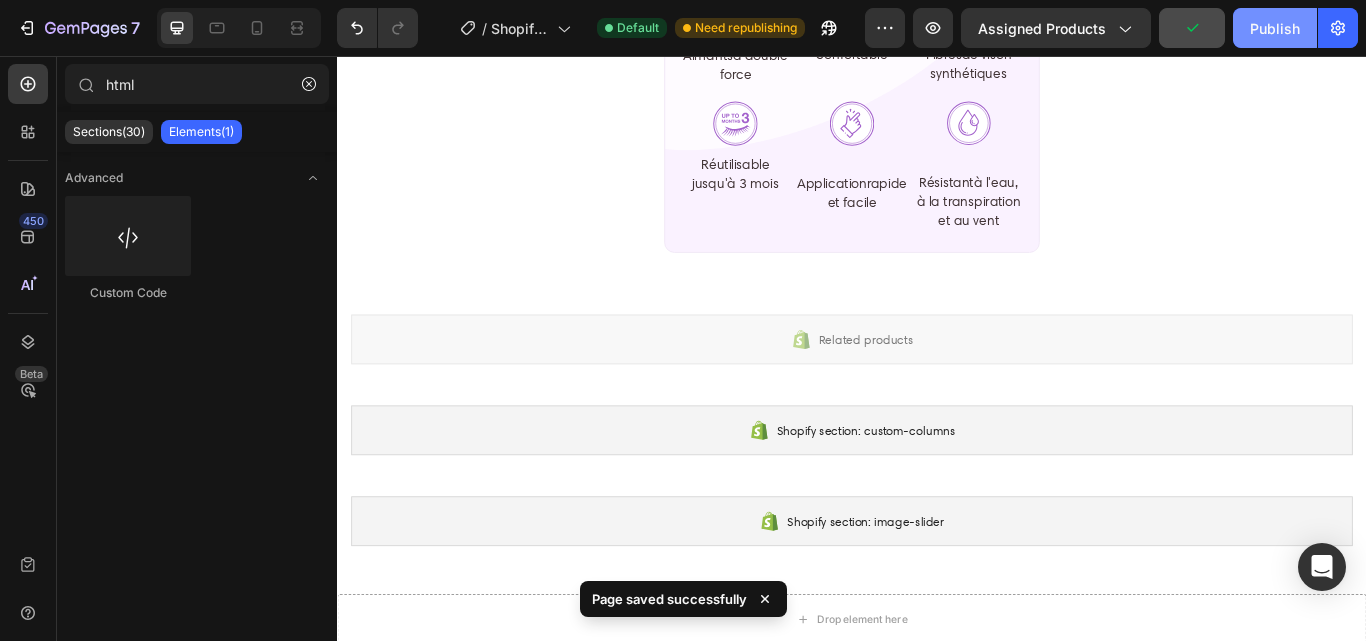 click on "Publish" at bounding box center [1275, 28] 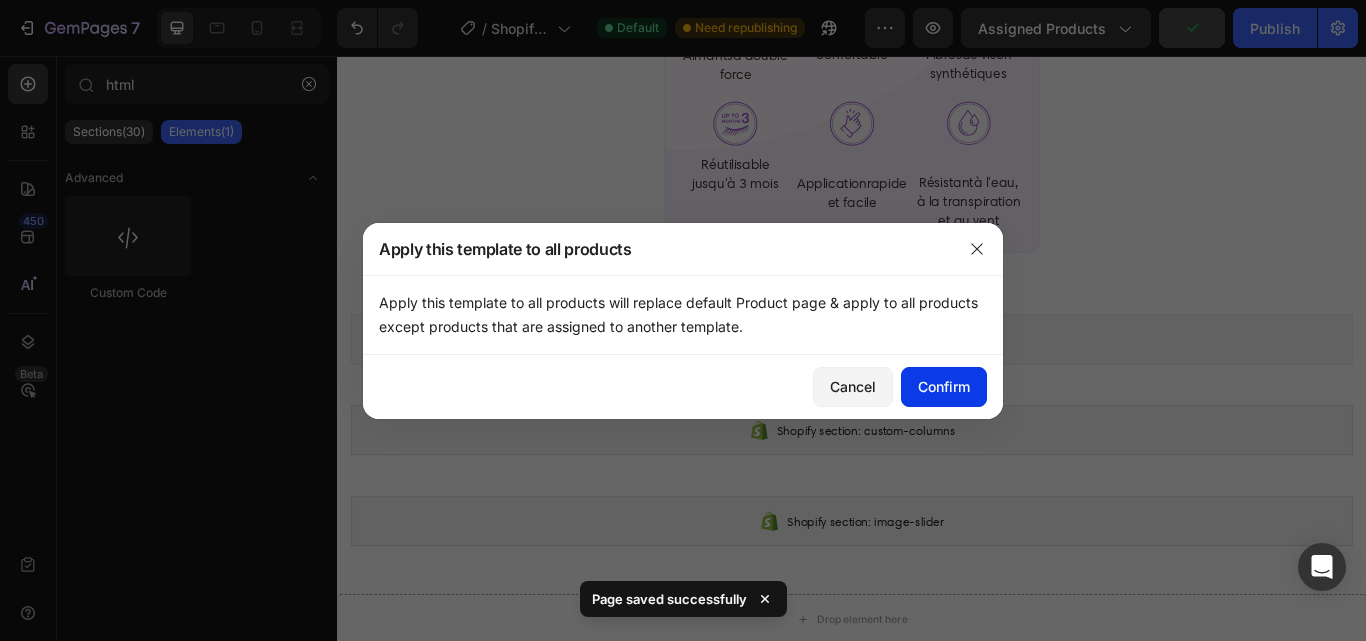 click on "Confirm" at bounding box center [944, 386] 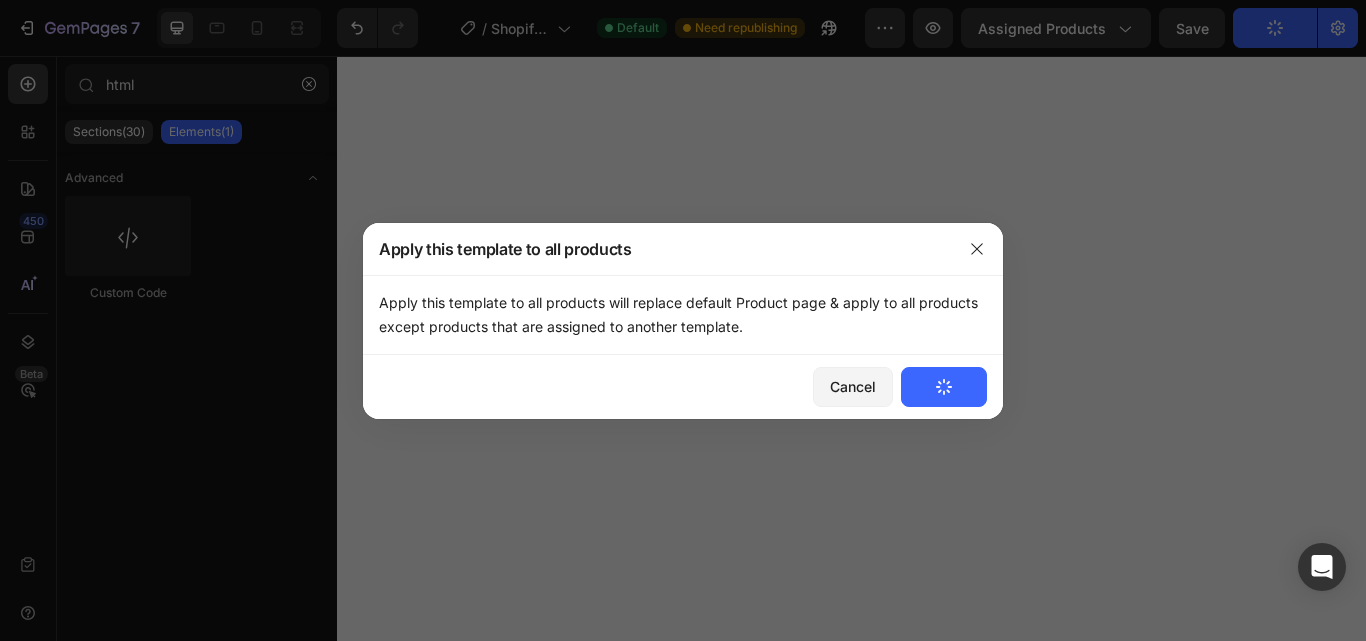 scroll, scrollTop: 0, scrollLeft: 0, axis: both 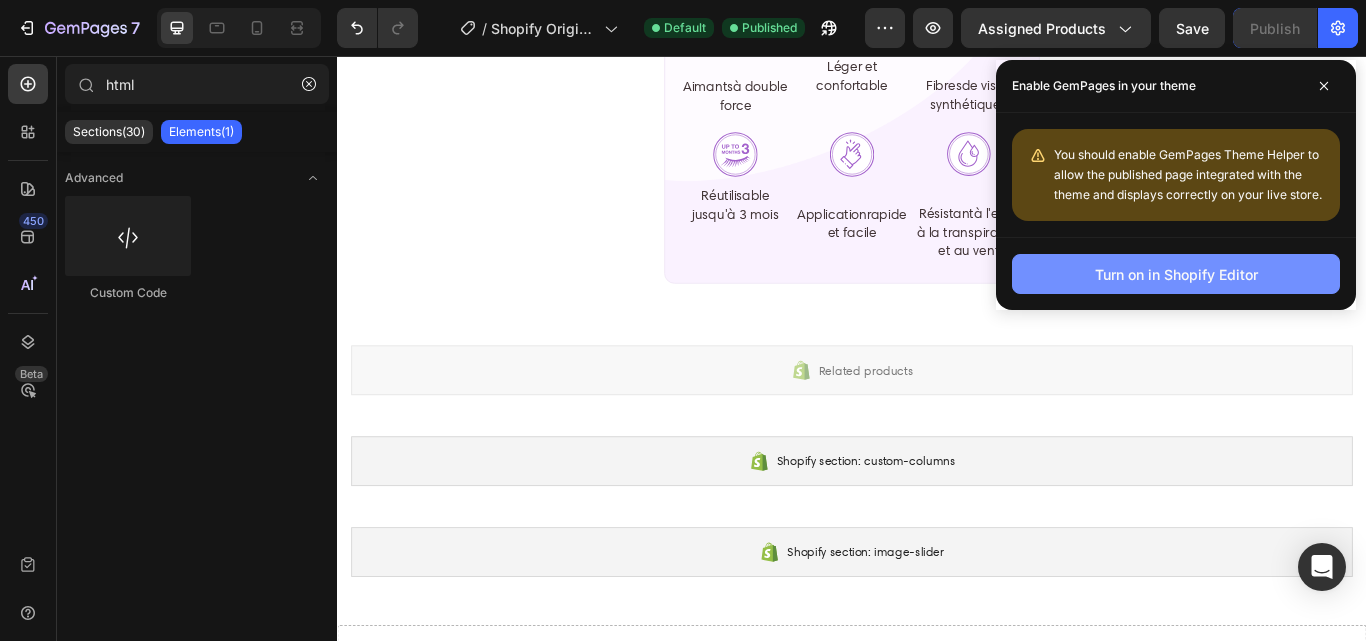 click on "Turn on in Shopify Editor" at bounding box center [1176, 274] 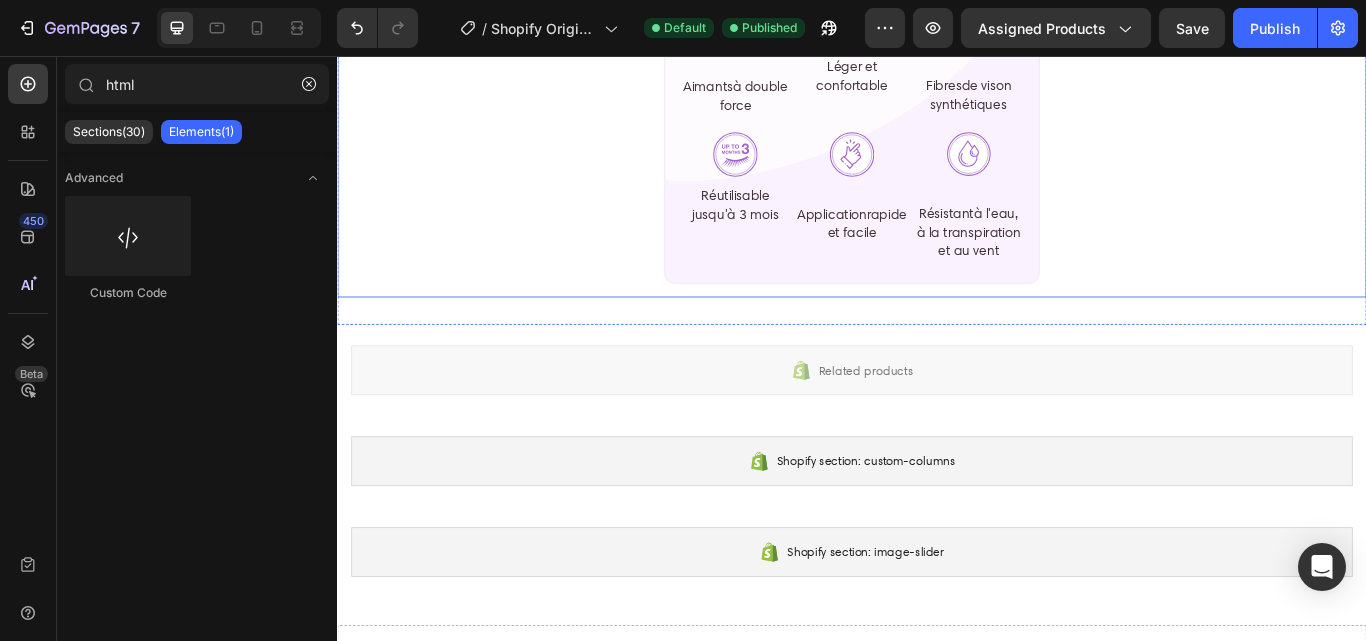 click on "(3 435)
Tendances beauté
Cils magnétiques ElaraCraft™" at bounding box center (937, -709) 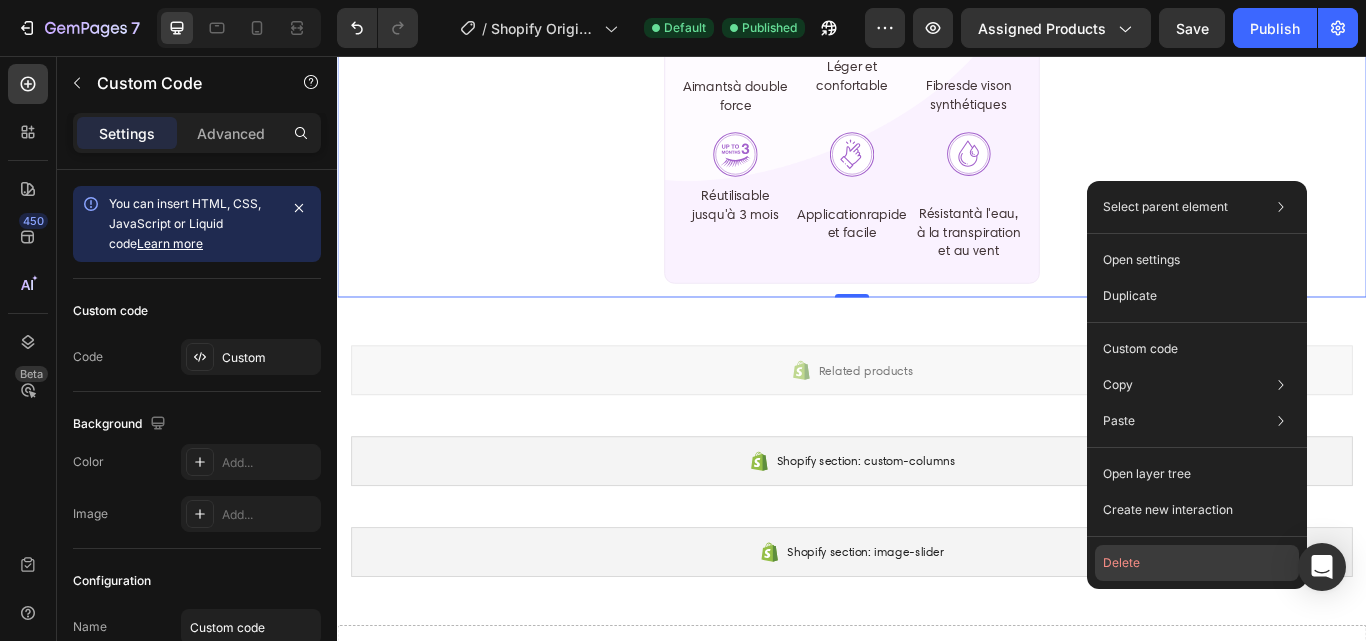 click on "Delete" 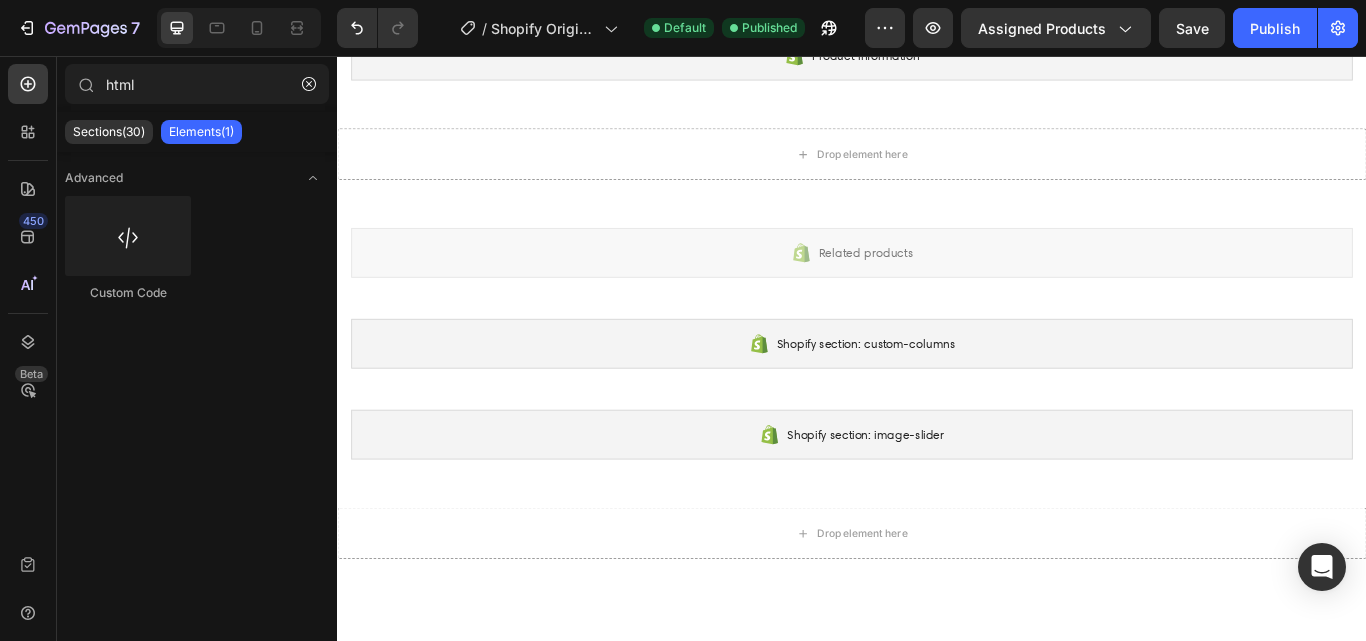 scroll, scrollTop: 0, scrollLeft: 0, axis: both 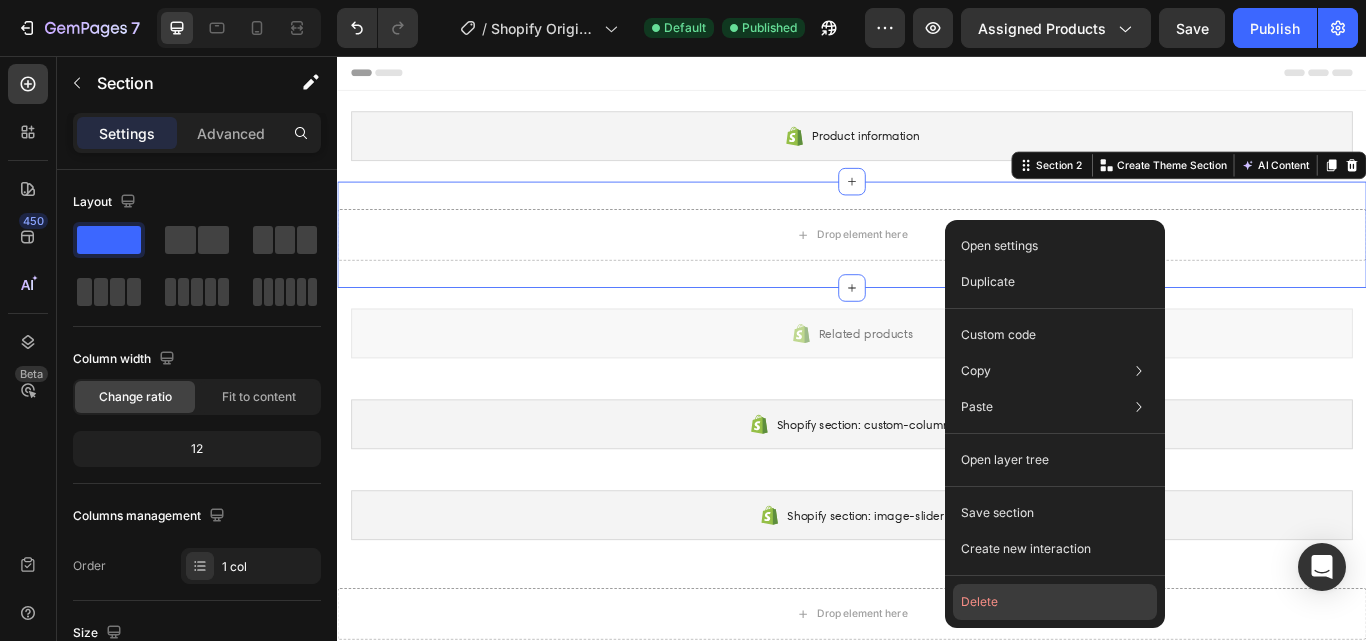 click on "Delete" 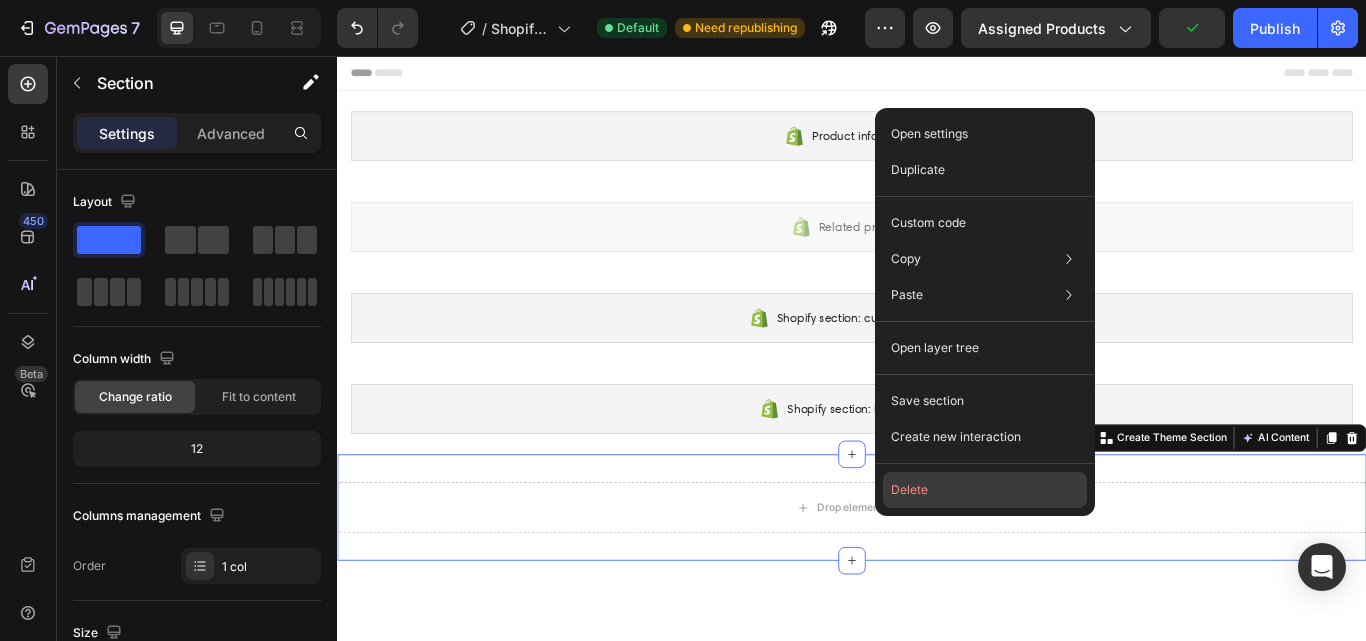 click on "Delete" 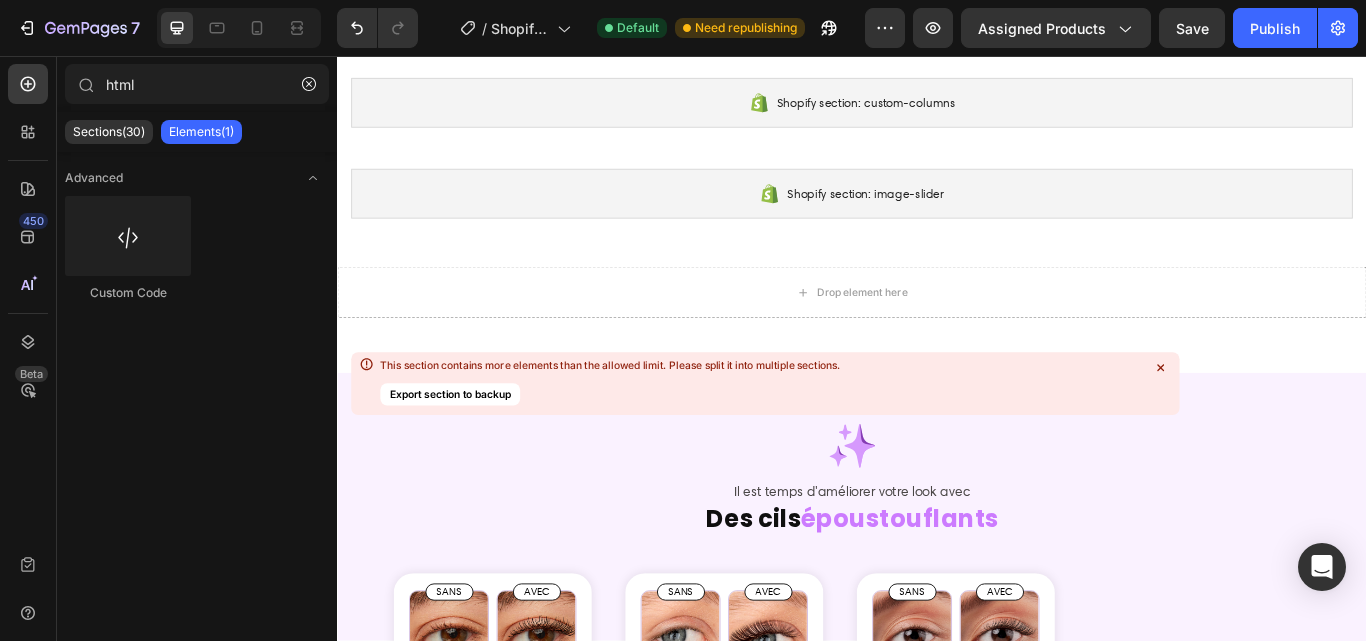 scroll, scrollTop: 269, scrollLeft: 0, axis: vertical 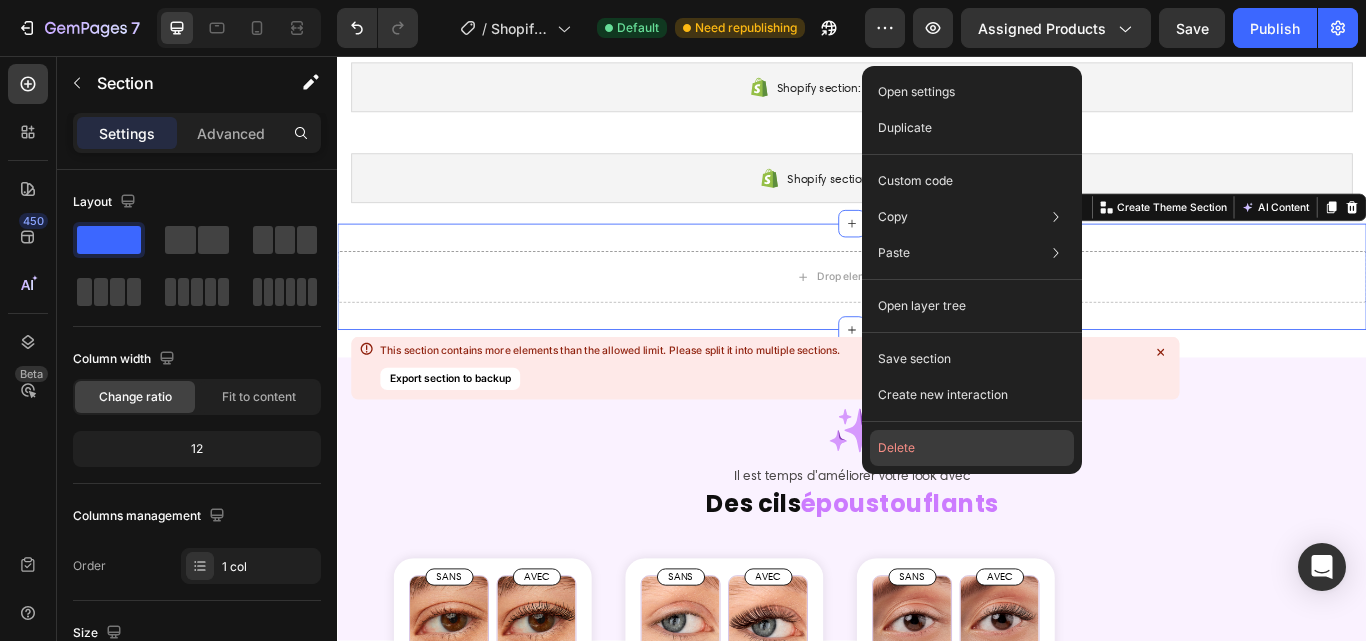 click on "Delete" 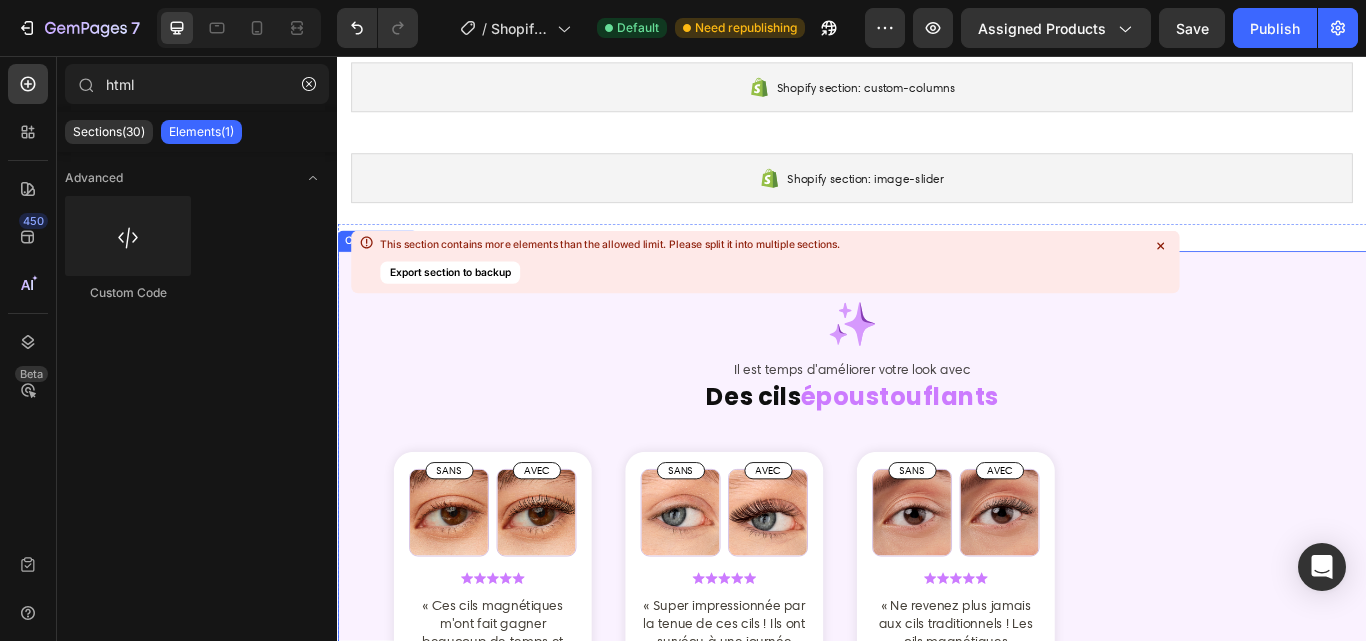 click 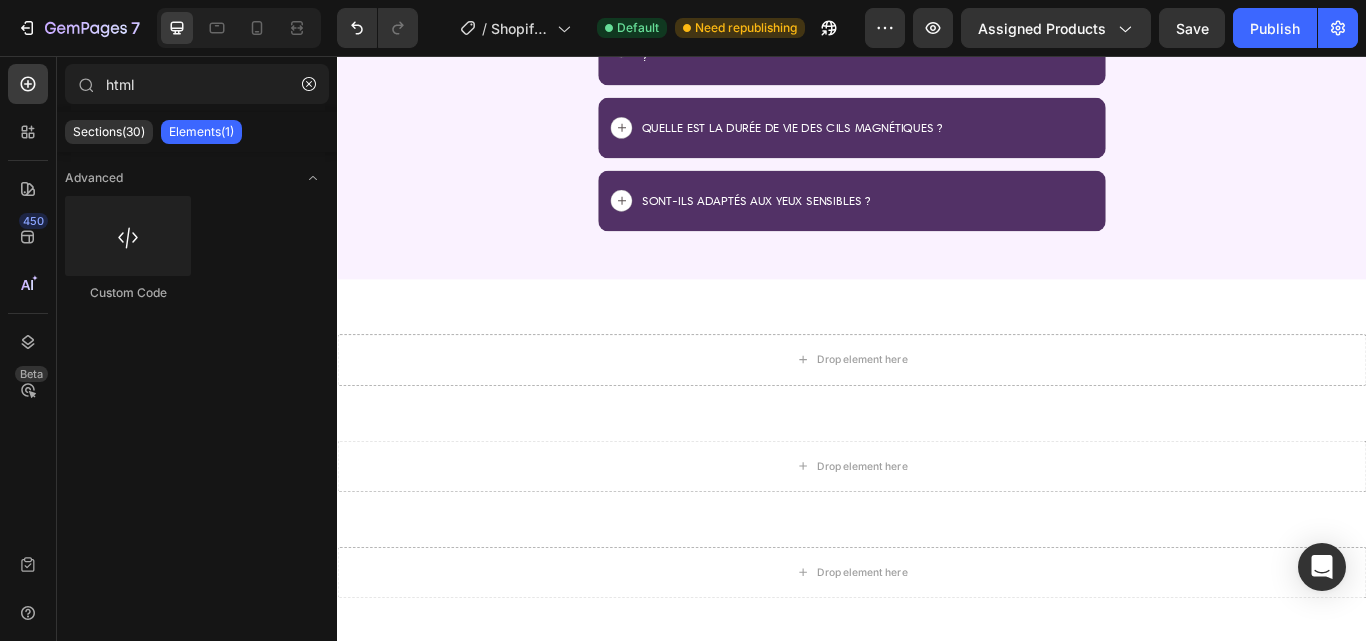 scroll, scrollTop: 8455, scrollLeft: 0, axis: vertical 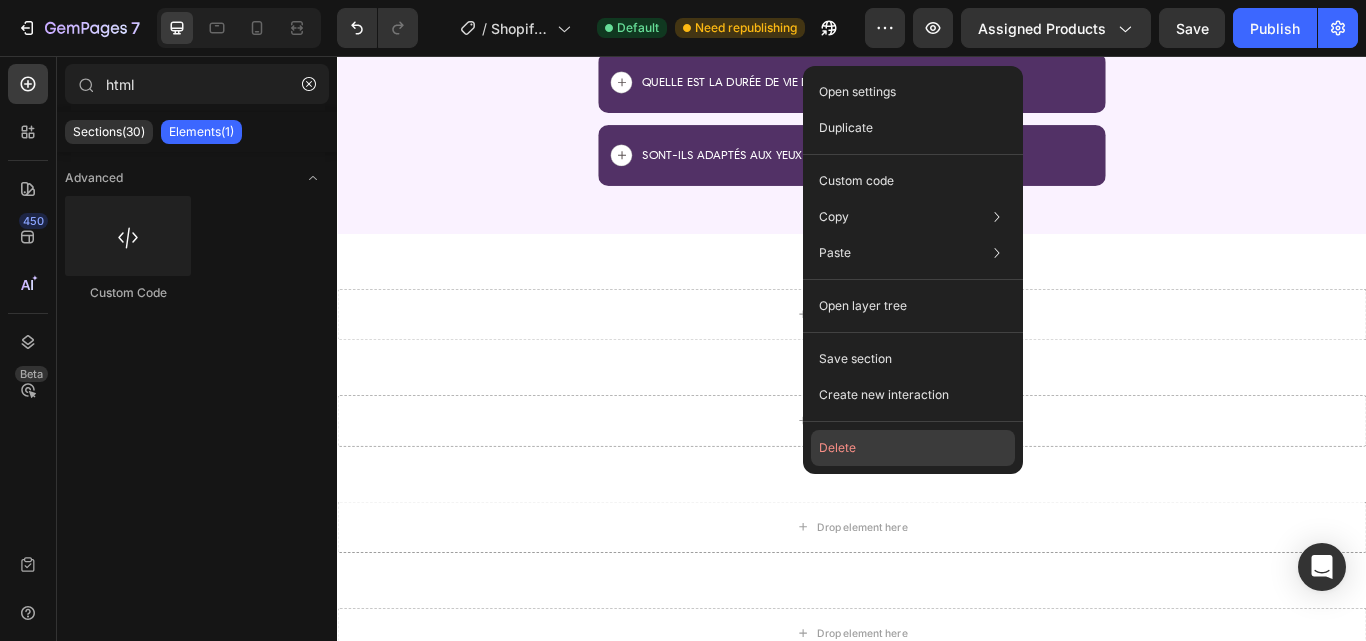 click on "Delete" 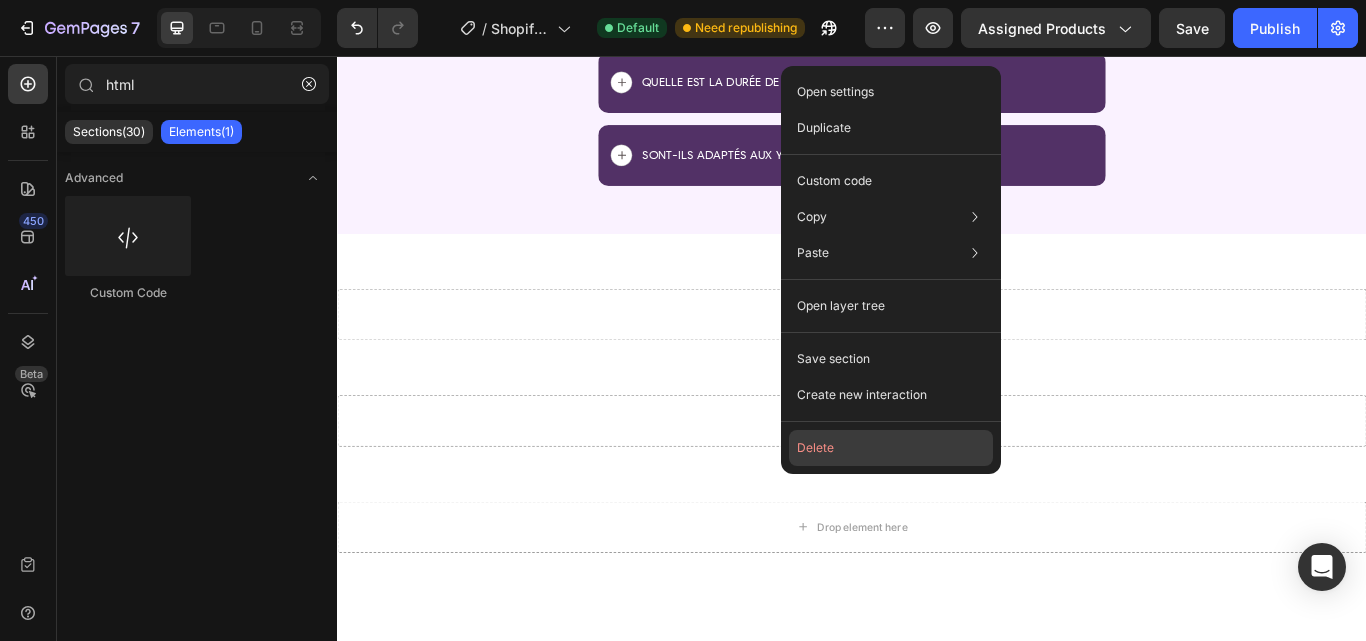 click on "Delete" 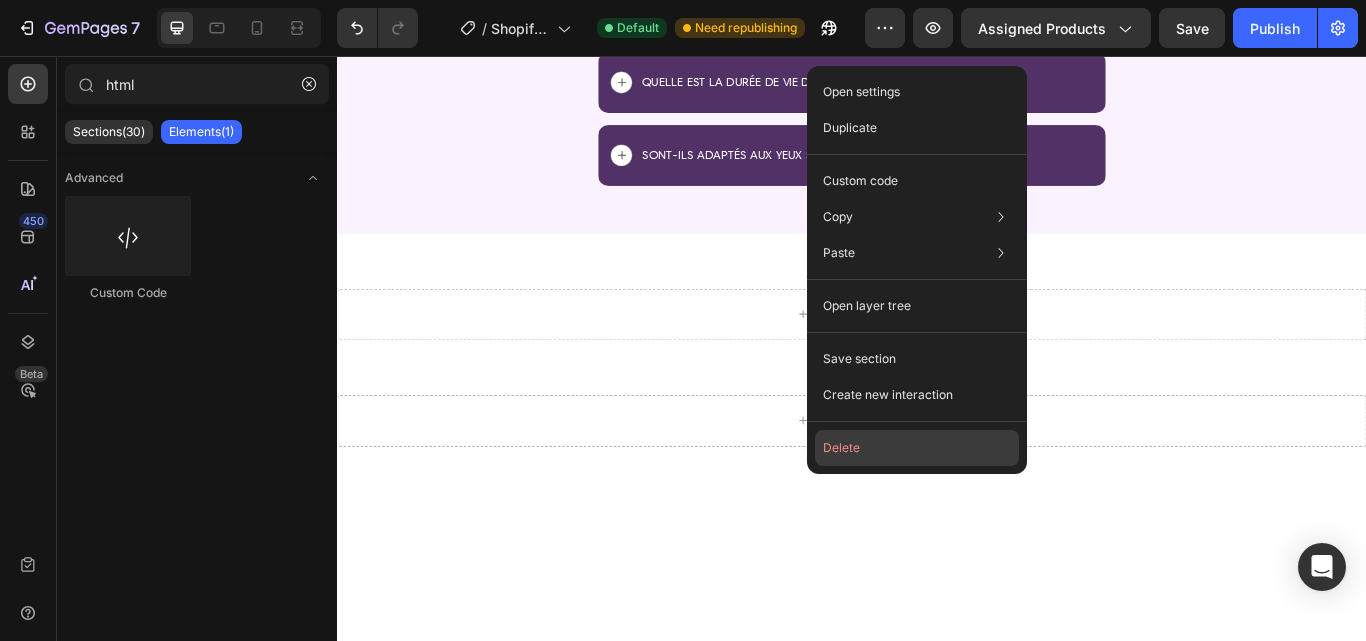 click on "Delete" 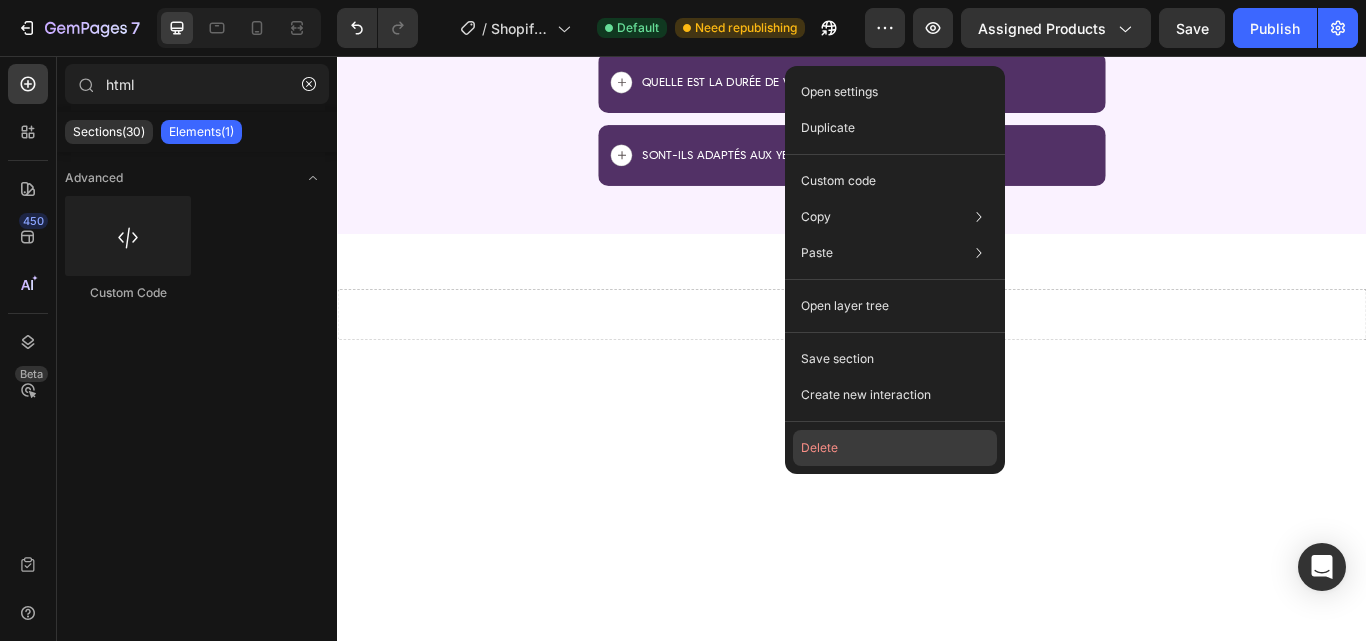 click on "Delete" 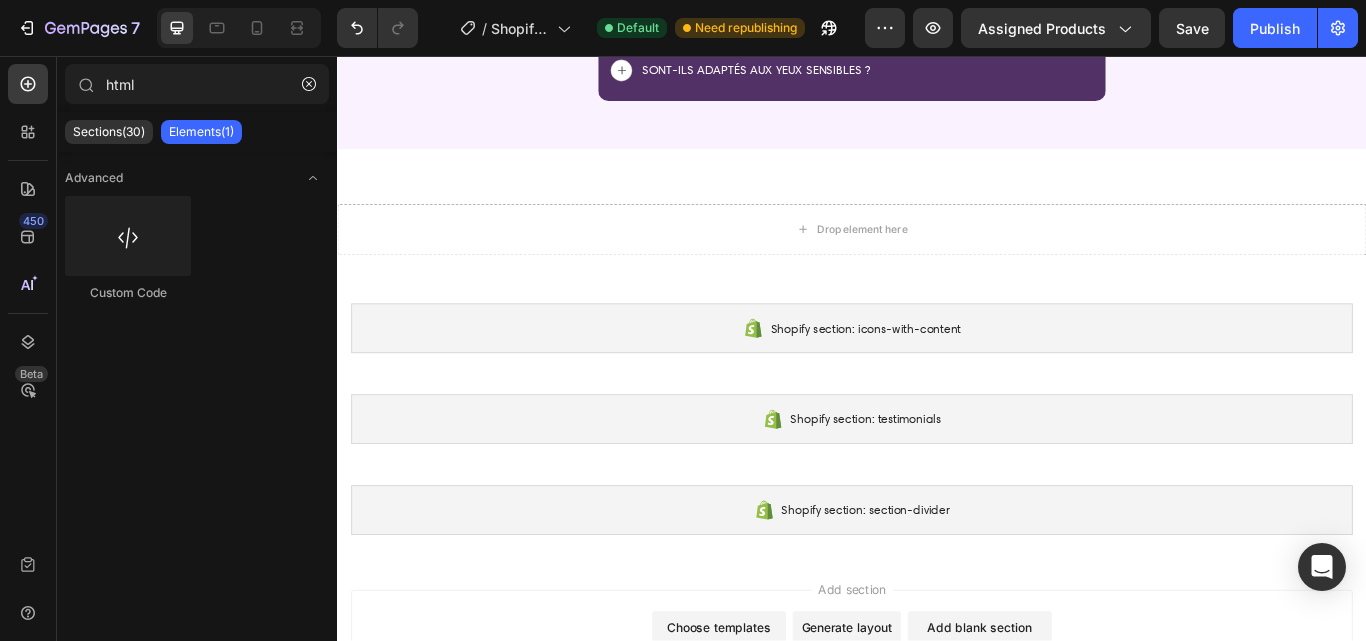 scroll, scrollTop: 8424, scrollLeft: 0, axis: vertical 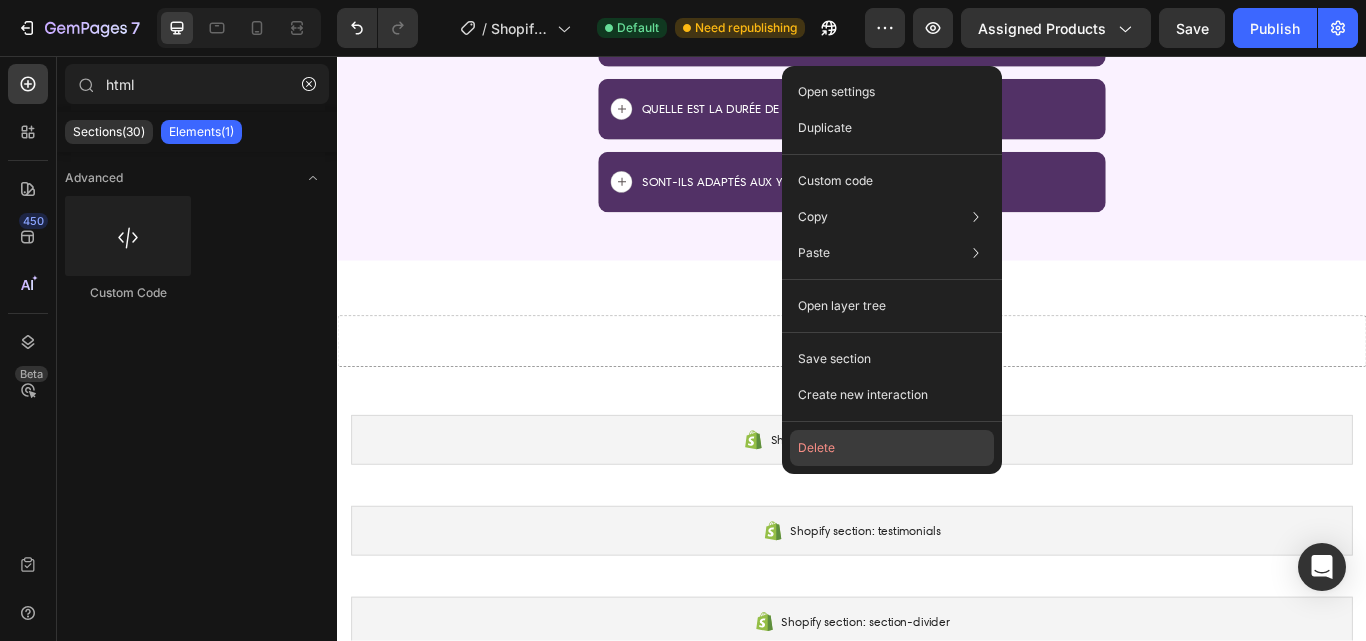 click on "Delete" 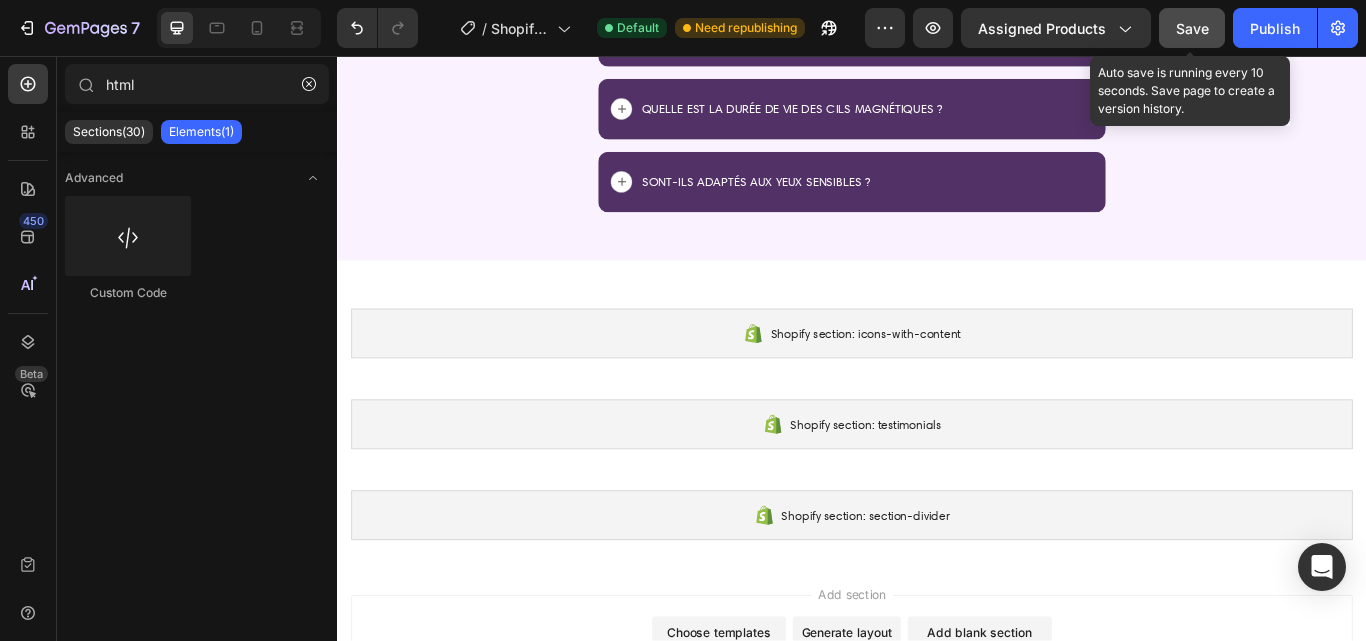 click on "Save" at bounding box center [1192, 28] 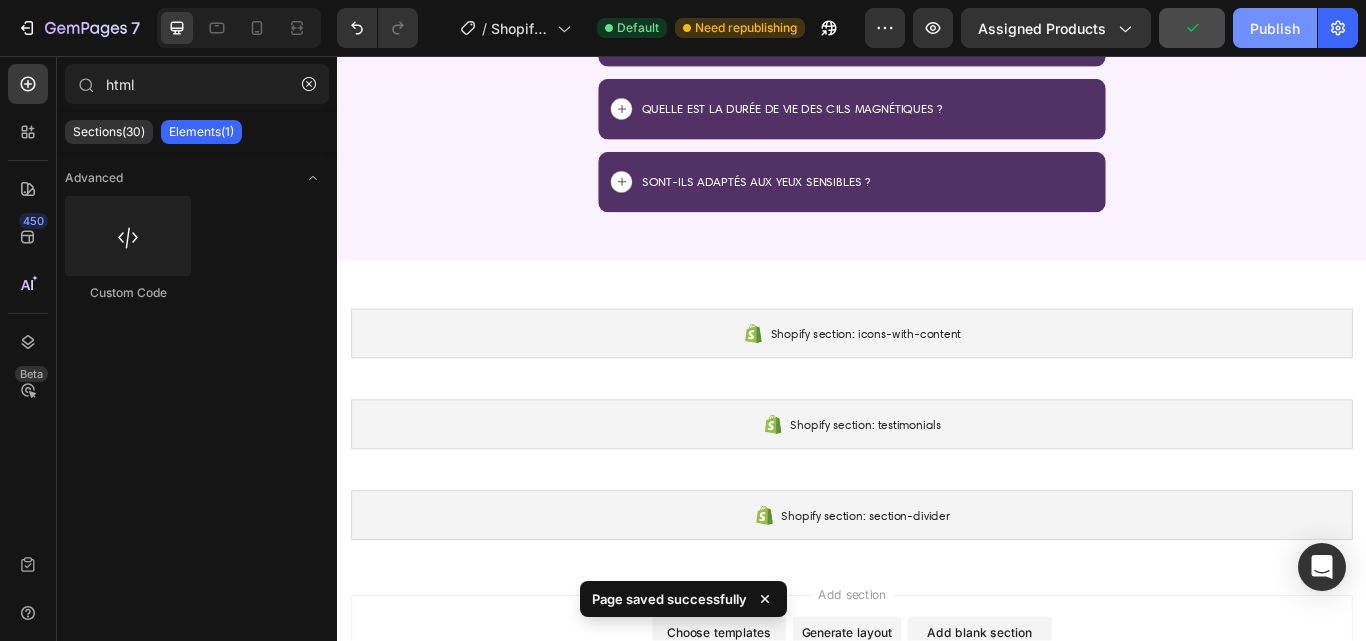 click on "Publish" at bounding box center [1275, 28] 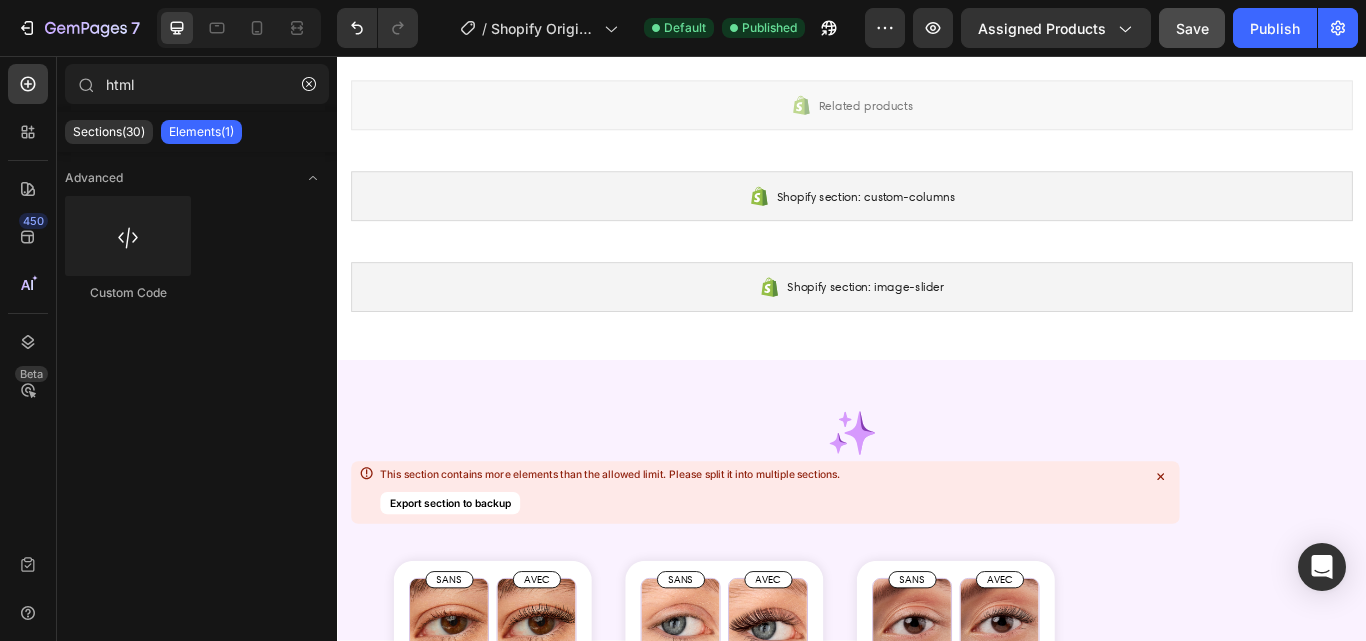 scroll, scrollTop: 0, scrollLeft: 0, axis: both 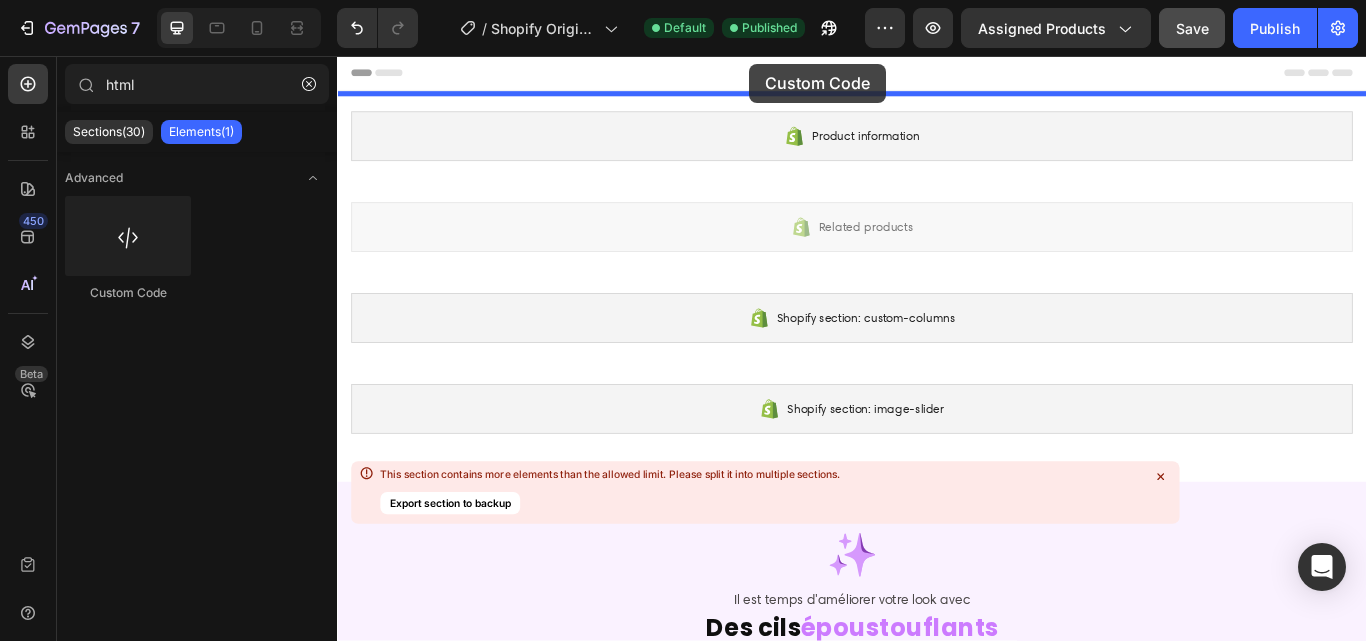 drag, startPoint x: 467, startPoint y: 287, endPoint x: 817, endPoint y: 65, distance: 414.46832 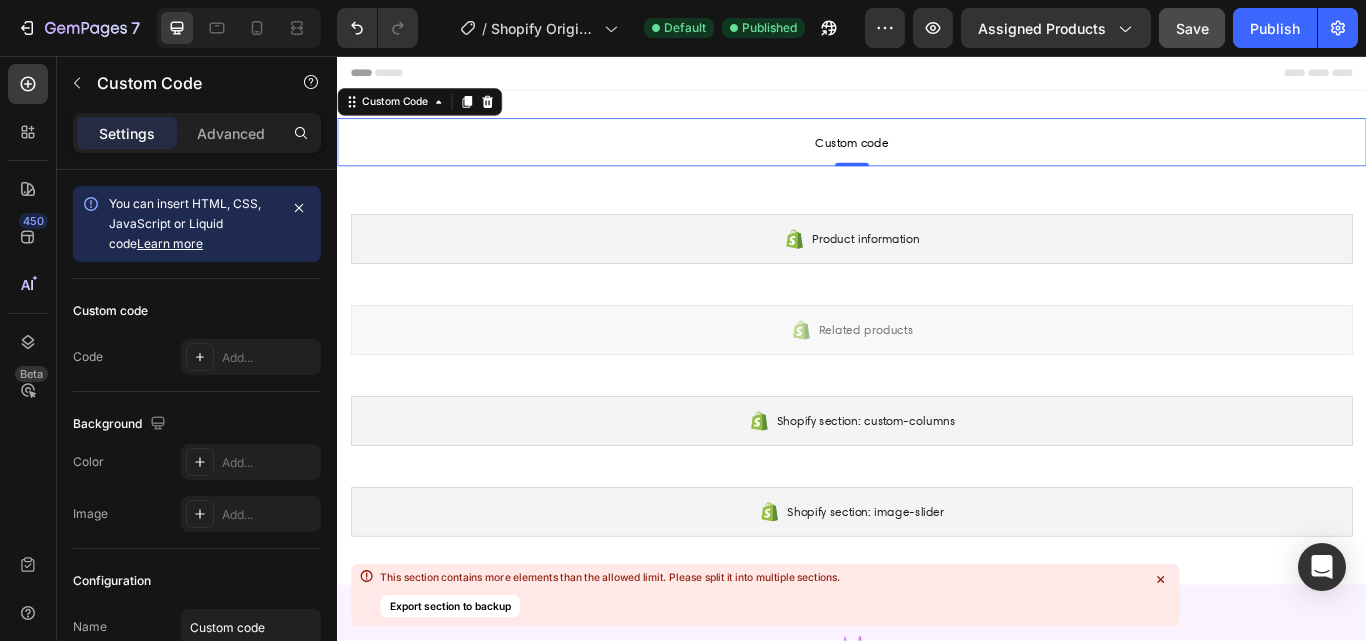 click on "Custom code" at bounding box center [937, 157] 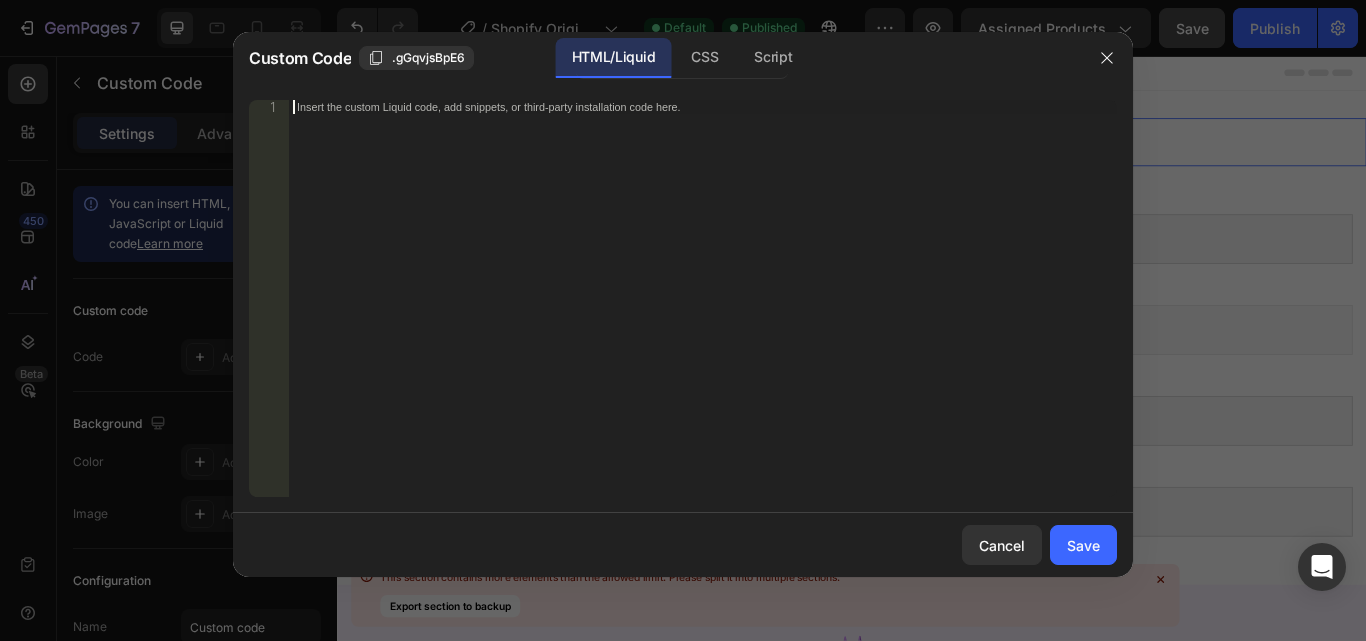 click on "Insert the custom Liquid code, add snippets, or third-party installation code here." at bounding box center (703, 312) 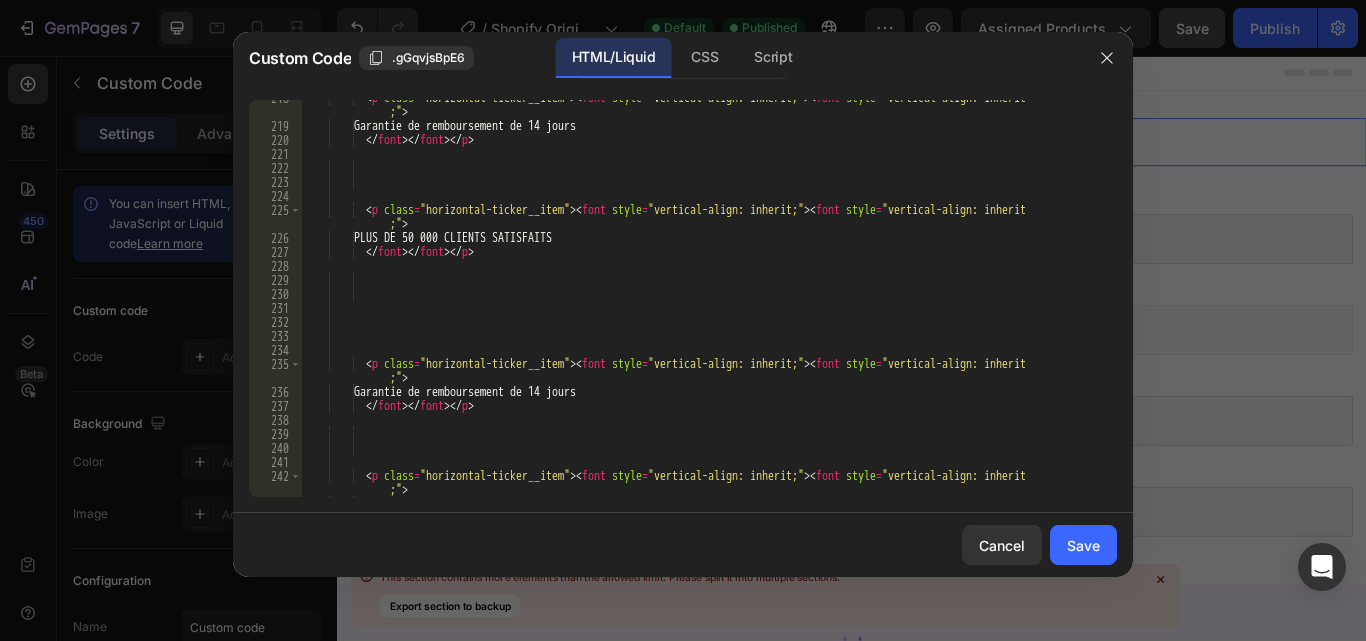 scroll, scrollTop: 3411, scrollLeft: 0, axis: vertical 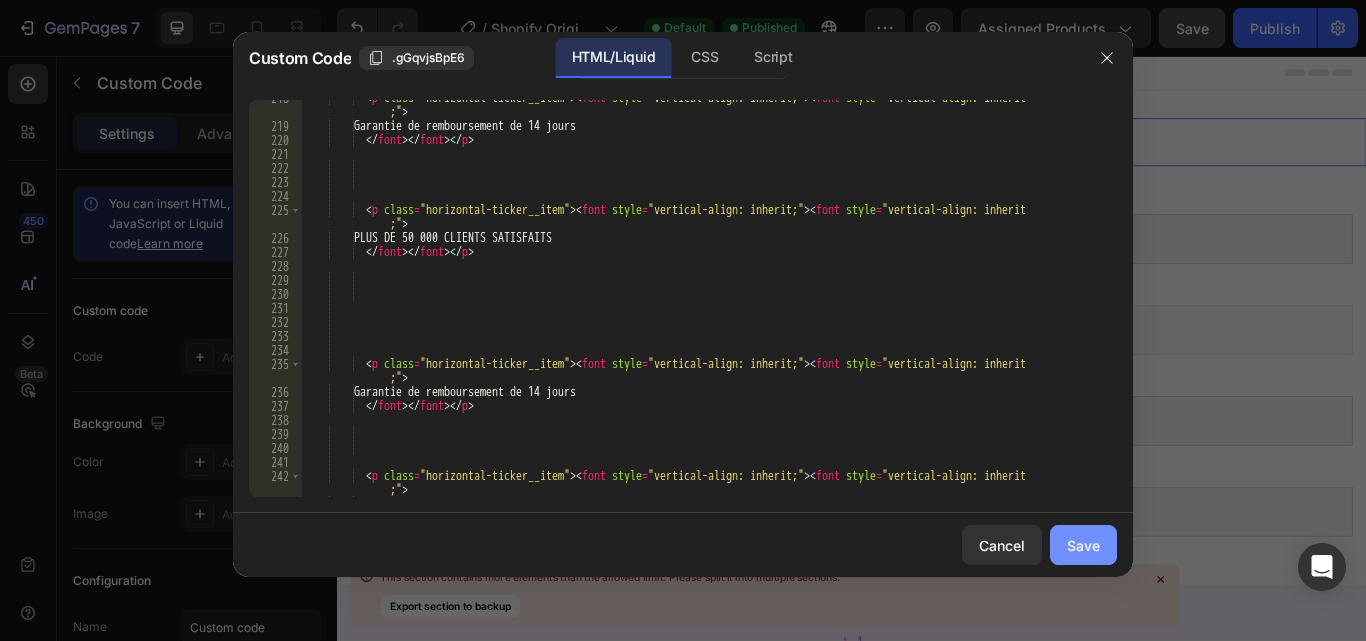 click on "Save" 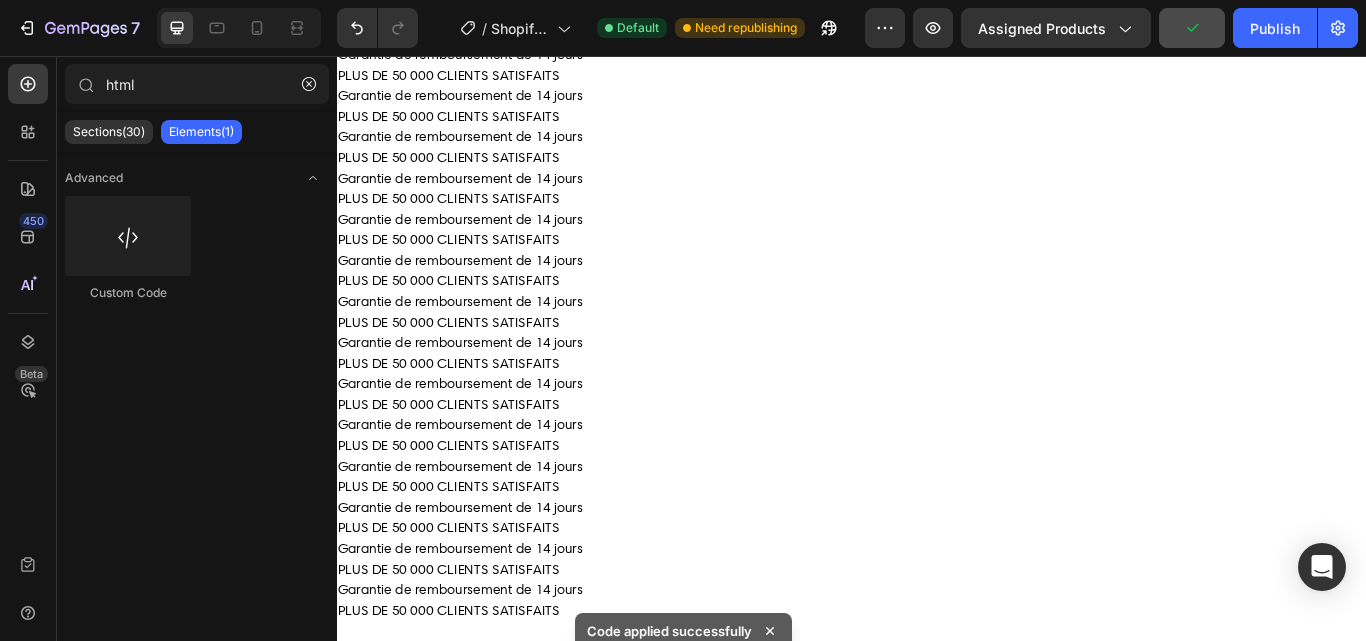scroll, scrollTop: 0, scrollLeft: 0, axis: both 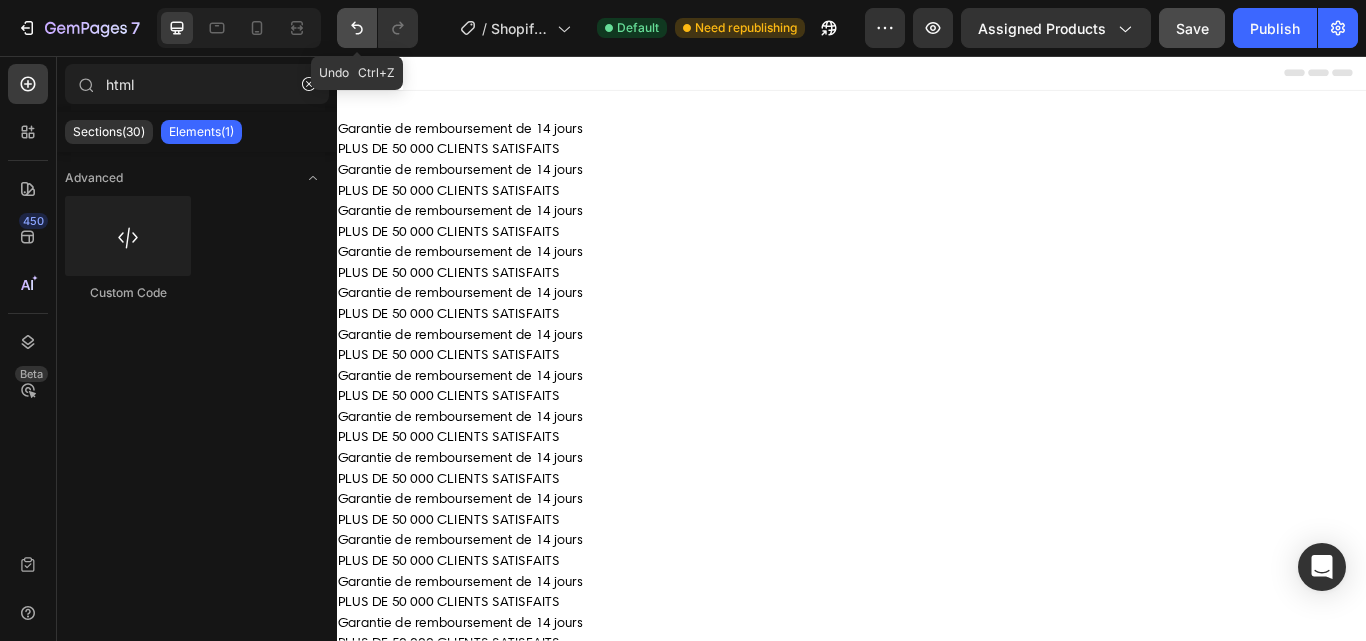 click 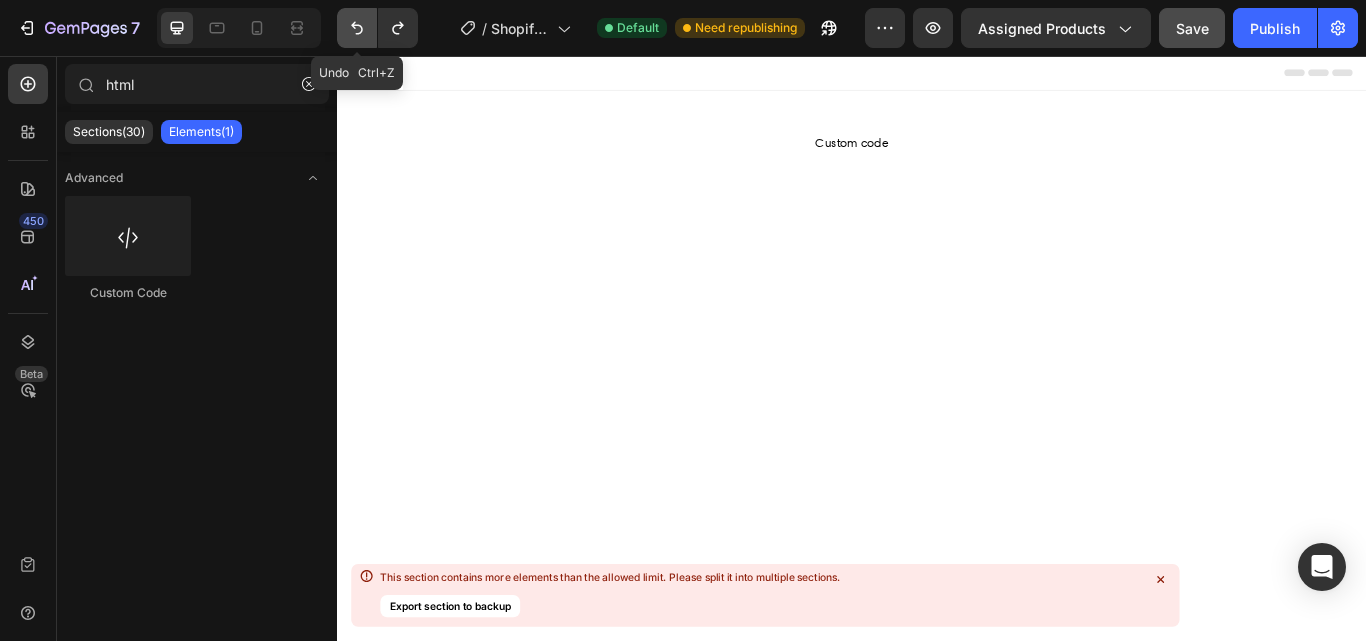 click 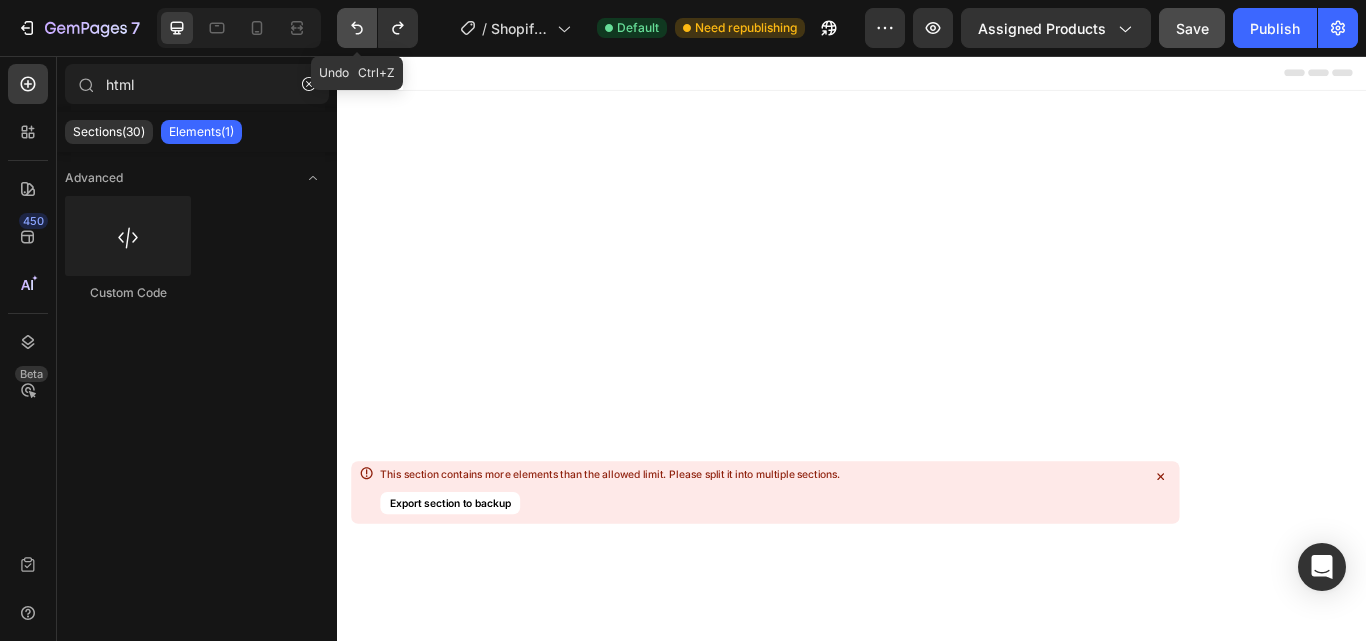 click 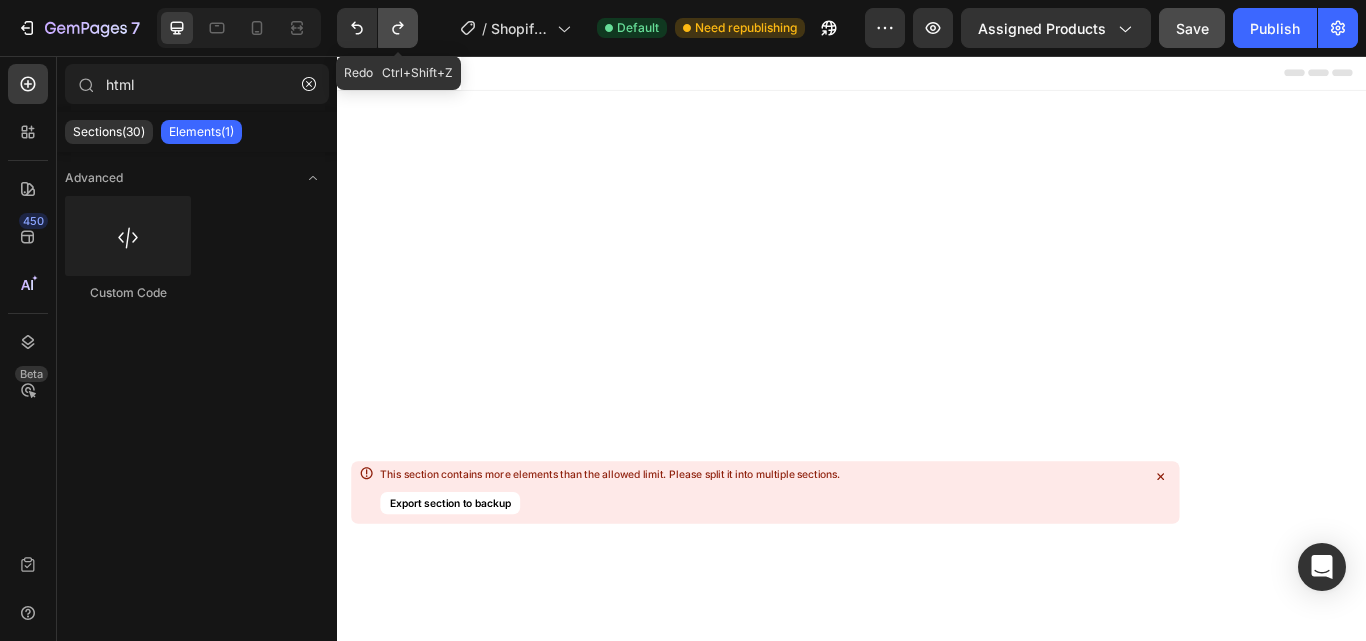 click 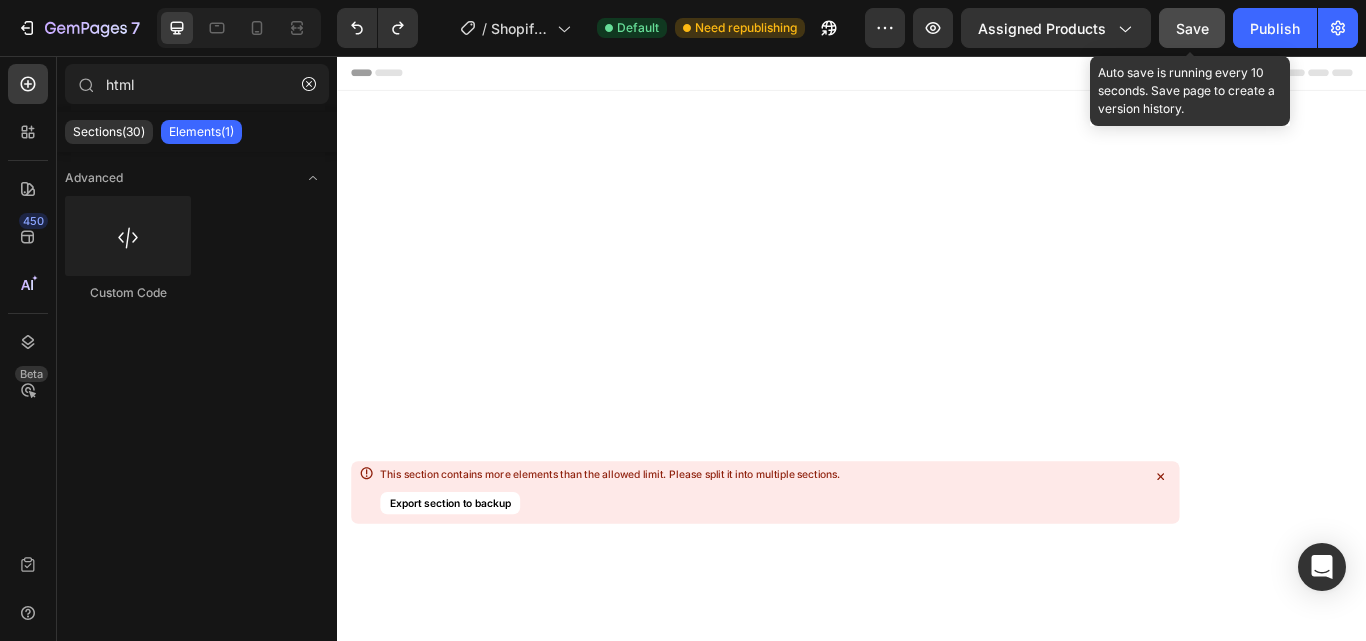 click on "Save" at bounding box center [1192, 28] 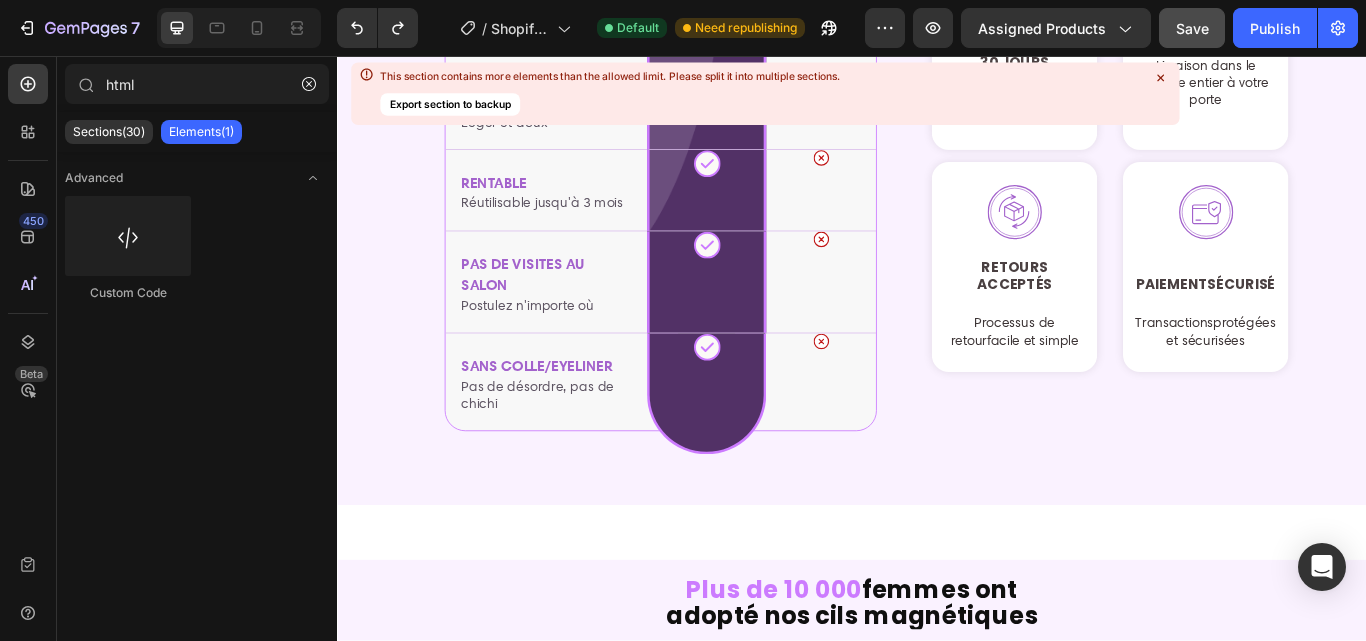 scroll, scrollTop: 6272, scrollLeft: 0, axis: vertical 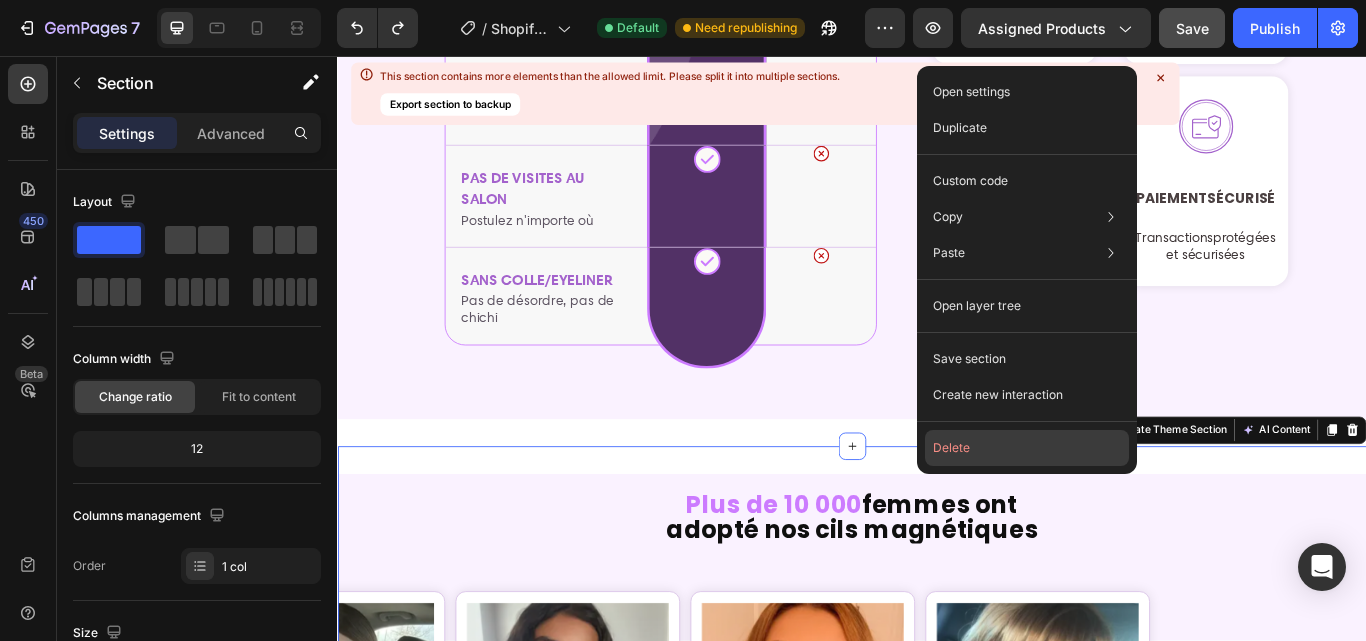 click on "Delete" 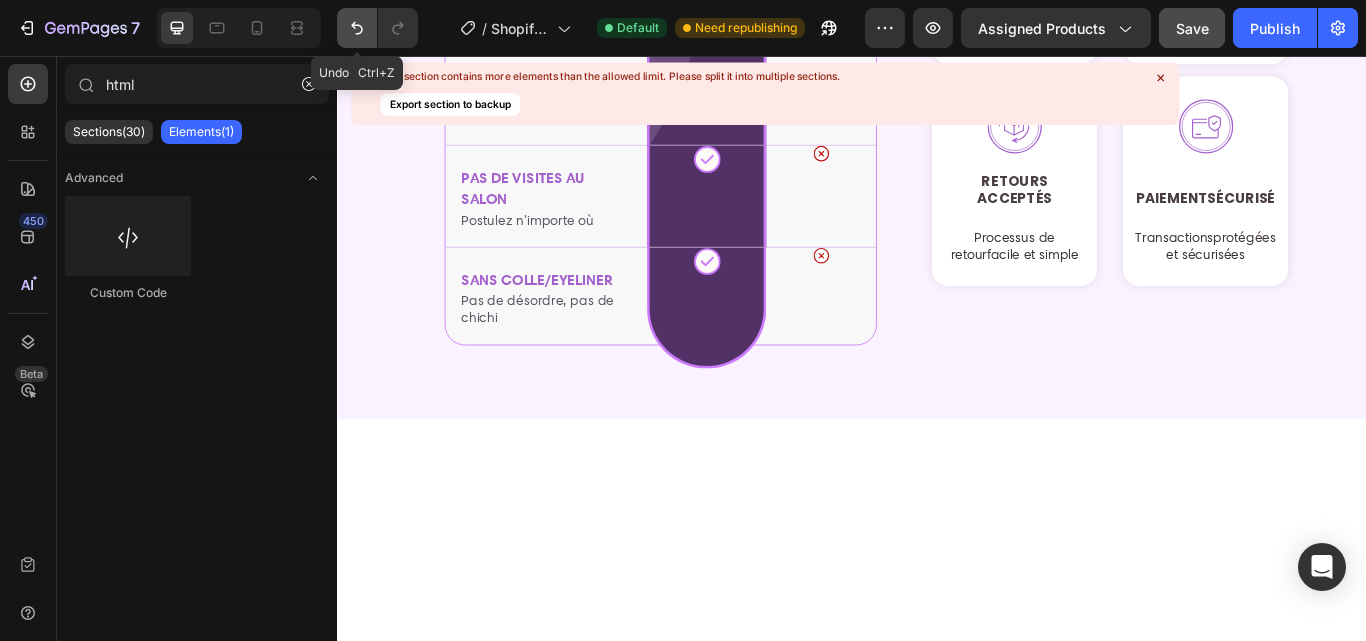 click 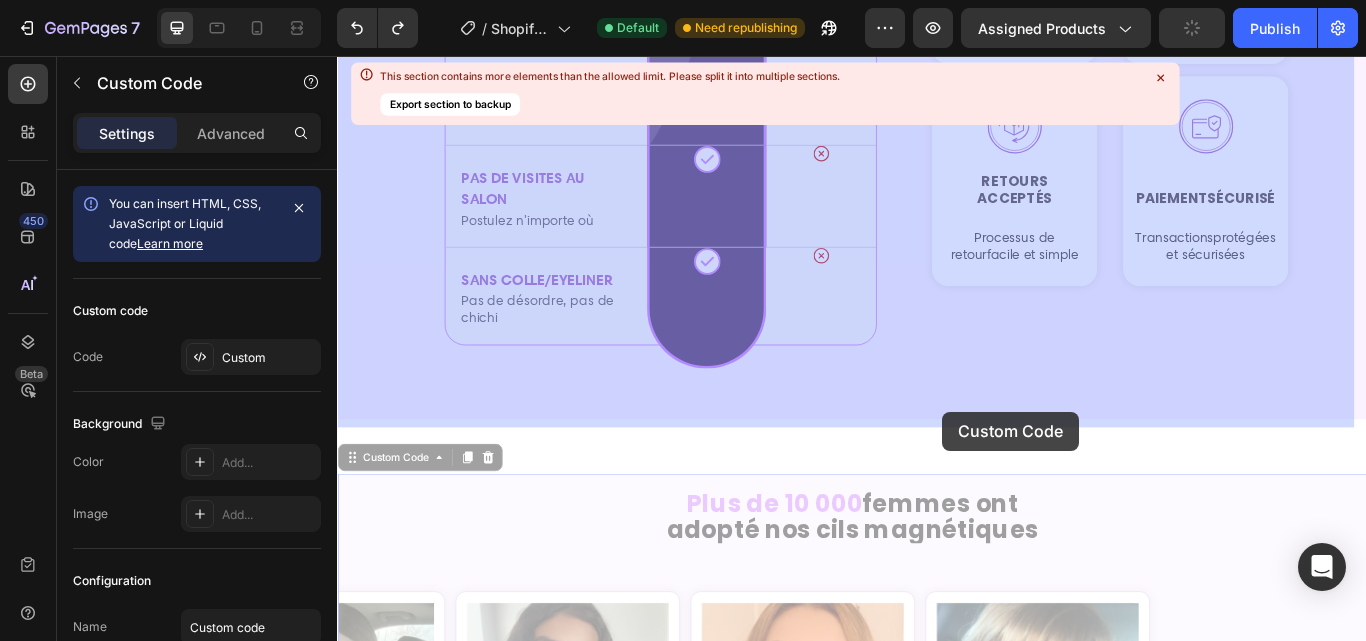 drag, startPoint x: 1049, startPoint y: 539, endPoint x: 1042, endPoint y: 471, distance: 68.359344 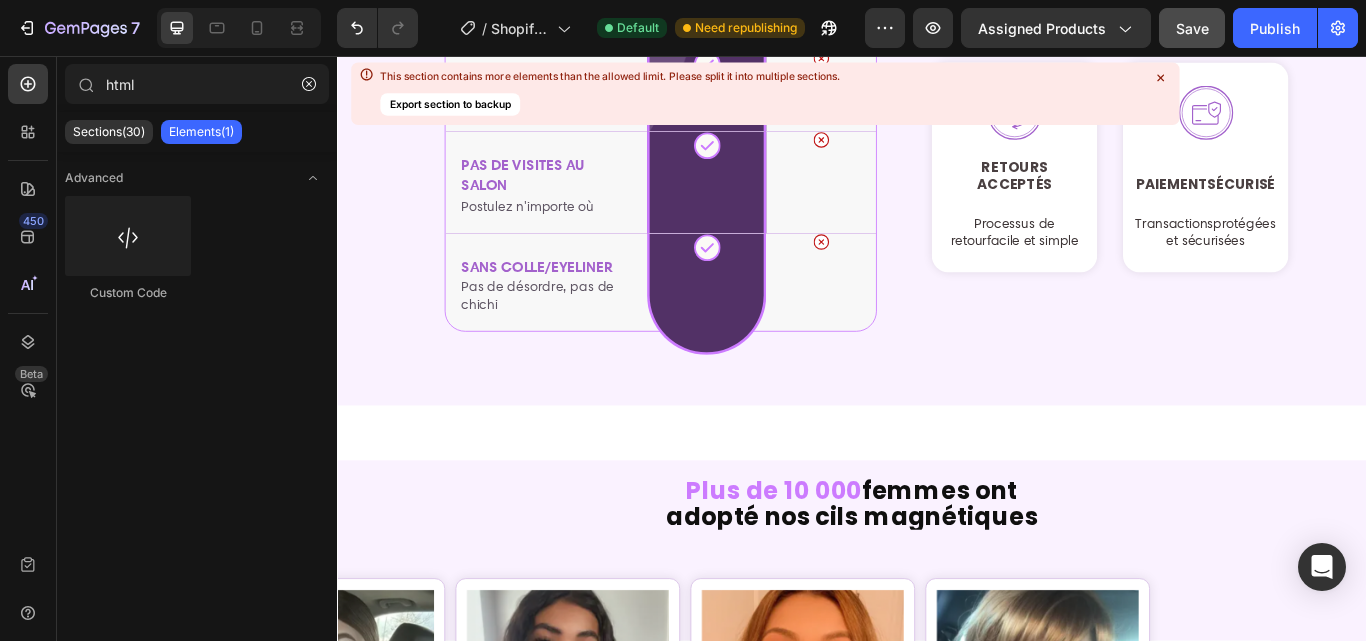 scroll, scrollTop: 6221, scrollLeft: 0, axis: vertical 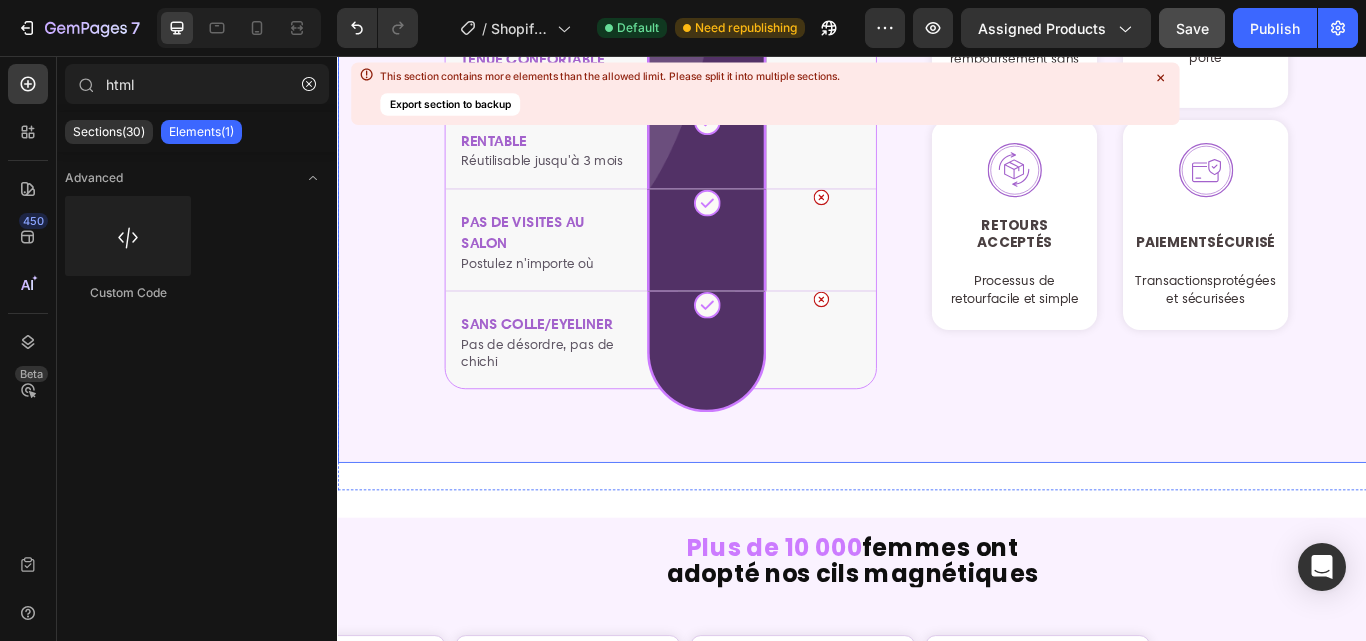 click on "Qu’est-ce qui nous rend meilleur ?
[NAME]
Faux cils  traditionnels
APPLICATION FACILE
Aimants à fixation rapide" at bounding box center (937, 29) 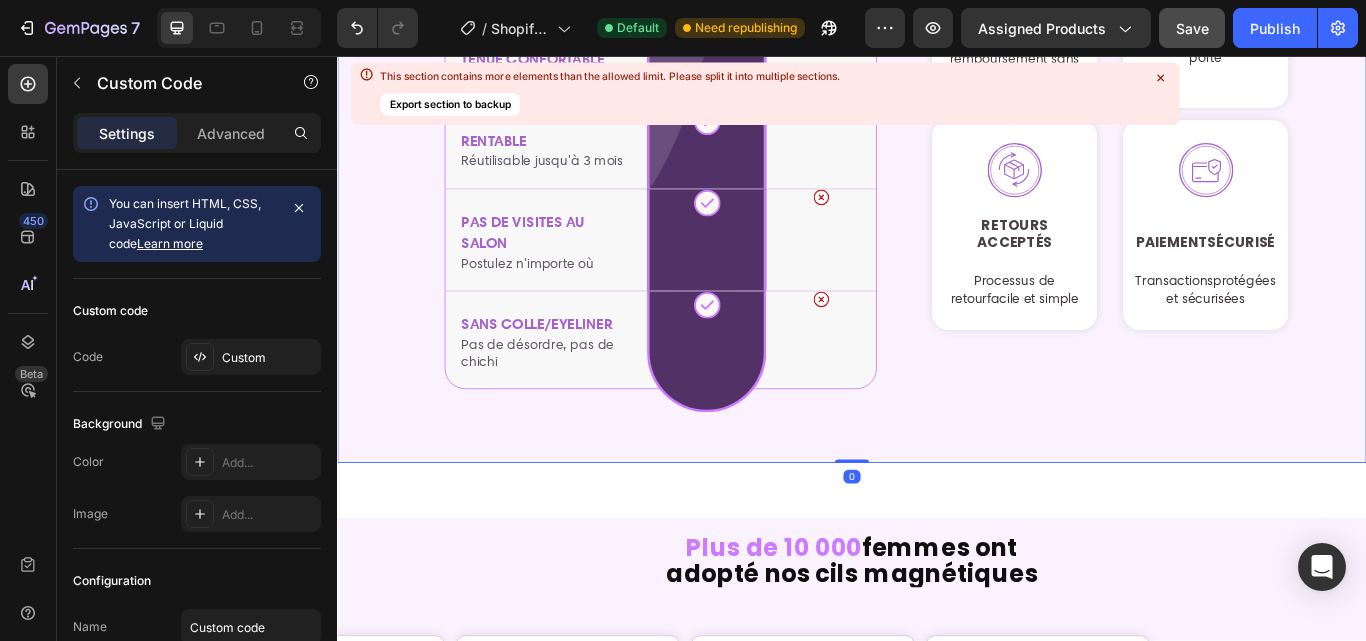 click on "Qu’est-ce qui nous rend meilleur ?
[NAME]
Faux cils  traditionnels
APPLICATION FACILE
Aimants à fixation rapide" at bounding box center (937, 29) 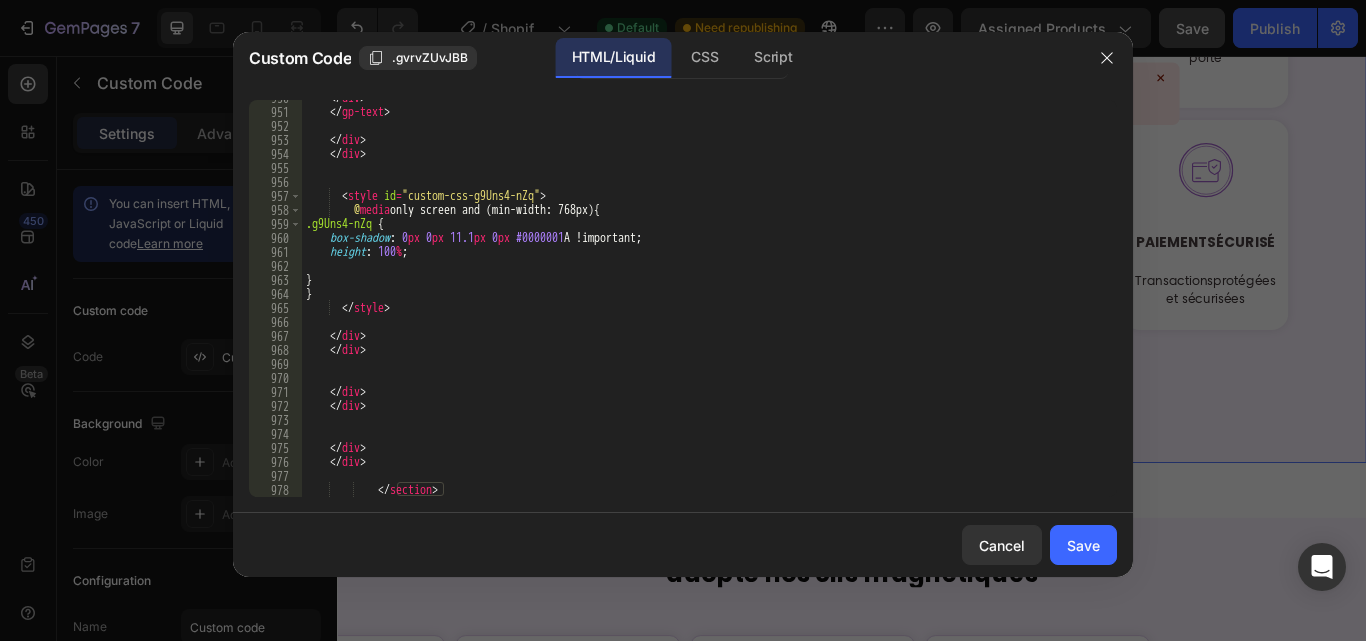 scroll, scrollTop: 21667, scrollLeft: 0, axis: vertical 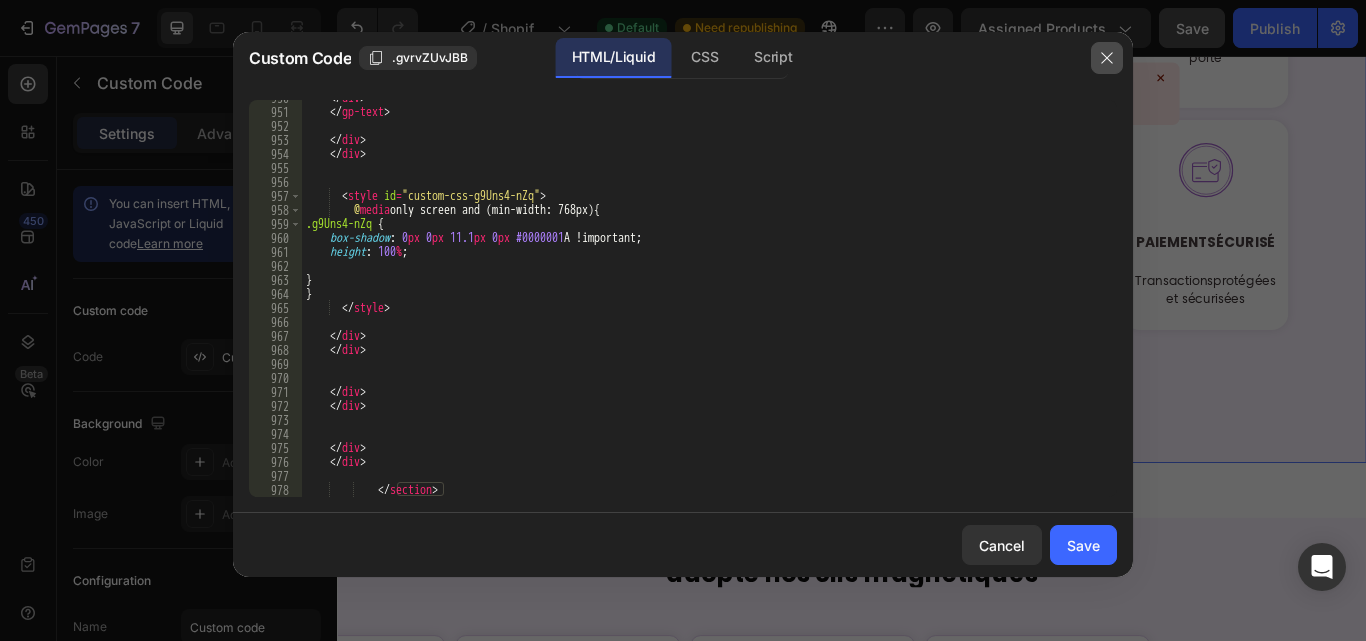click 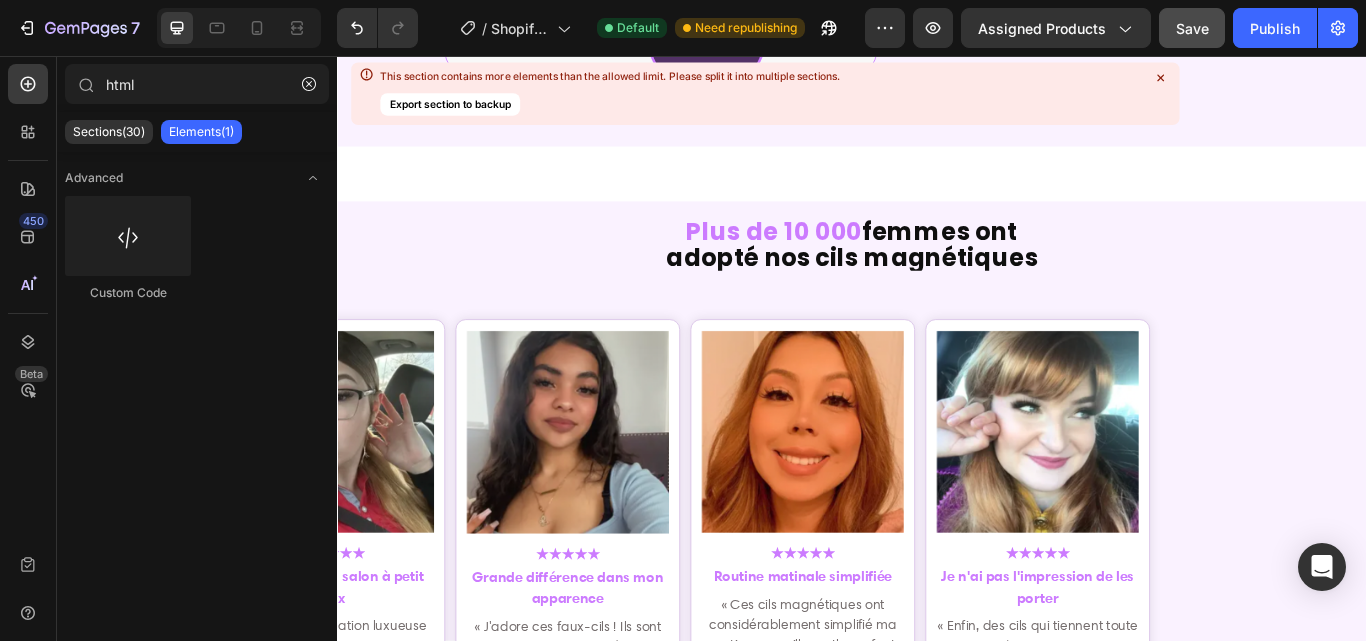 scroll, scrollTop: 6607, scrollLeft: 0, axis: vertical 